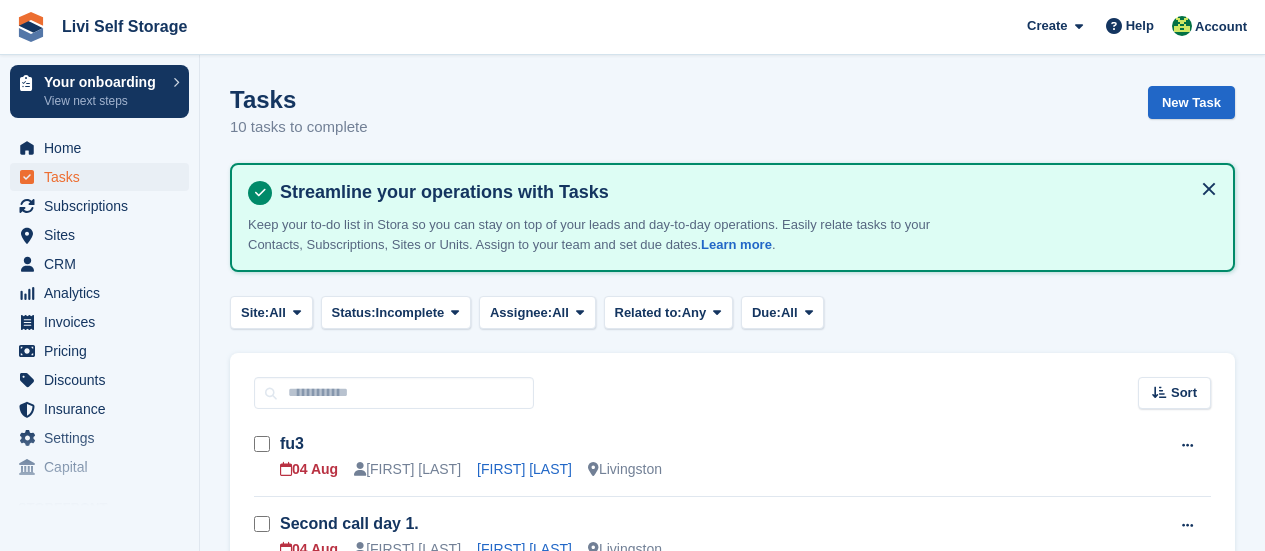 scroll, scrollTop: 300, scrollLeft: 0, axis: vertical 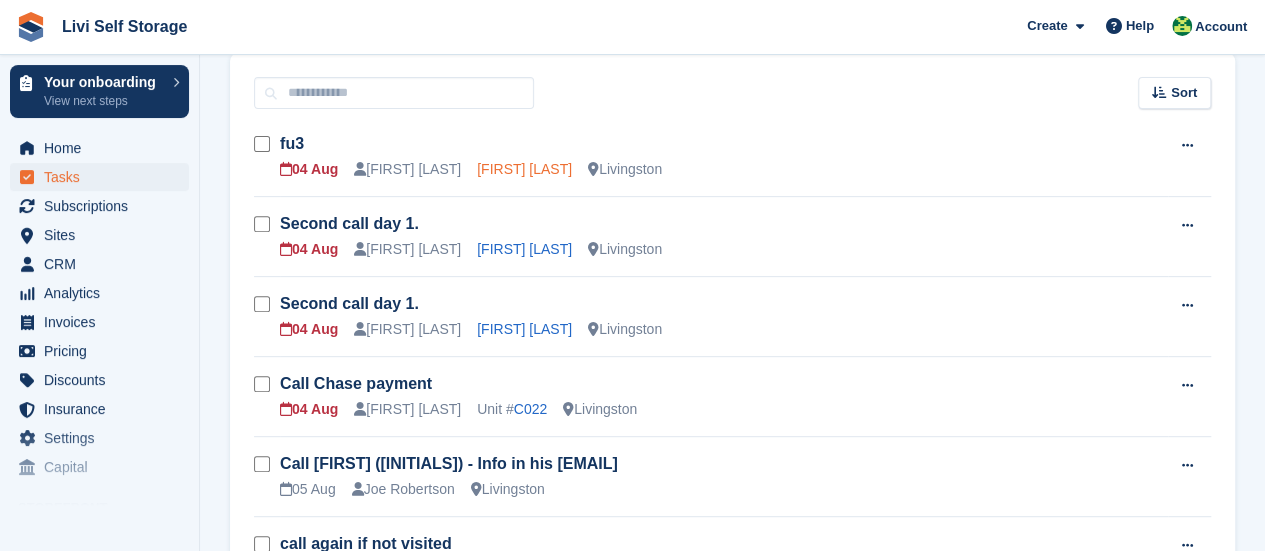 click on "james fullarton" at bounding box center [524, 169] 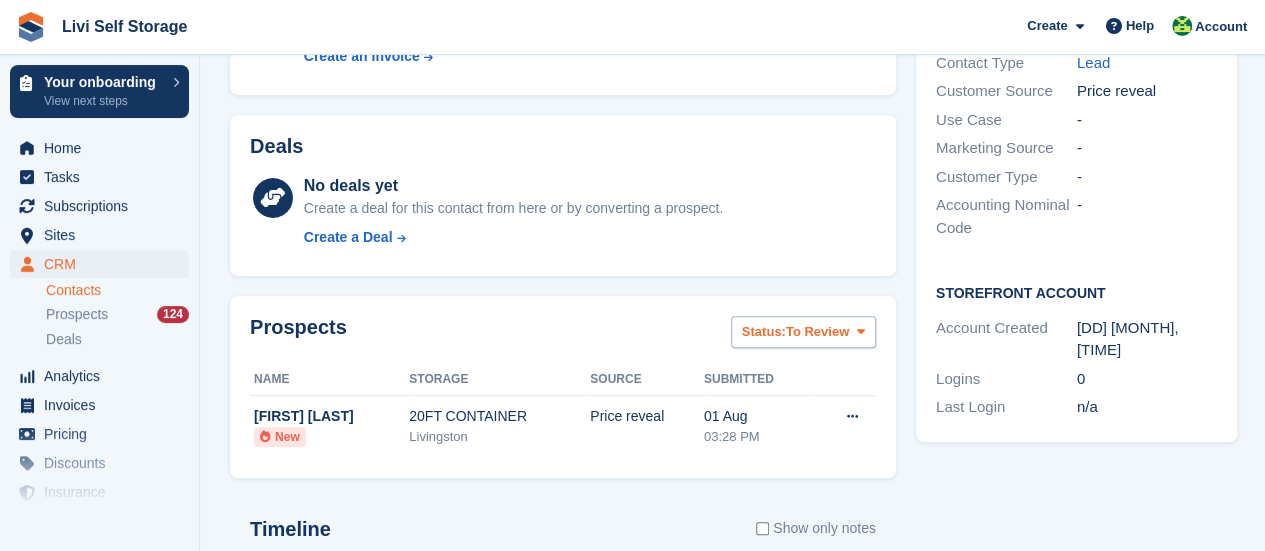 scroll, scrollTop: 104, scrollLeft: 0, axis: vertical 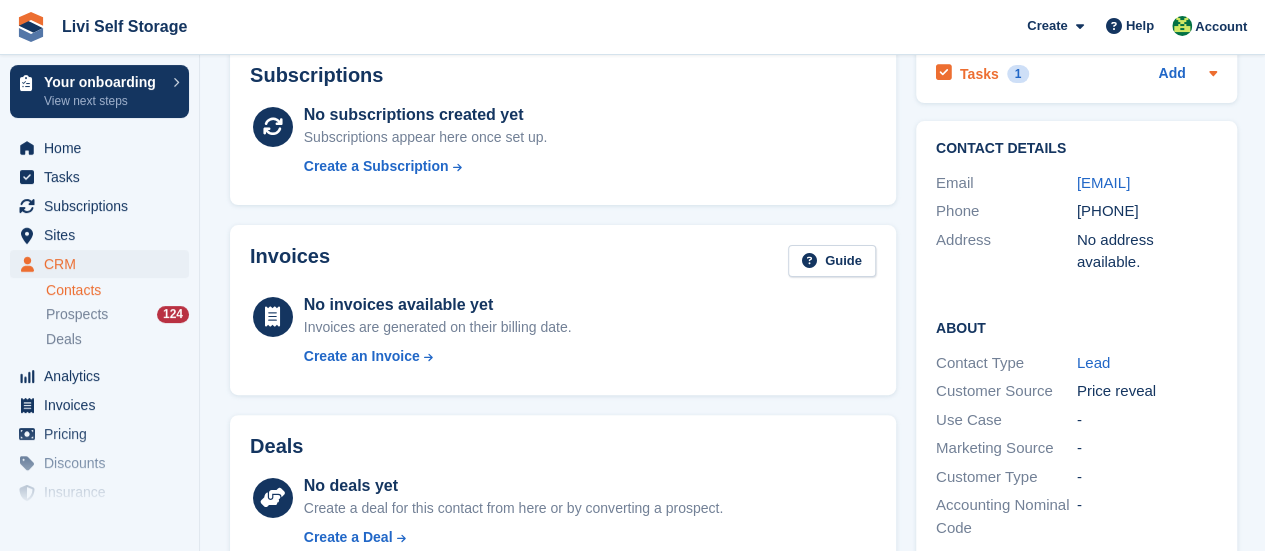 click on "1" at bounding box center (1018, 74) 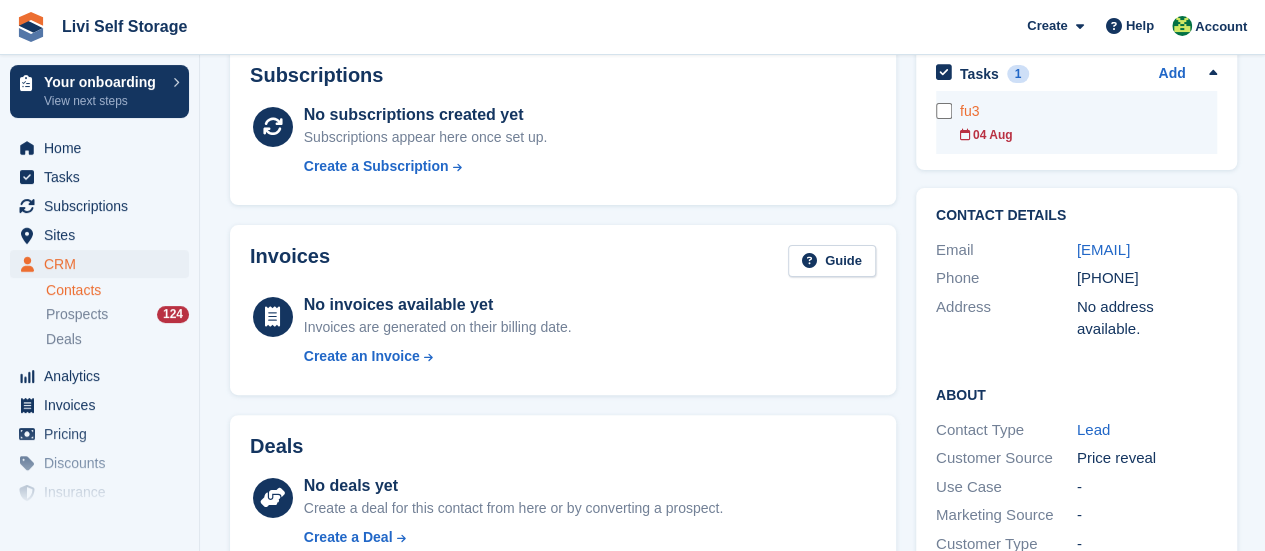 click on "04 Aug" at bounding box center (1089, 135) 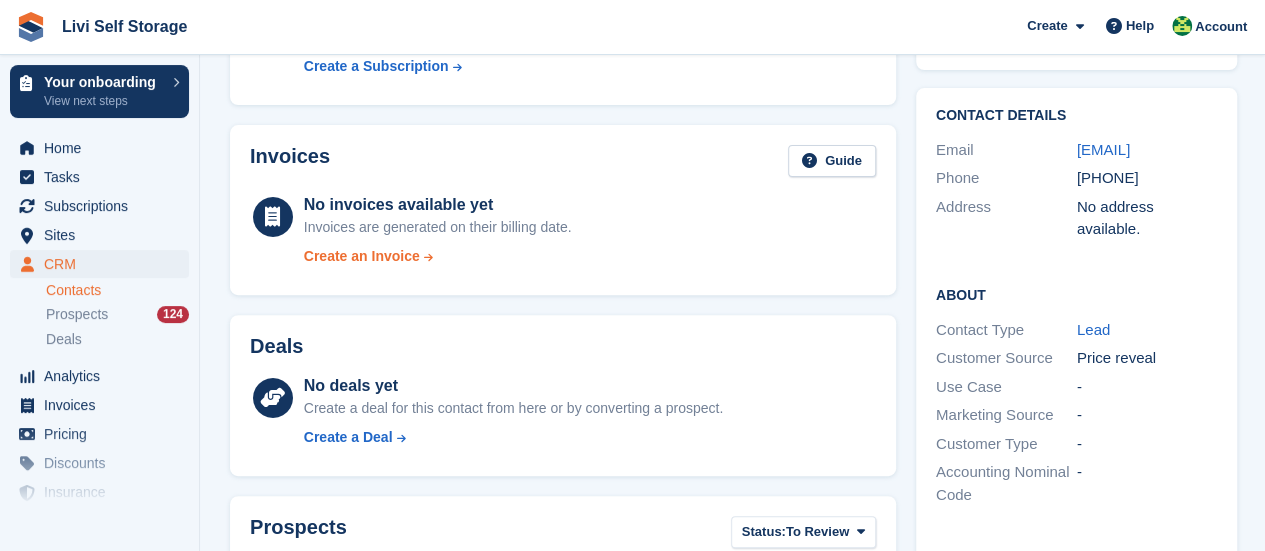 scroll, scrollTop: 4, scrollLeft: 0, axis: vertical 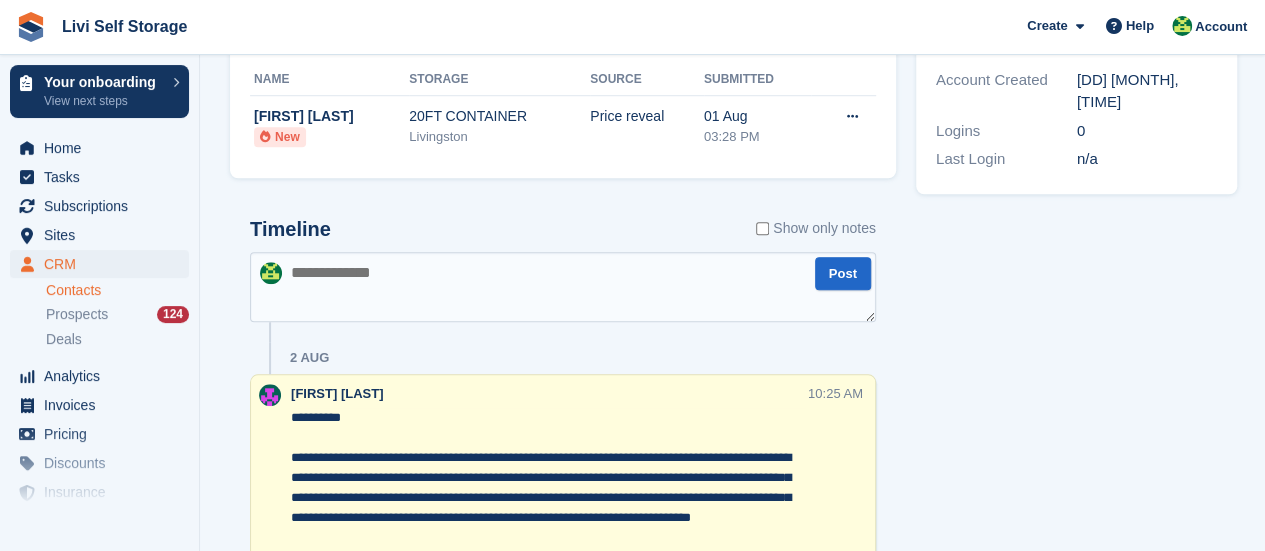 paste on "**********" 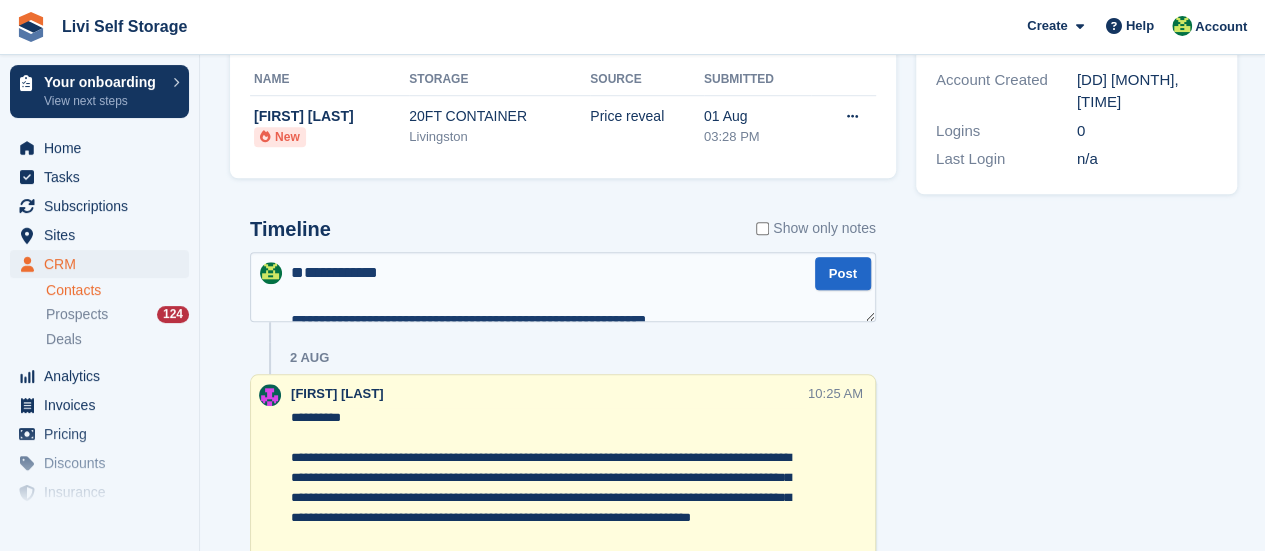 scroll, scrollTop: 922, scrollLeft: 0, axis: vertical 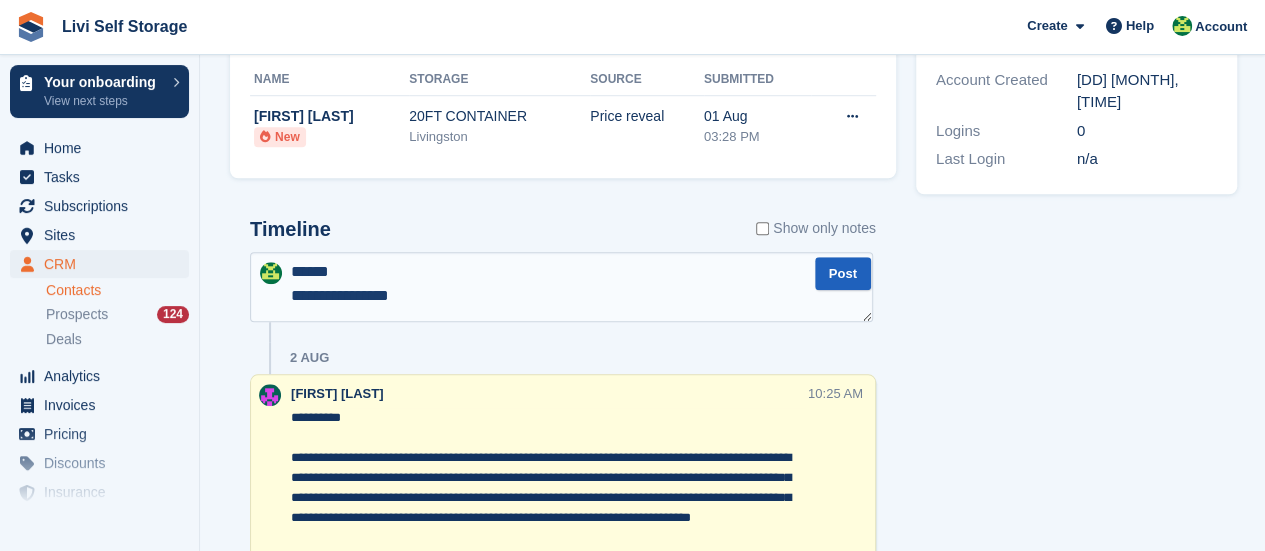 type on "**********" 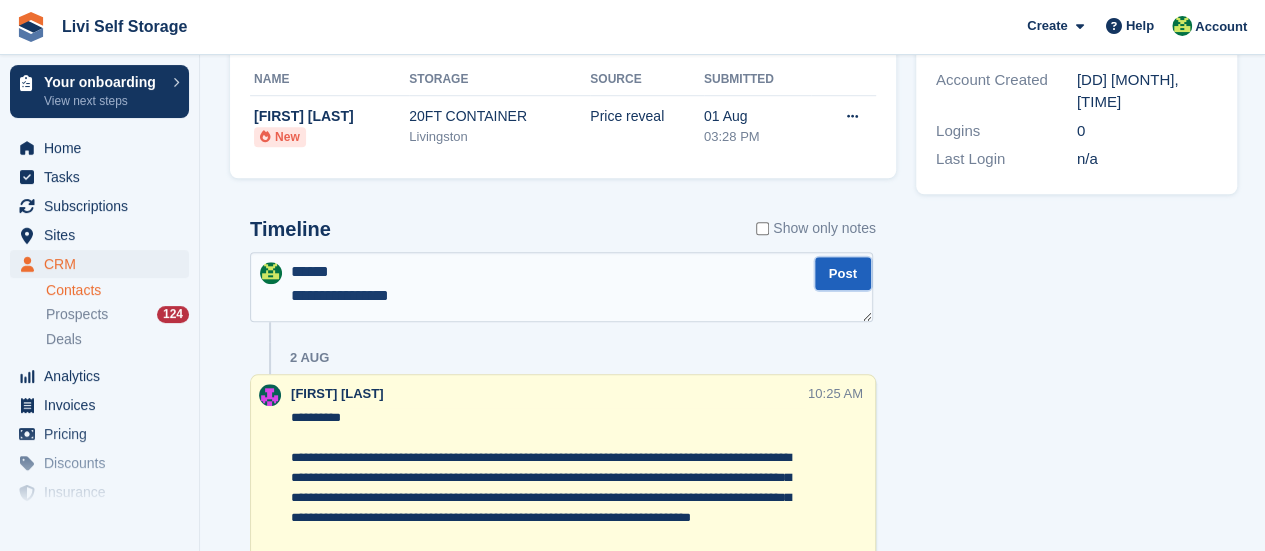 click on "Post" at bounding box center [843, 273] 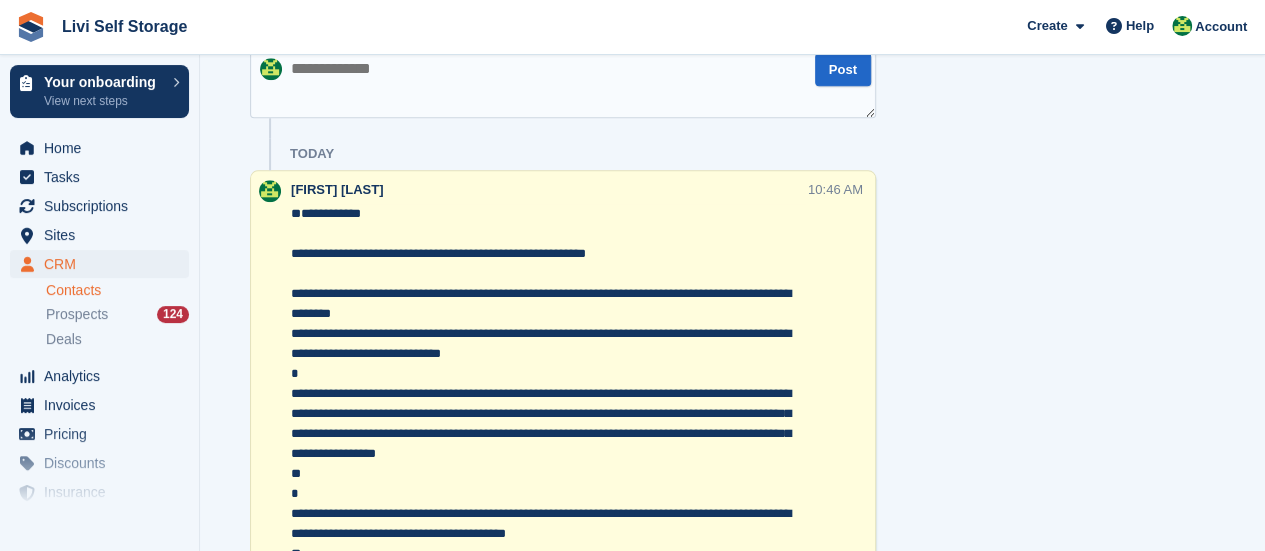 scroll, scrollTop: 804, scrollLeft: 0, axis: vertical 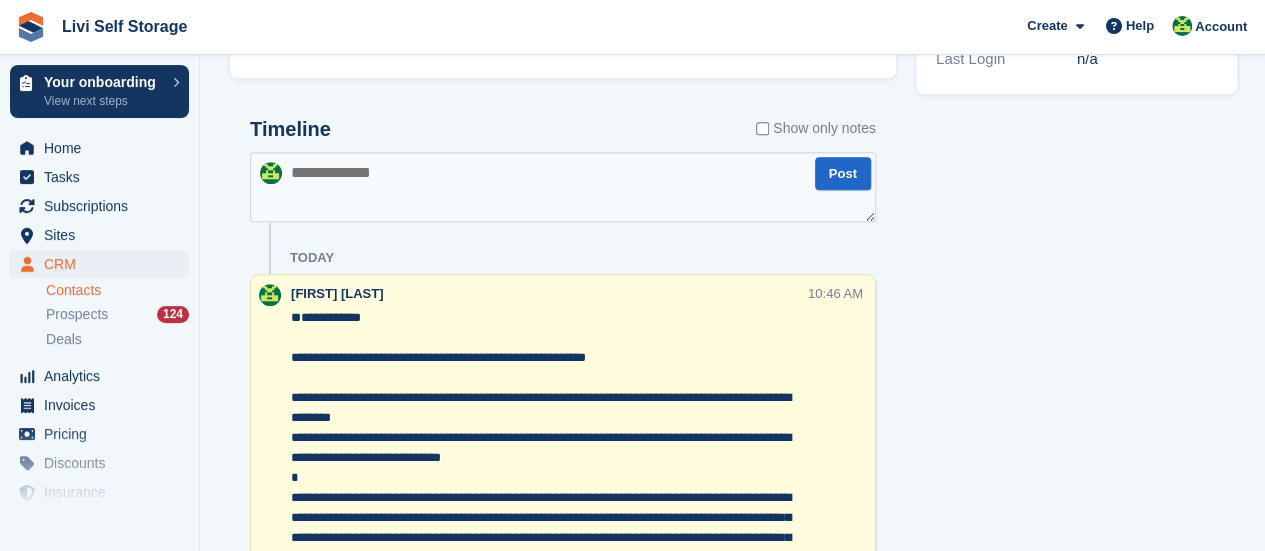 click at bounding box center (563, 187) 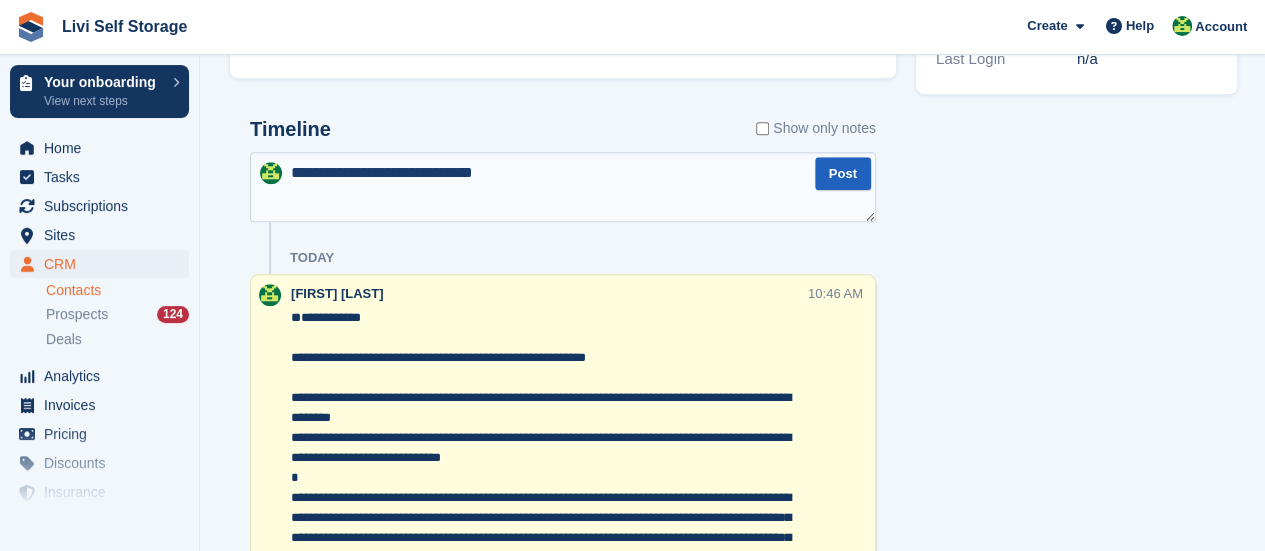 type on "**********" 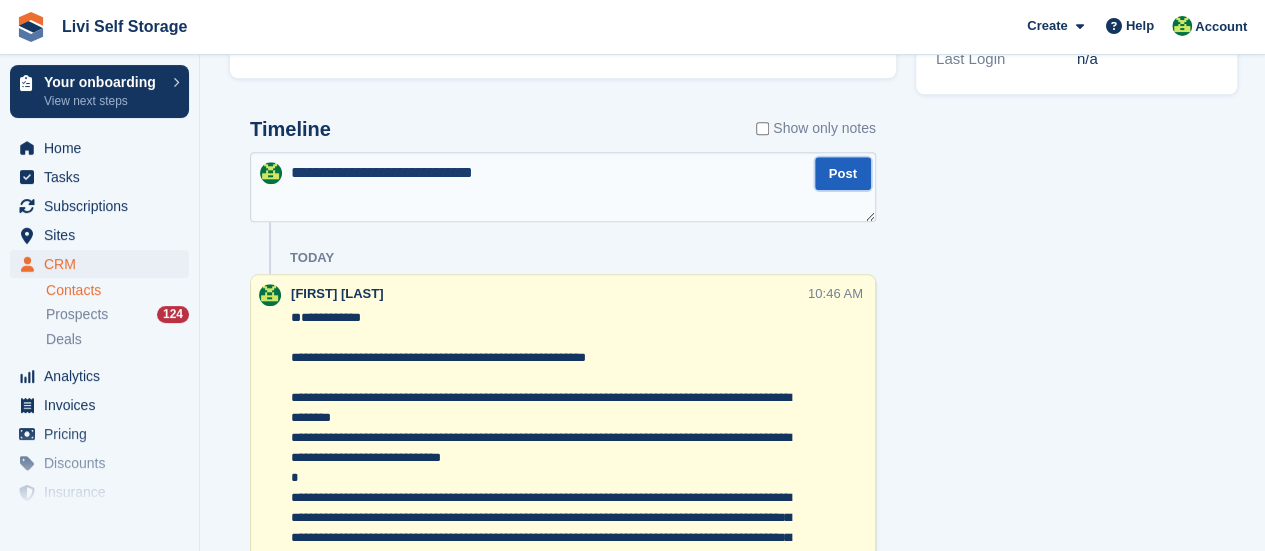 click on "Post" at bounding box center [843, 173] 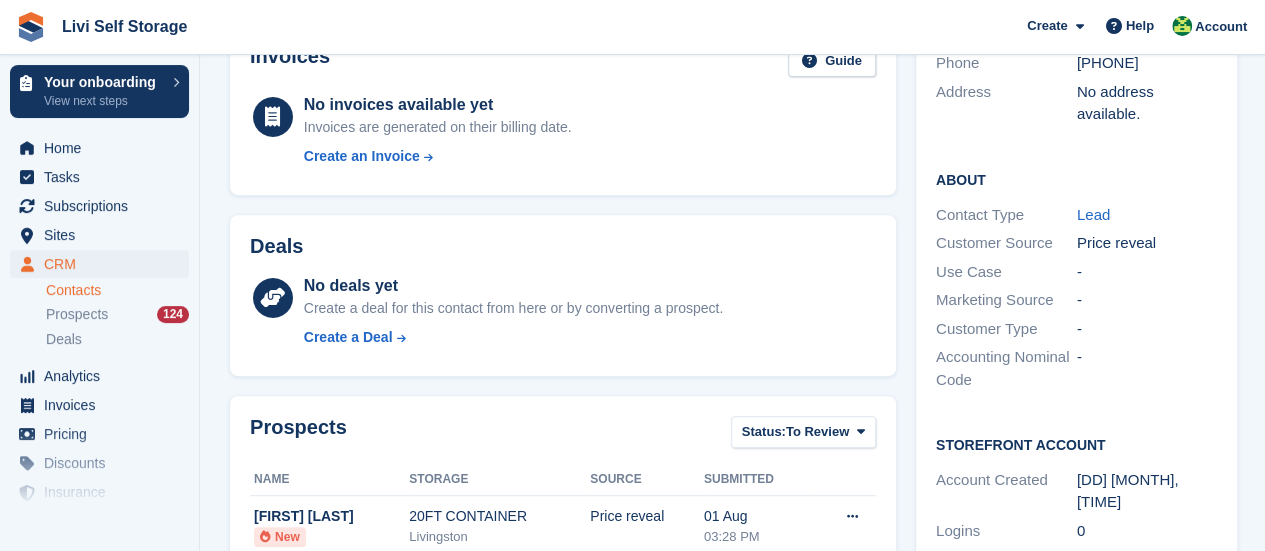 scroll, scrollTop: 4, scrollLeft: 0, axis: vertical 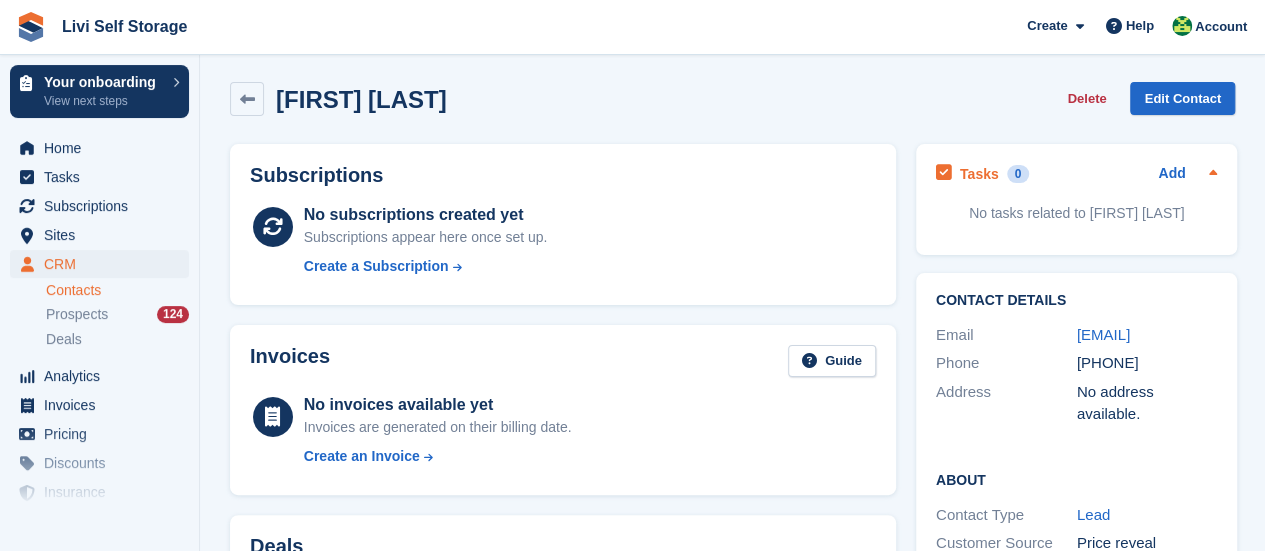 click at bounding box center (944, 173) 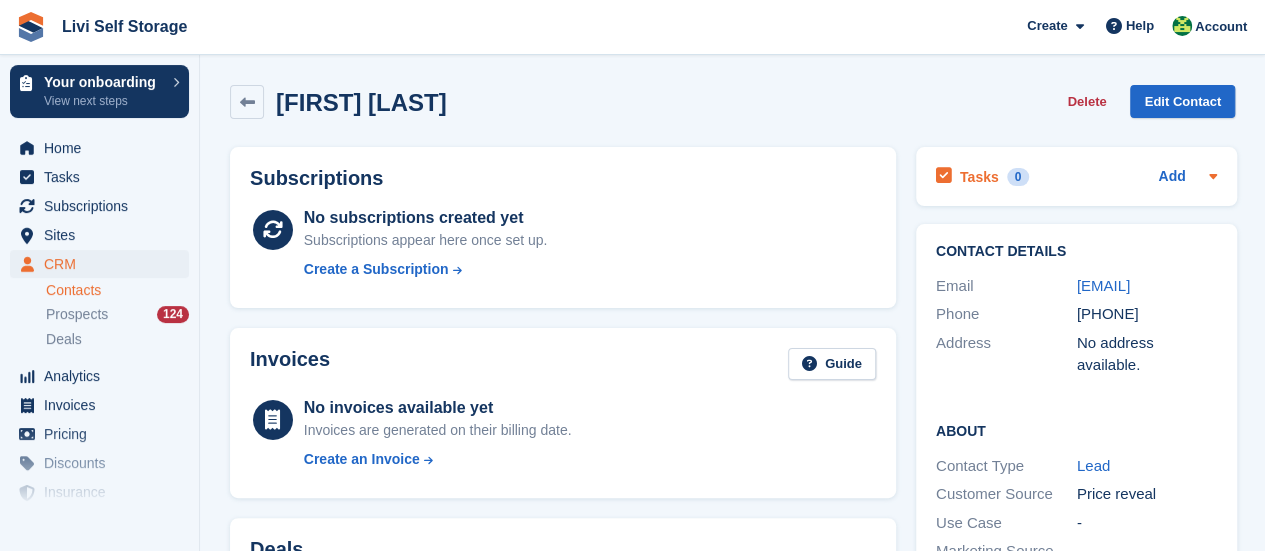 scroll, scrollTop: 0, scrollLeft: 0, axis: both 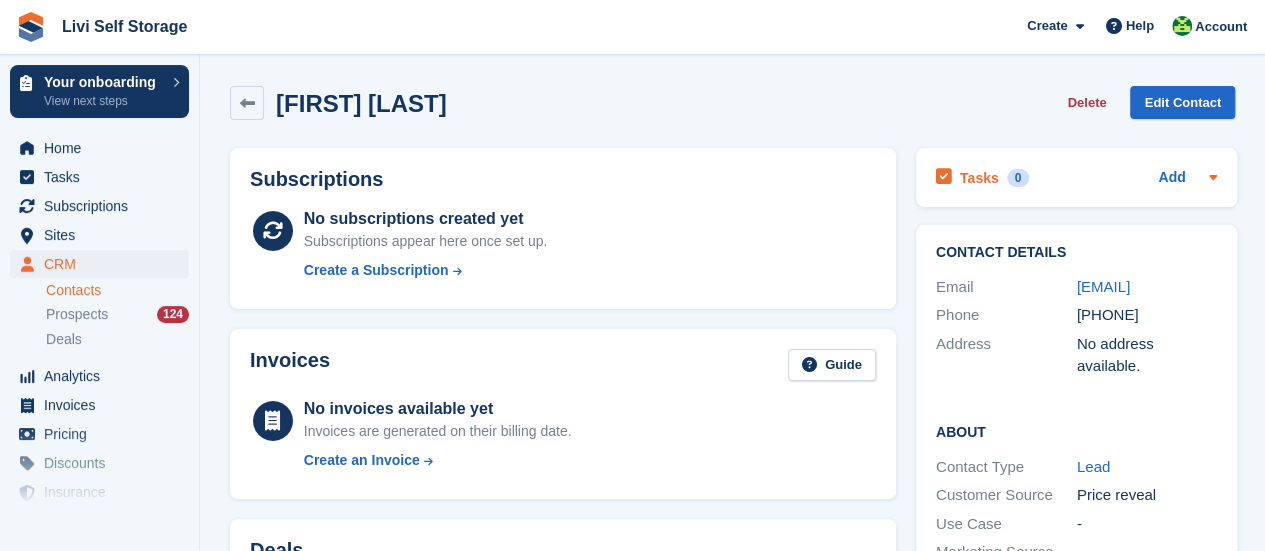 click 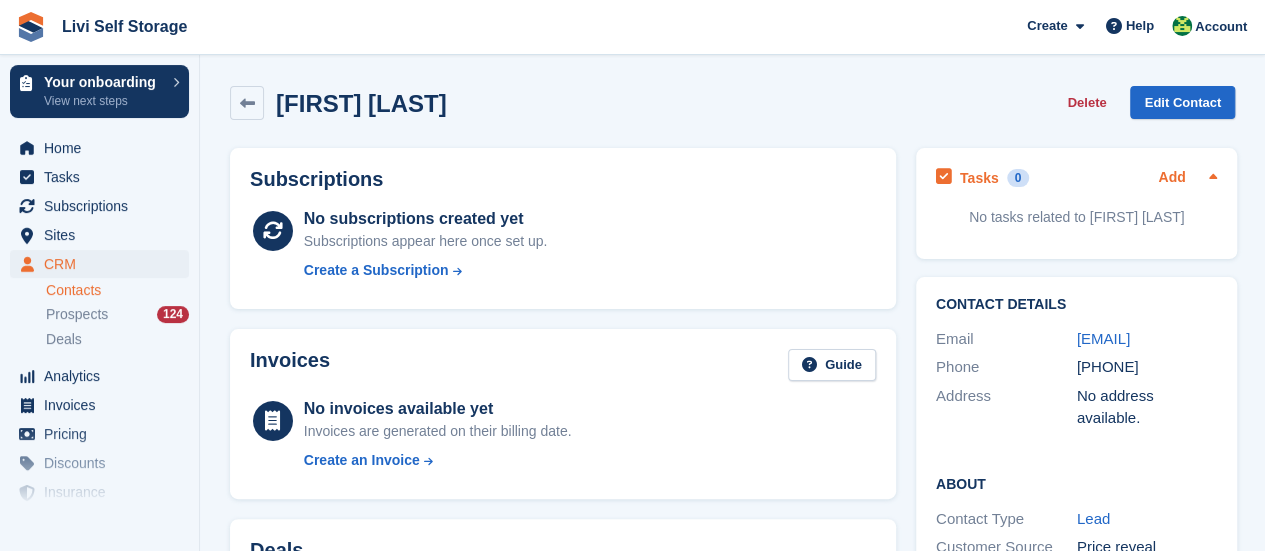 click on "Add" at bounding box center [1171, 178] 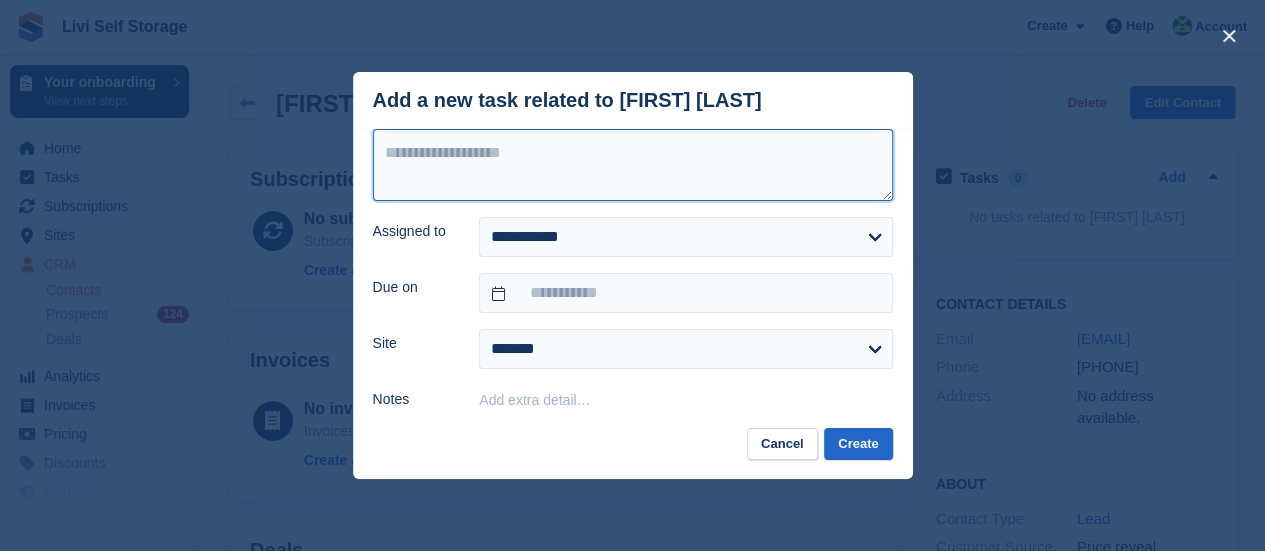 click at bounding box center [633, 165] 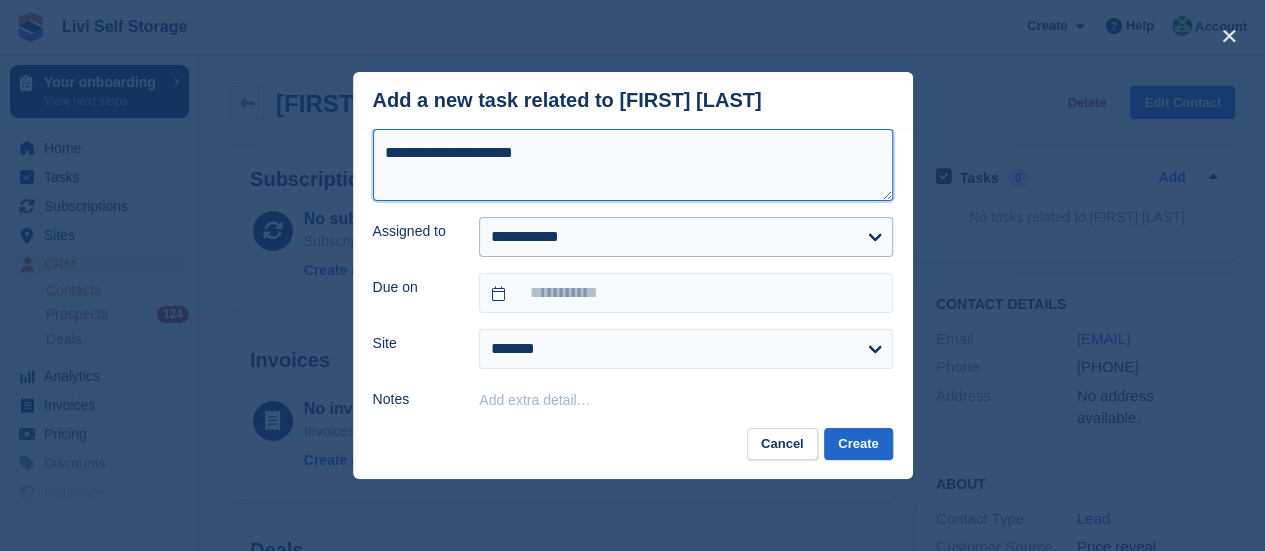 type on "**********" 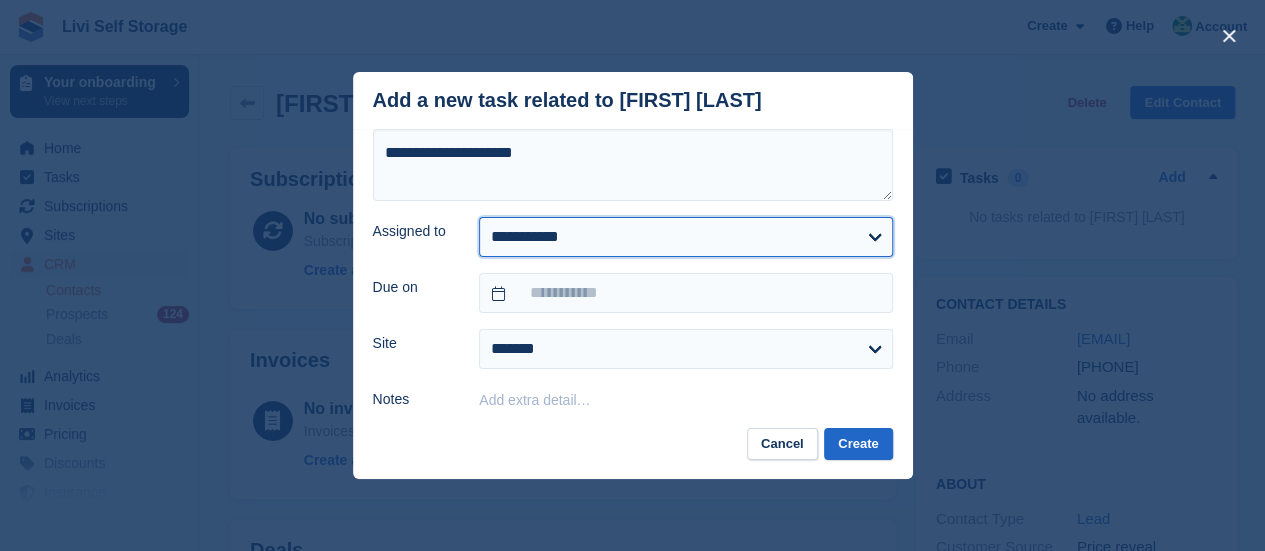 click on "**********" at bounding box center (685, 237) 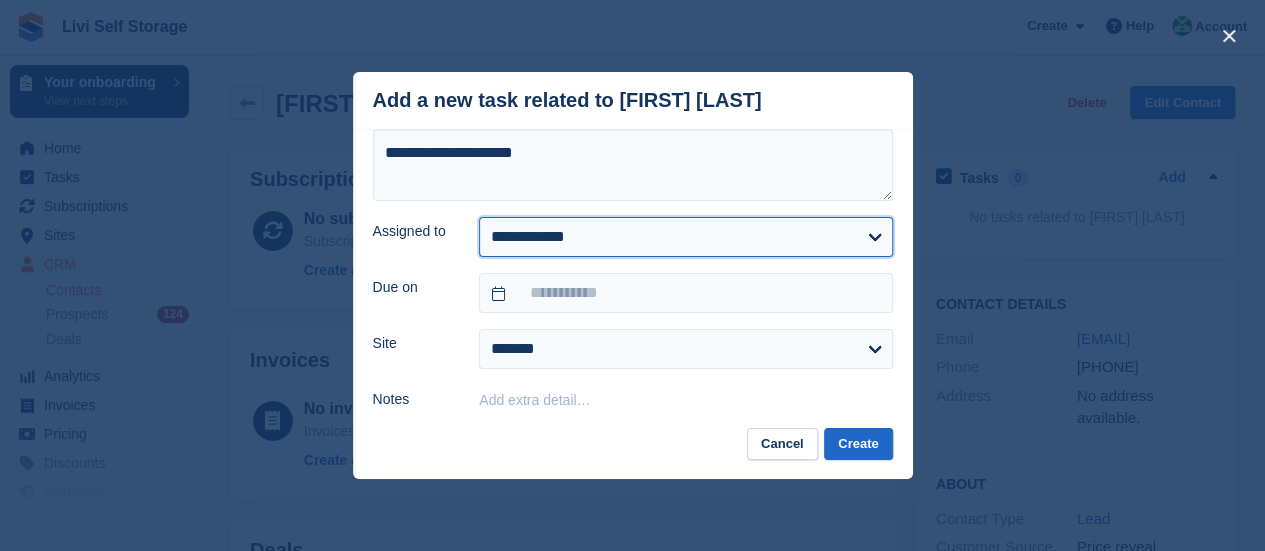 click on "**********" at bounding box center (685, 237) 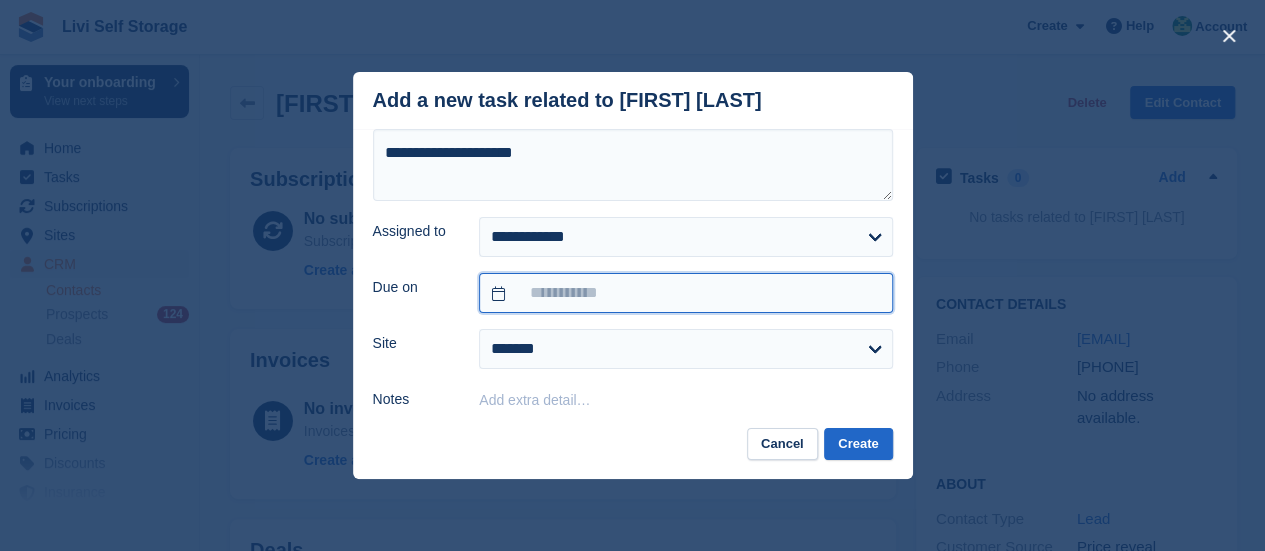 click at bounding box center (685, 293) 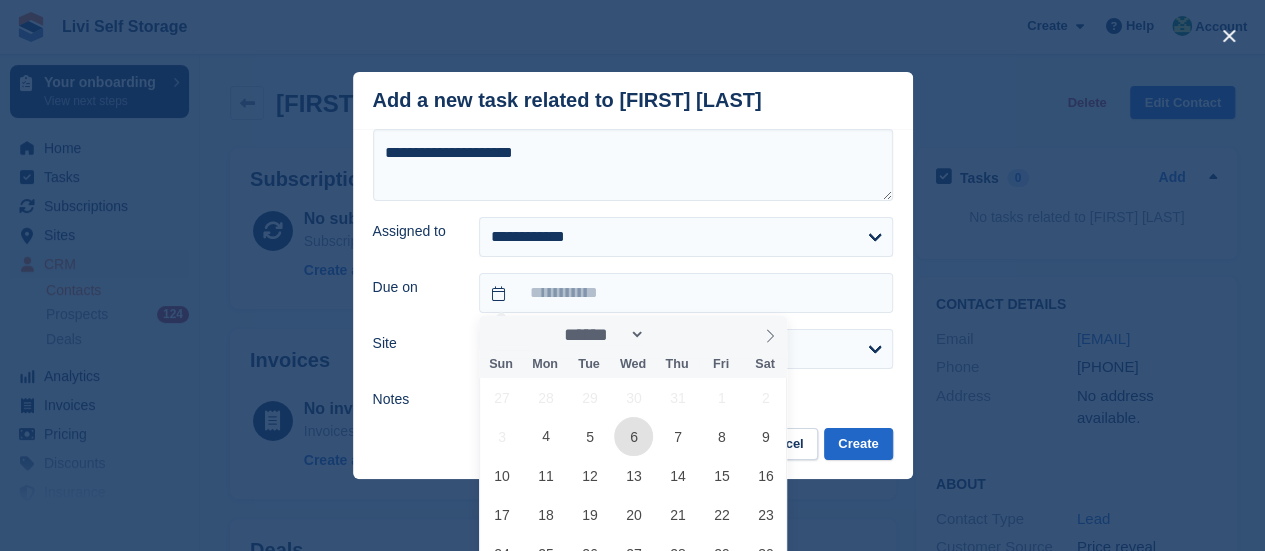click on "6" at bounding box center [633, 436] 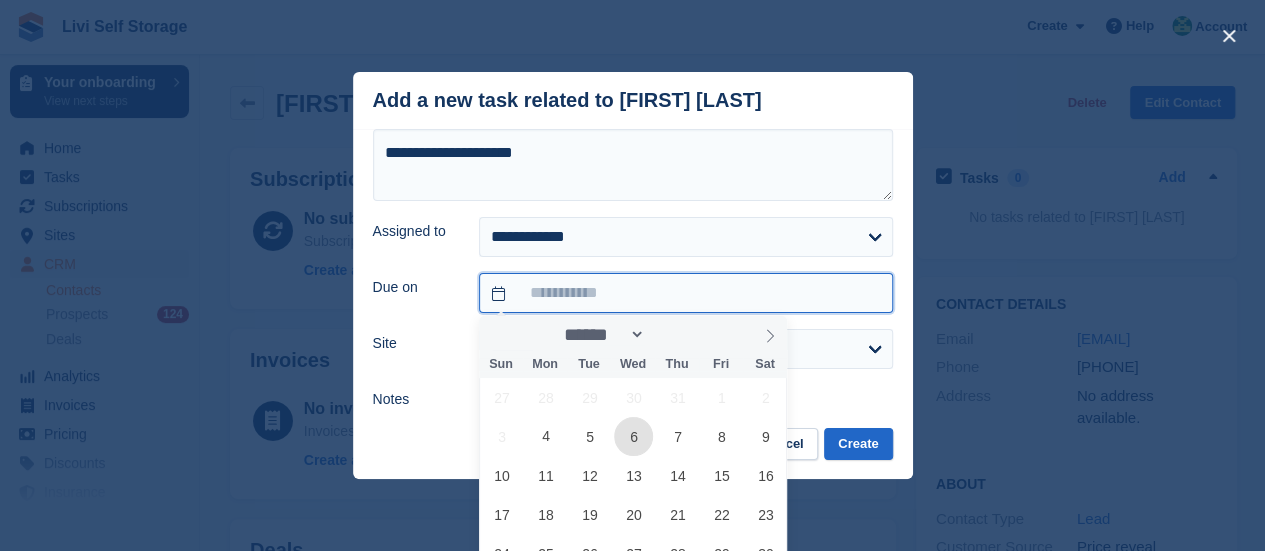 type on "**********" 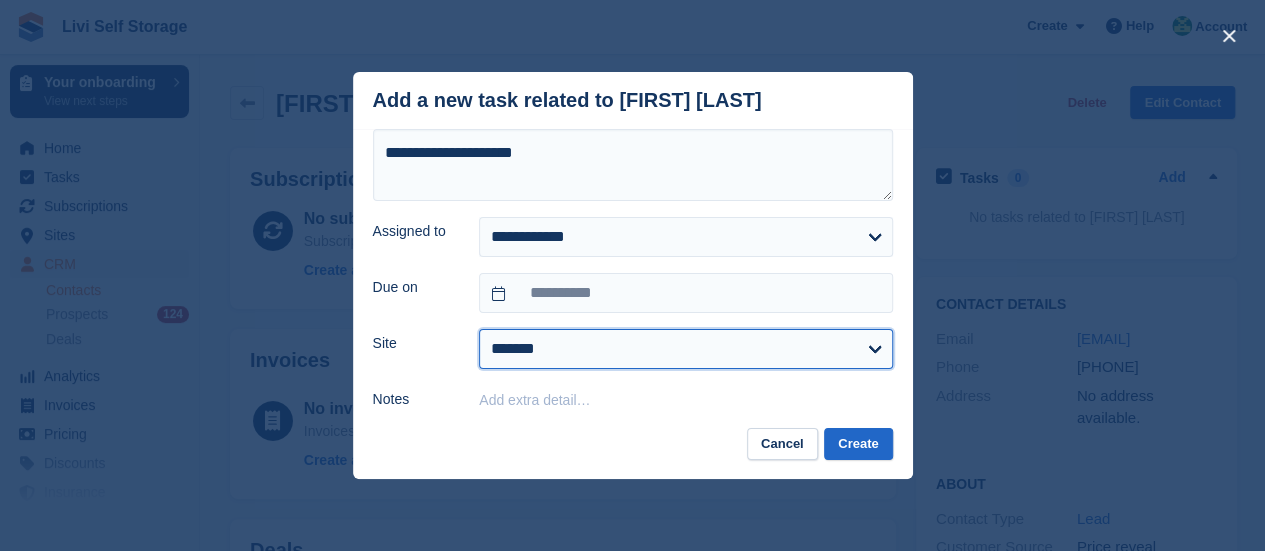 click on "**********" at bounding box center (685, 349) 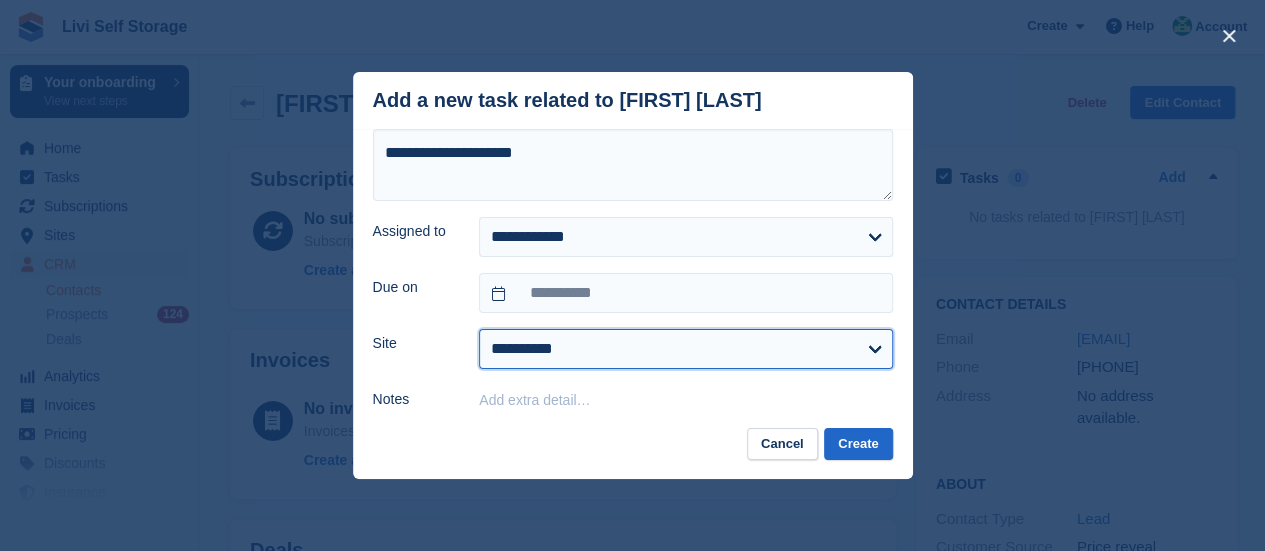 click on "**********" at bounding box center [685, 349] 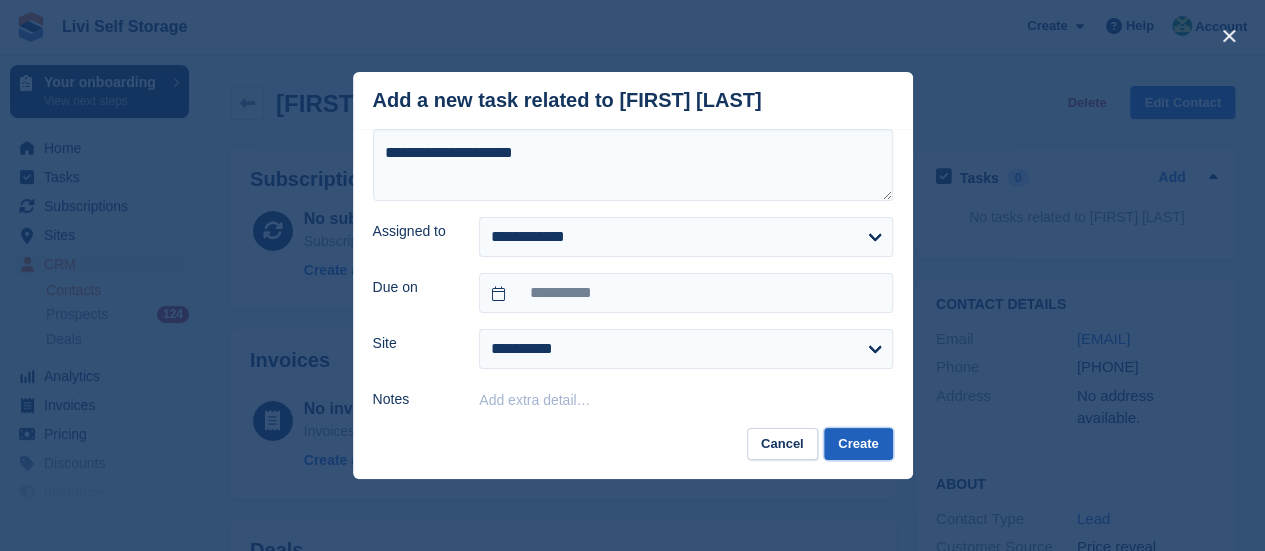 click on "Create" at bounding box center [858, 444] 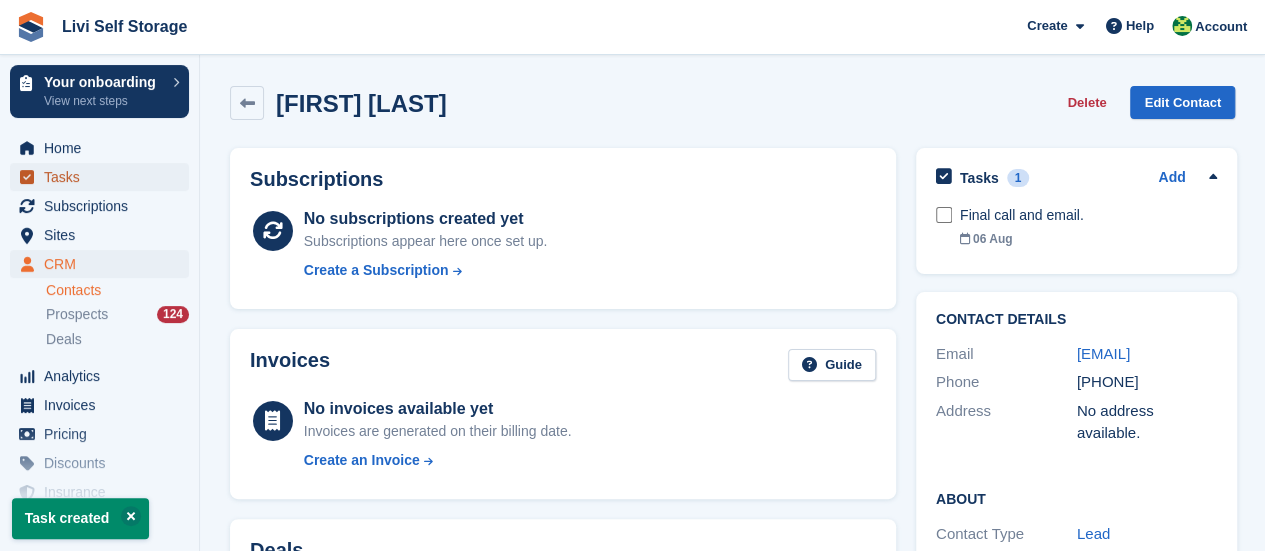 click on "Tasks" at bounding box center [104, 177] 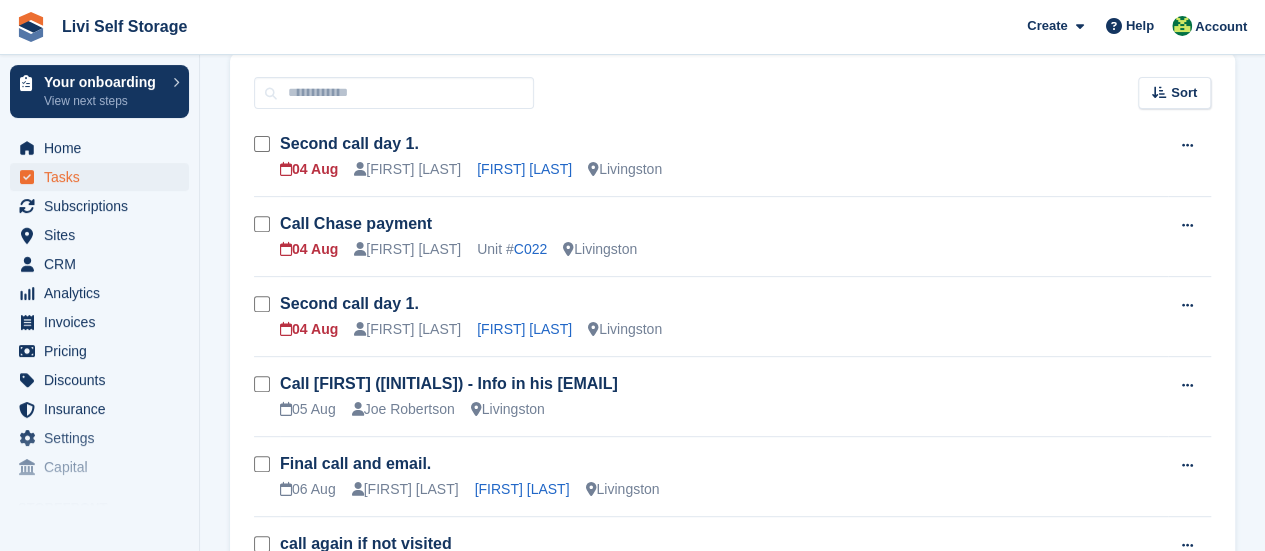 scroll, scrollTop: 200, scrollLeft: 0, axis: vertical 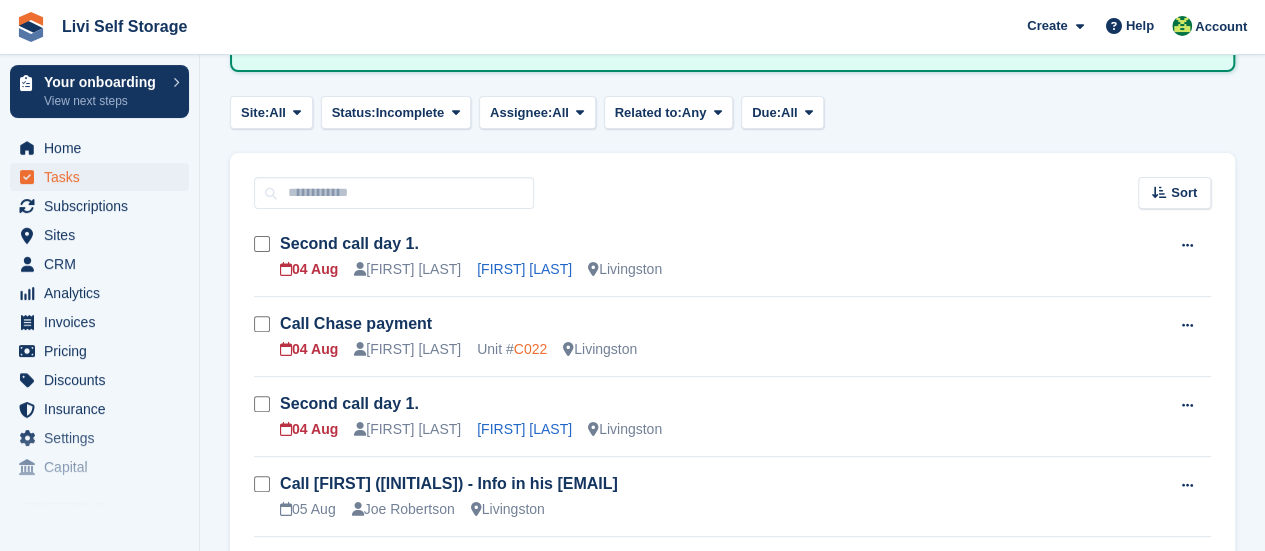 click on "C022" at bounding box center [530, 349] 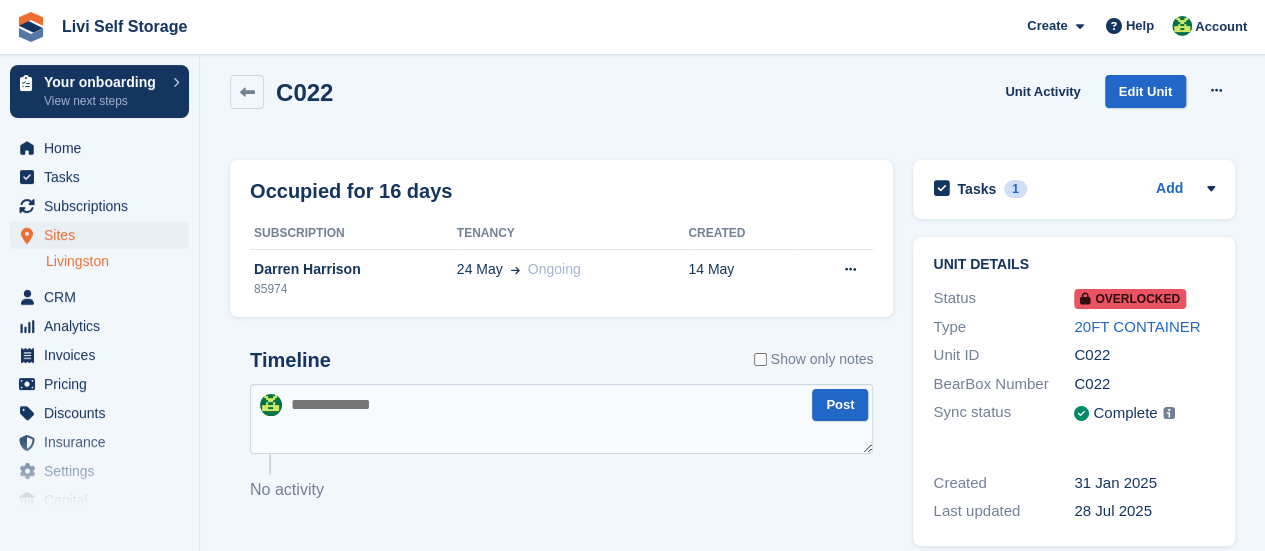 scroll, scrollTop: 0, scrollLeft: 0, axis: both 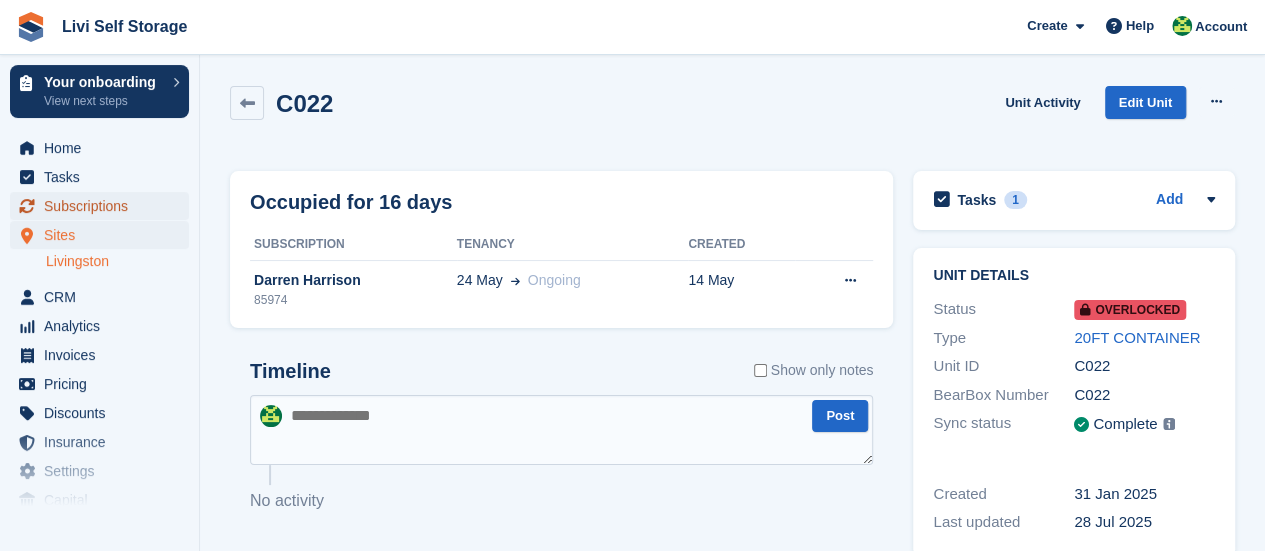 click on "Subscriptions" at bounding box center (104, 206) 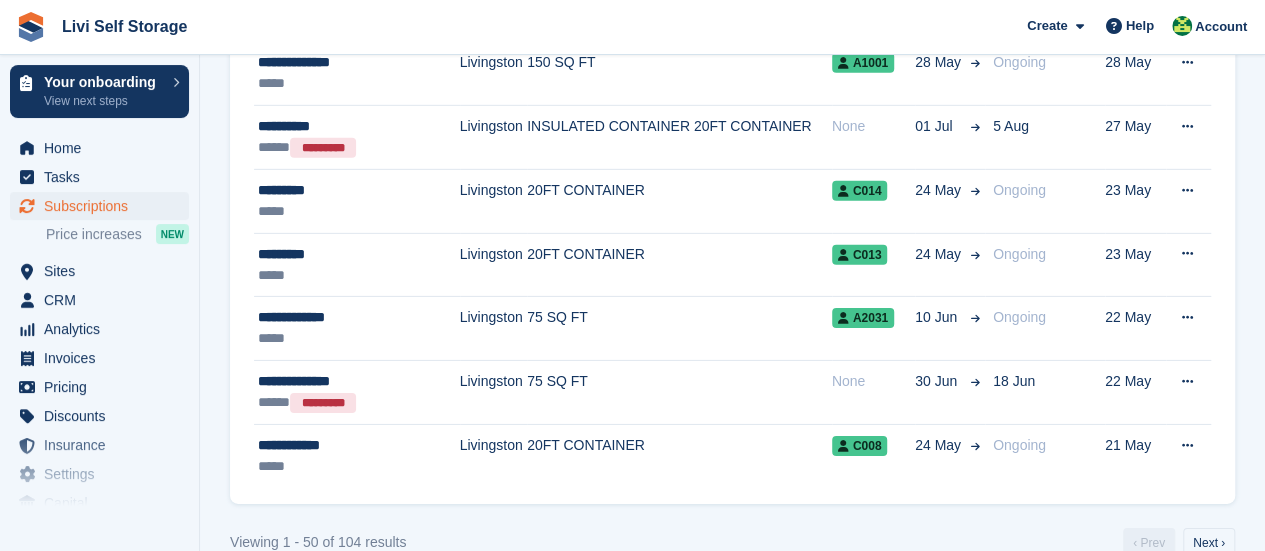 scroll, scrollTop: 3054, scrollLeft: 0, axis: vertical 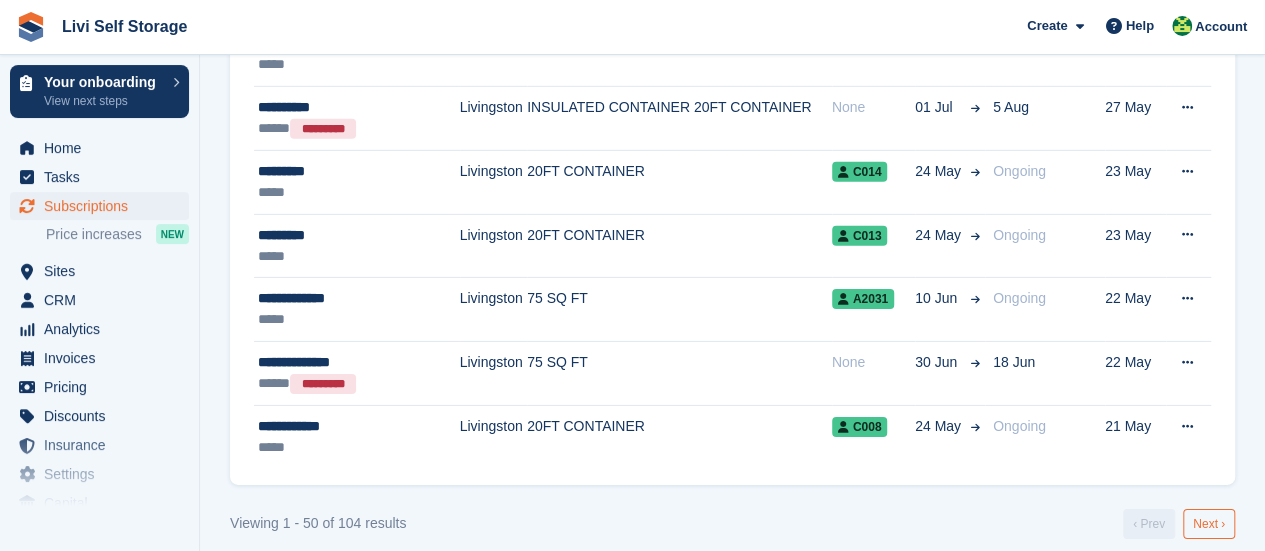 click on "Next ›" at bounding box center [1209, 524] 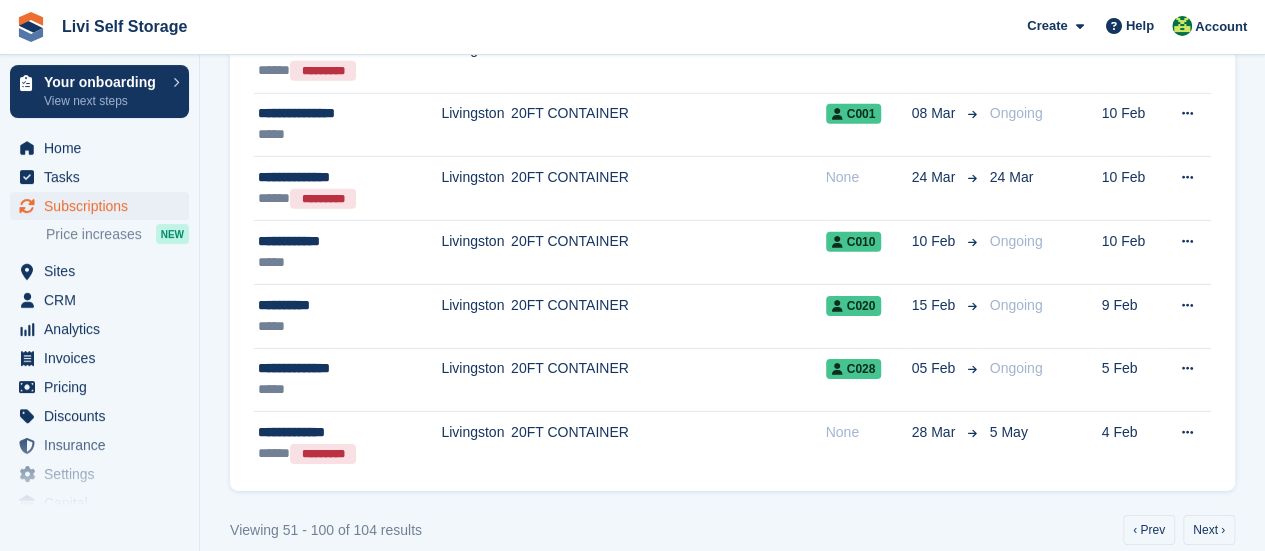 scroll, scrollTop: 0, scrollLeft: 0, axis: both 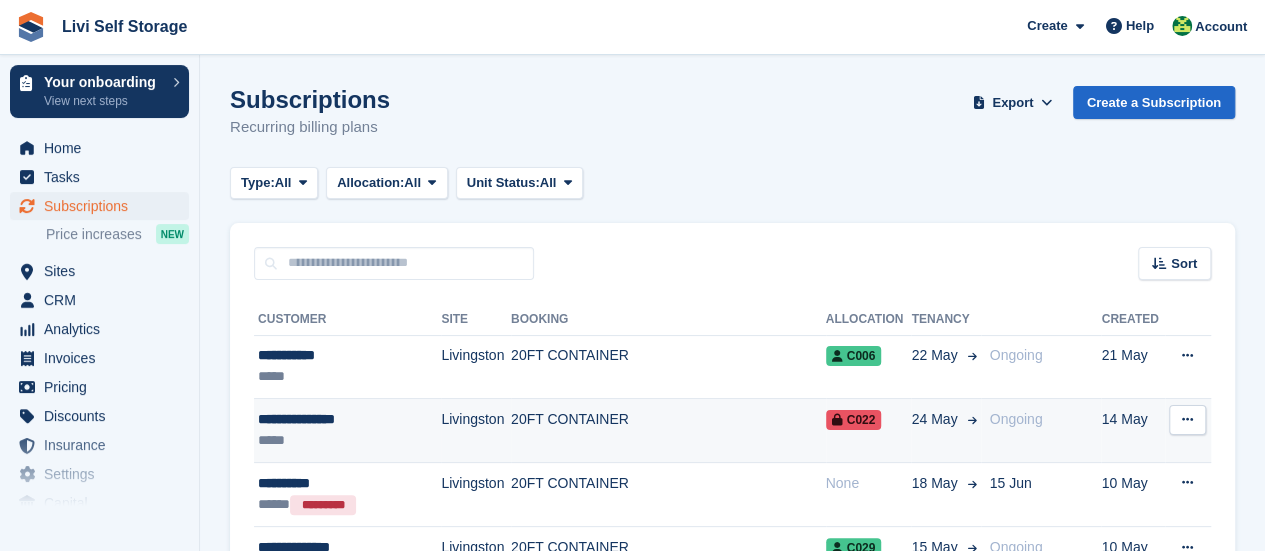 click on "**********" at bounding box center (340, 419) 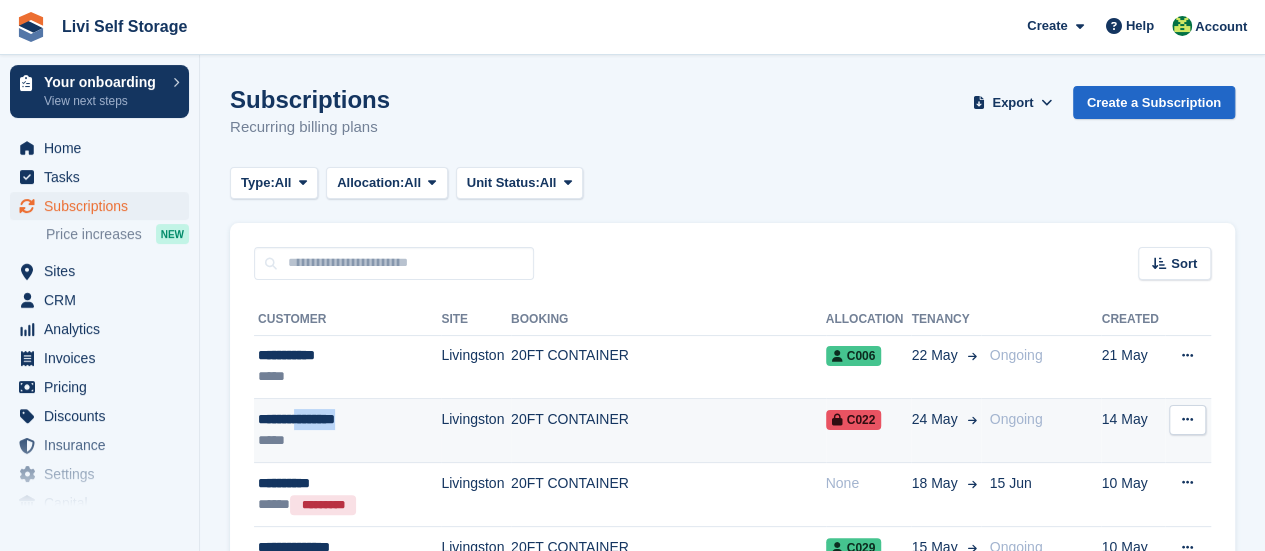 click on "**********" at bounding box center [340, 419] 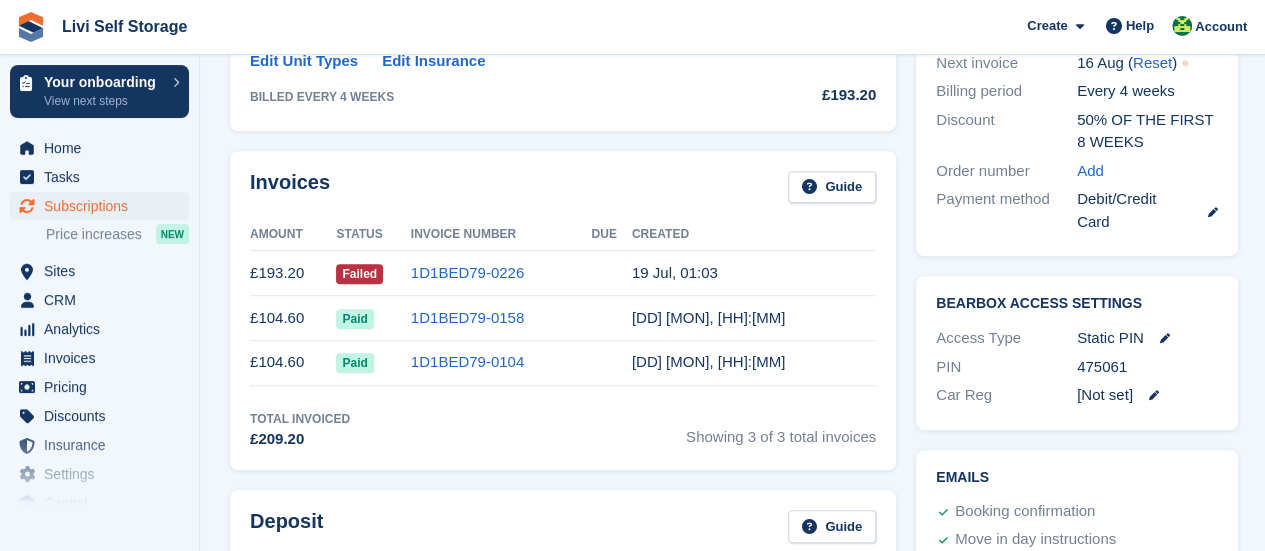 scroll, scrollTop: 500, scrollLeft: 0, axis: vertical 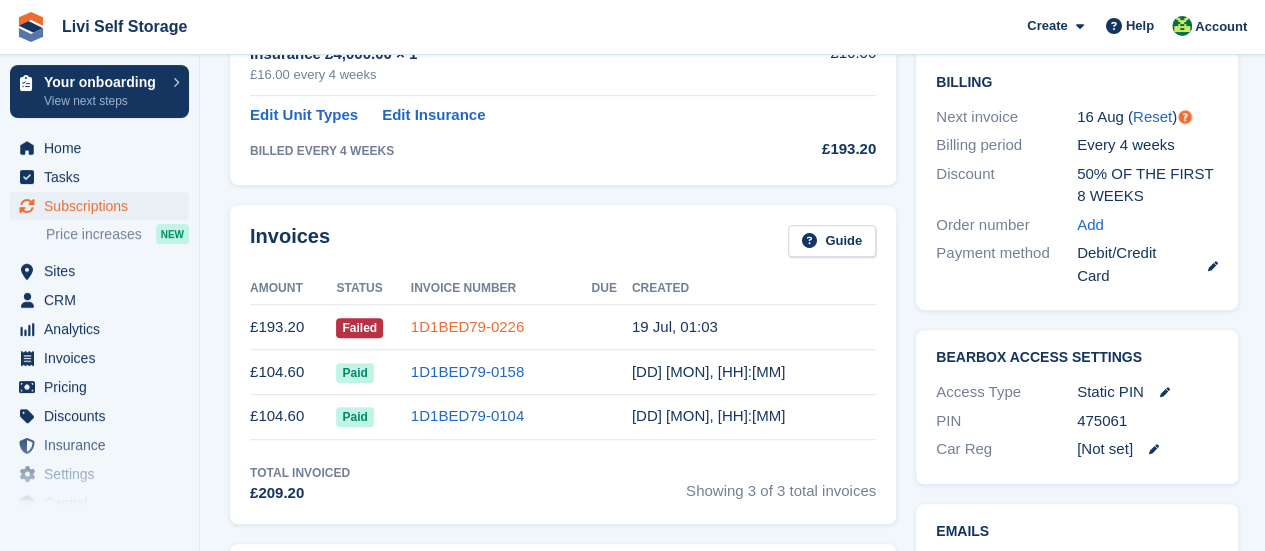 click on "1D1BED79-0226" at bounding box center (467, 326) 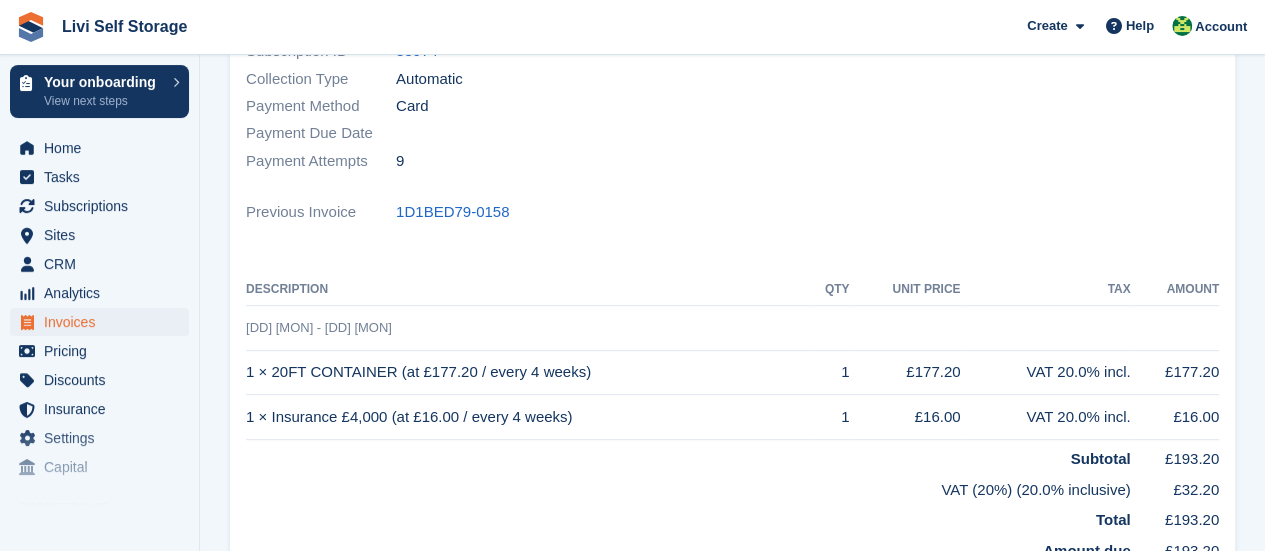 scroll, scrollTop: 123, scrollLeft: 0, axis: vertical 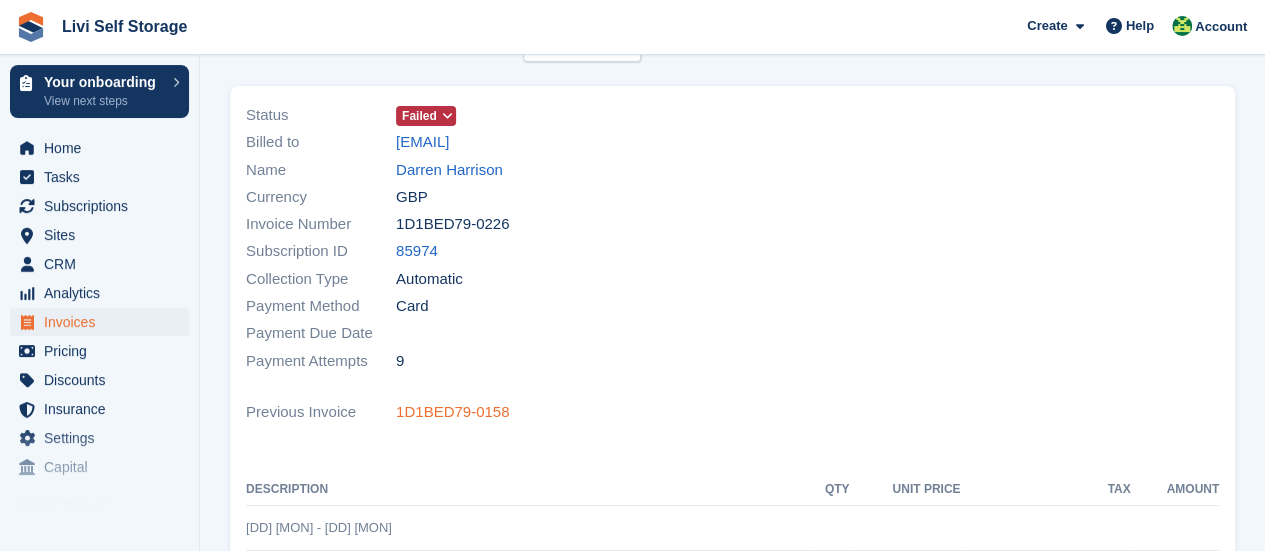click on "1D1BED79-0158" at bounding box center (452, 412) 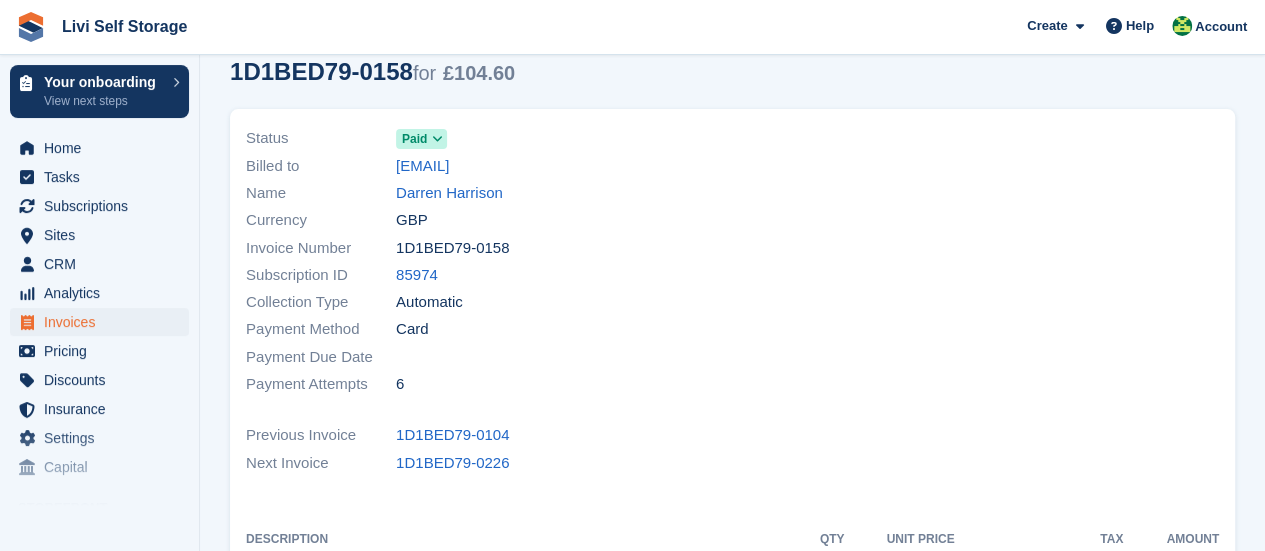 scroll, scrollTop: 0, scrollLeft: 0, axis: both 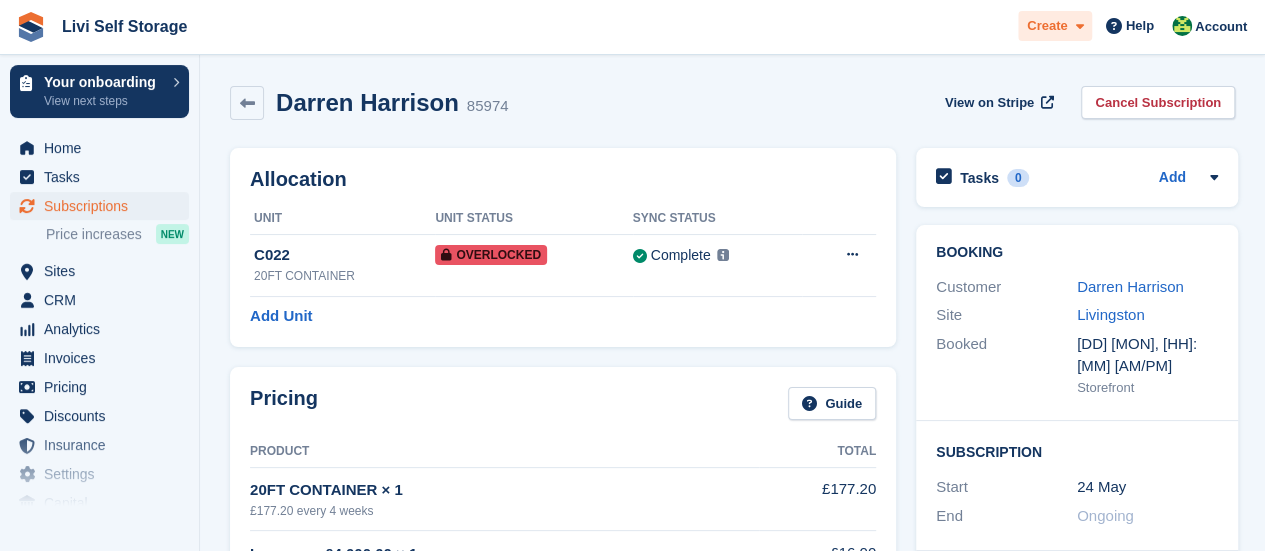 click at bounding box center [1075, 26] 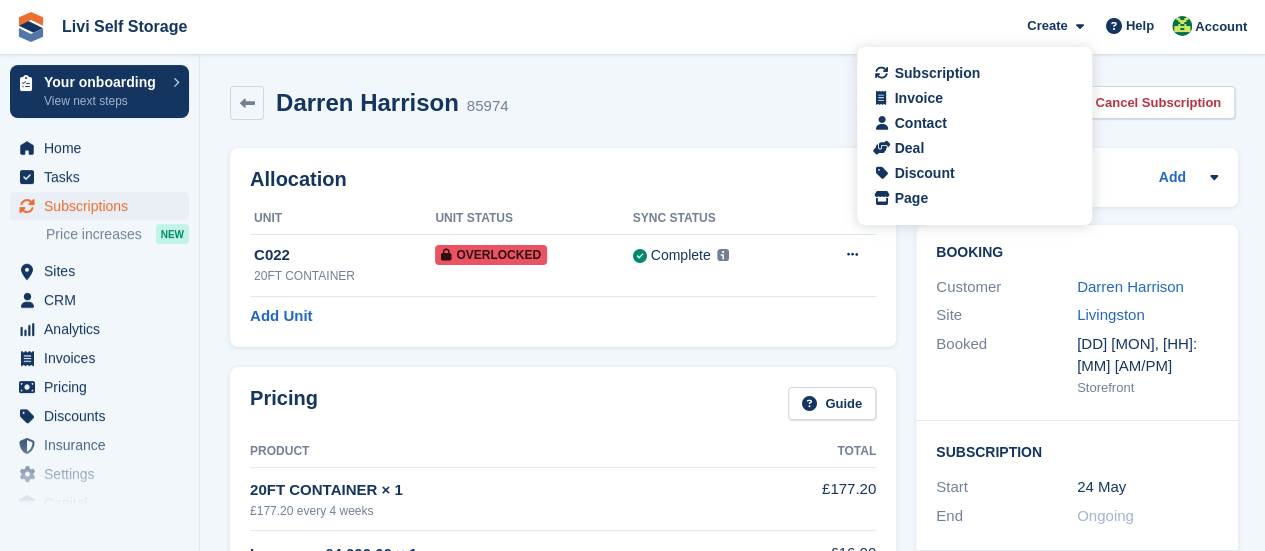 click on "Darren Harrison
85974
View on Stripe
Cancel Subscription" at bounding box center [732, 107] 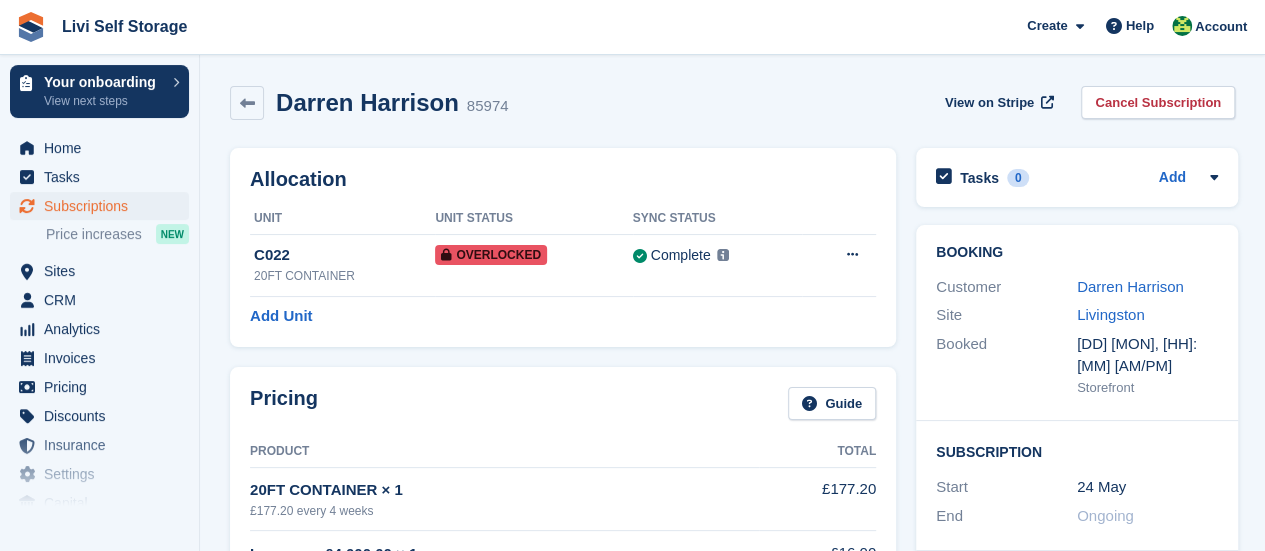 scroll, scrollTop: 100, scrollLeft: 0, axis: vertical 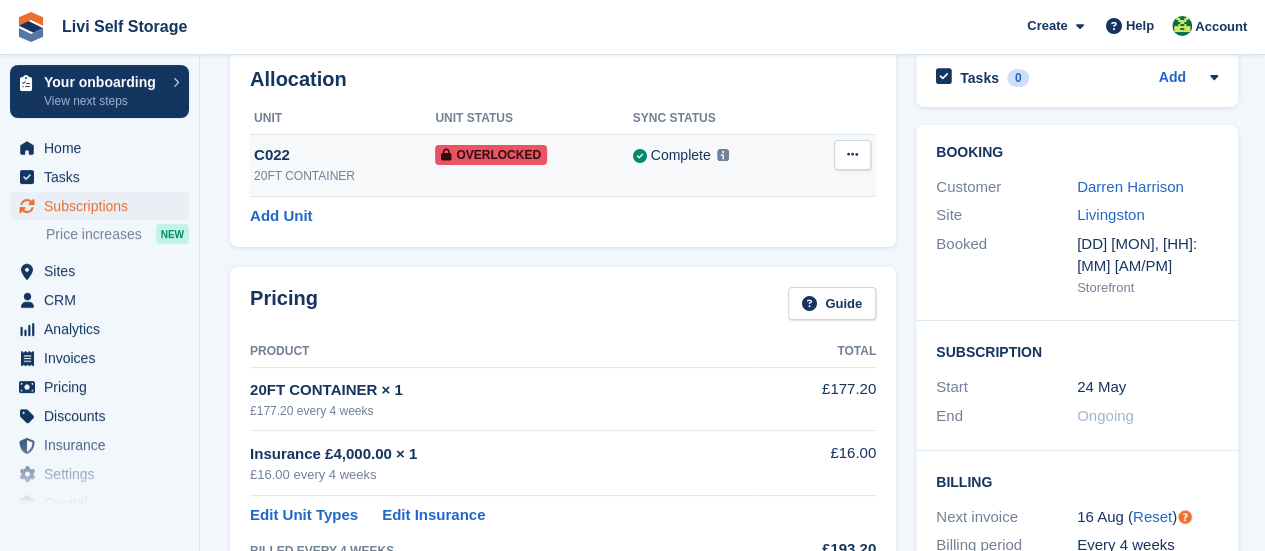 click at bounding box center (852, 154) 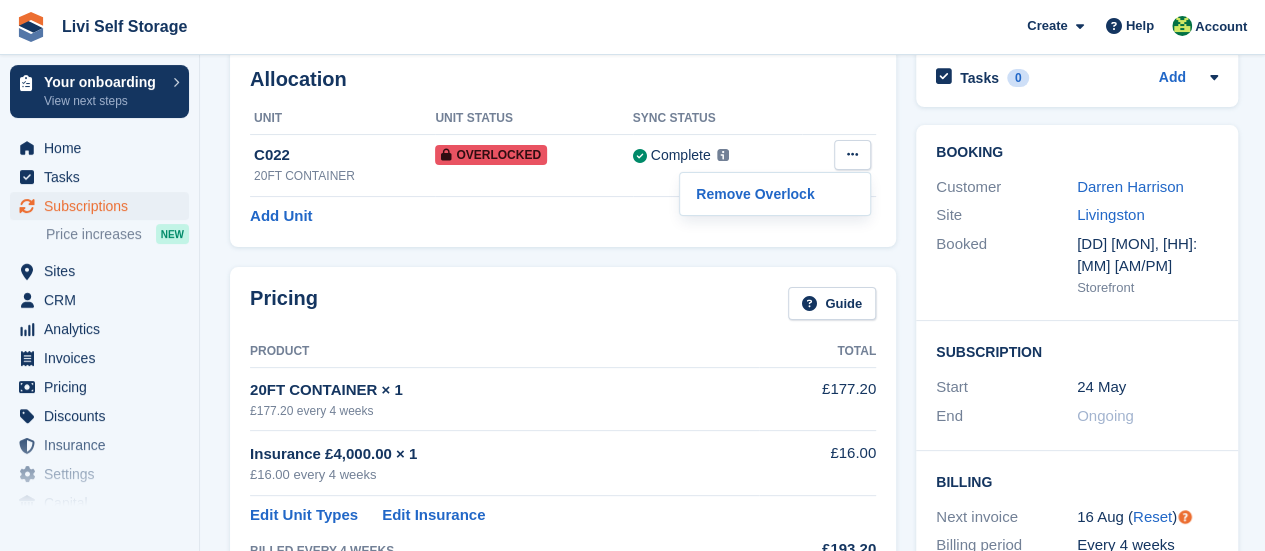 click on "Pricing
Guide
Product
Total
20FT CONTAINER × 1
£177.20 every 4 weeks
£177.20
Insurance £4,000.00 × 1
£16.00 every 4 weeks
£16.00
Edit Unit Types
Edit Insurance
BILLED EVERY 4 WEEKS £193.20" at bounding box center [563, 425] 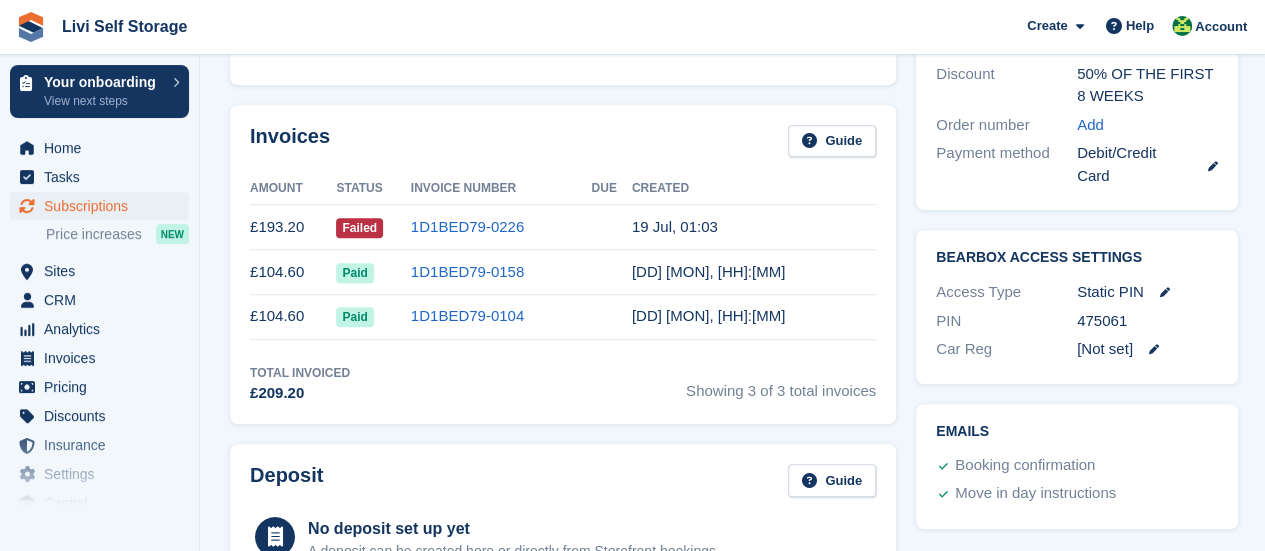 scroll, scrollTop: 500, scrollLeft: 0, axis: vertical 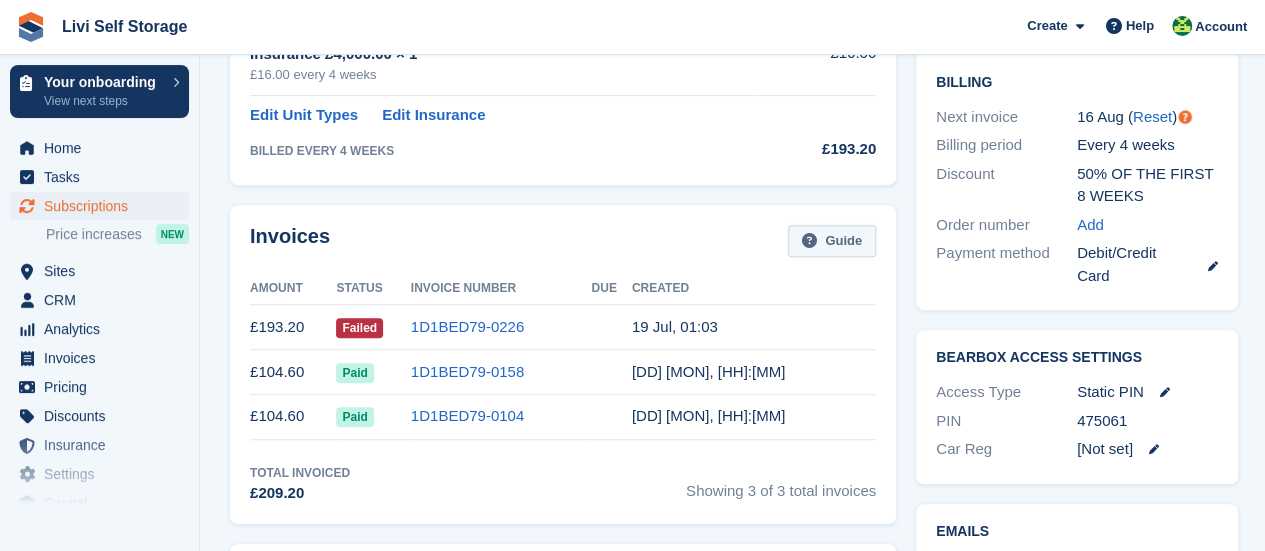 click on "Guide" at bounding box center (832, 241) 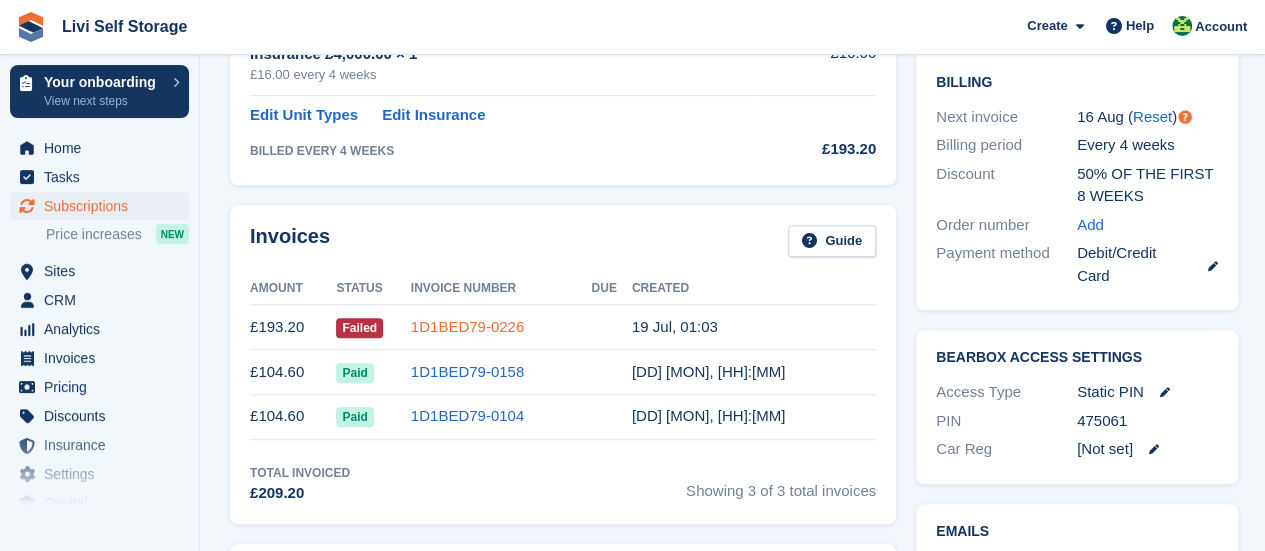 click on "1D1BED79-0226" at bounding box center [467, 326] 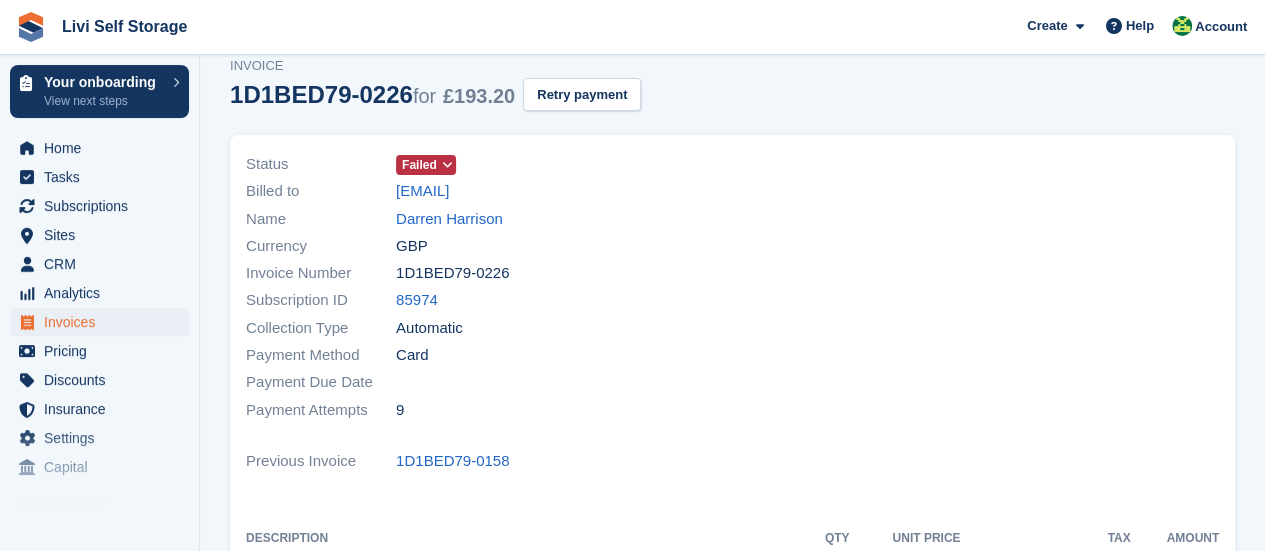 scroll, scrollTop: 0, scrollLeft: 0, axis: both 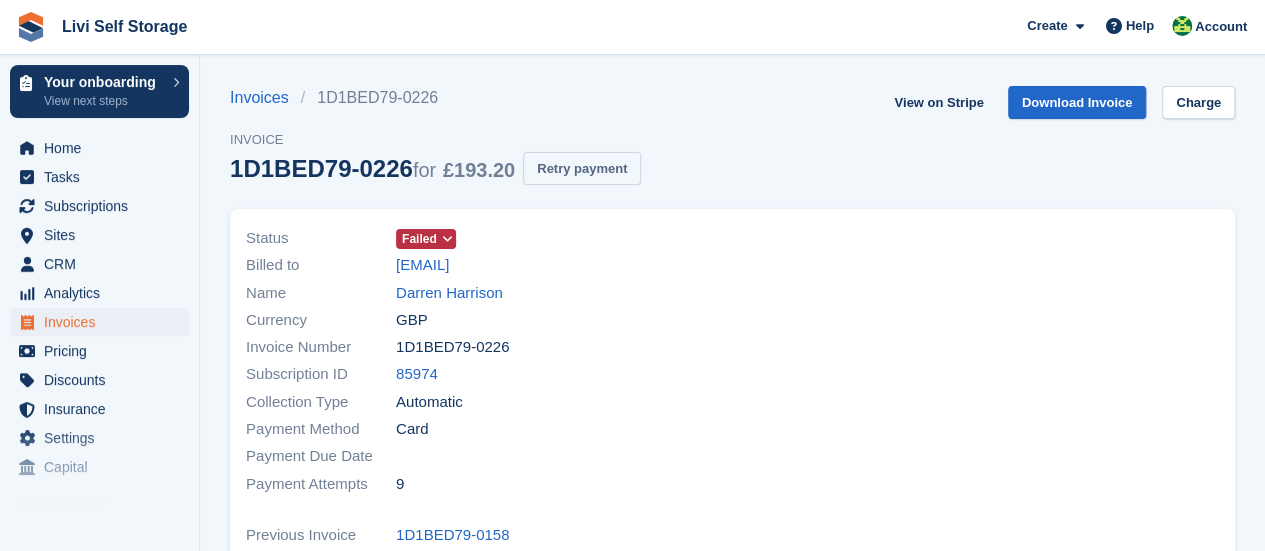 click on "Retry payment" at bounding box center (582, 168) 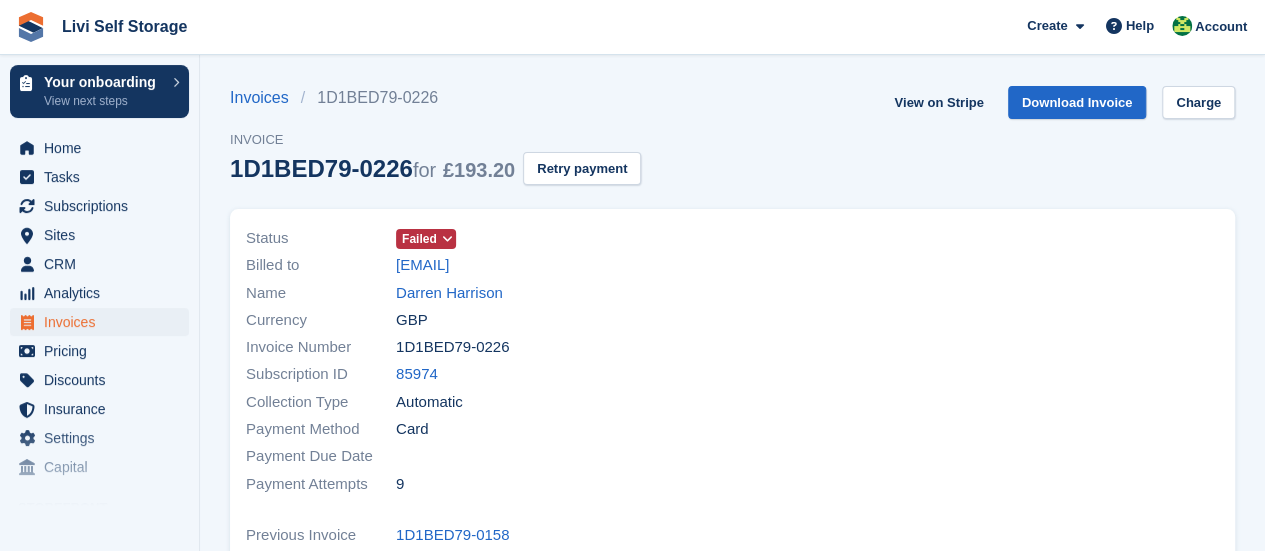 click at bounding box center [446, 239] 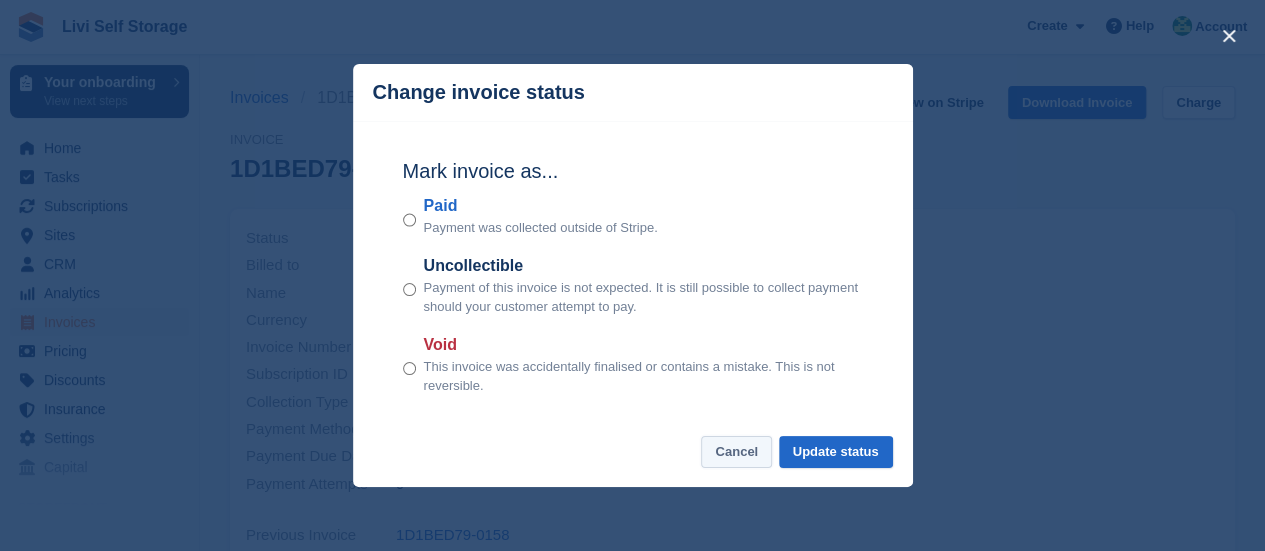 click on "Cancel" at bounding box center (736, 452) 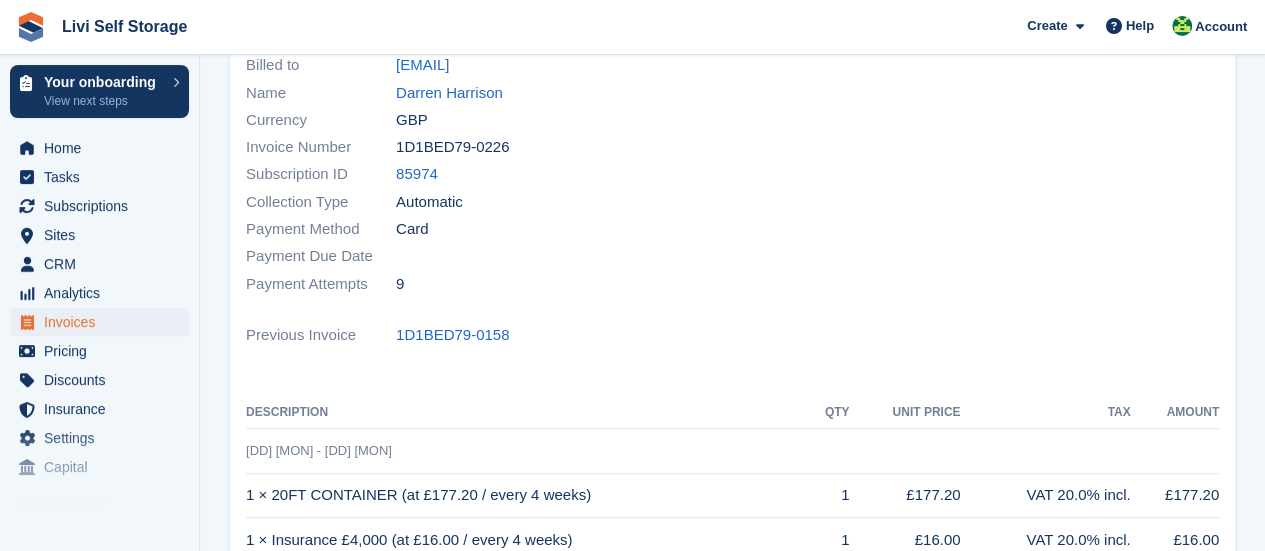 scroll, scrollTop: 0, scrollLeft: 0, axis: both 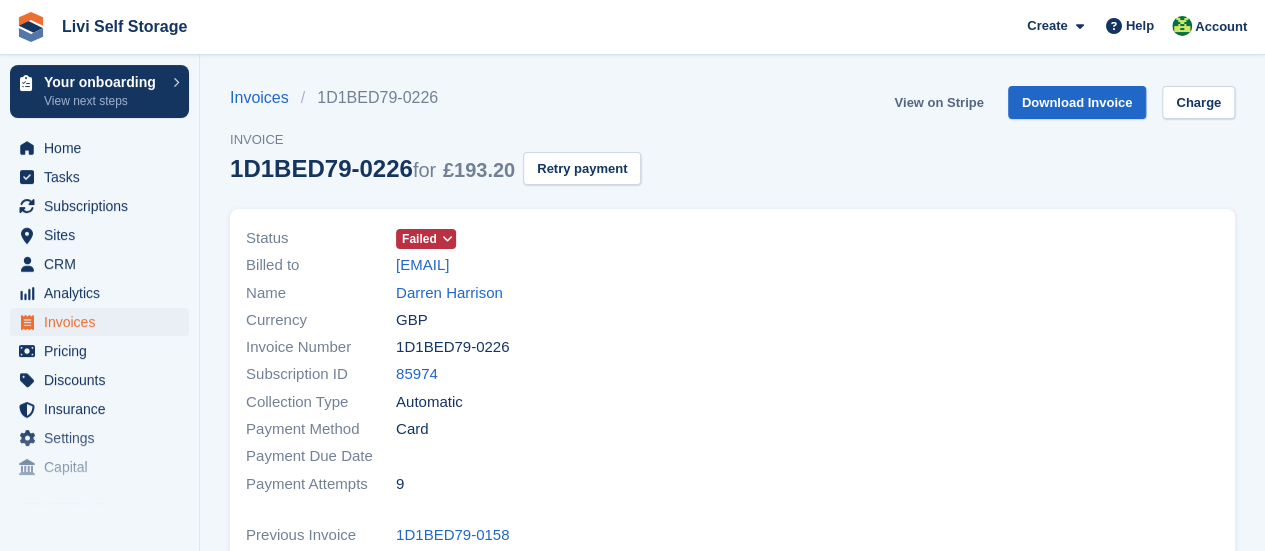 click on "View on Stripe" at bounding box center [938, 102] 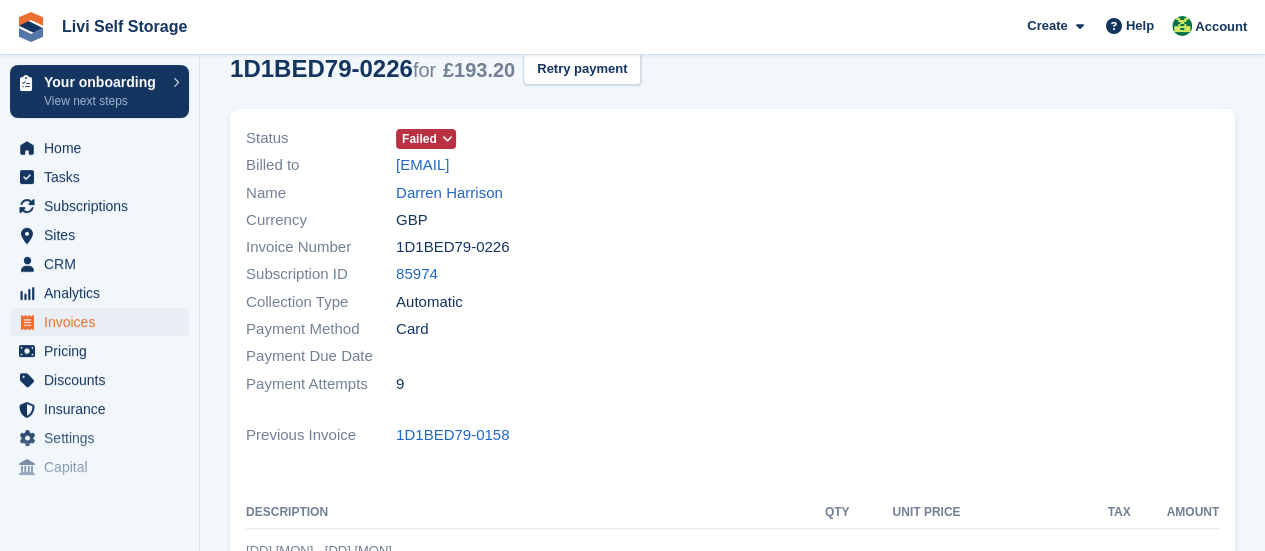 scroll, scrollTop: 0, scrollLeft: 0, axis: both 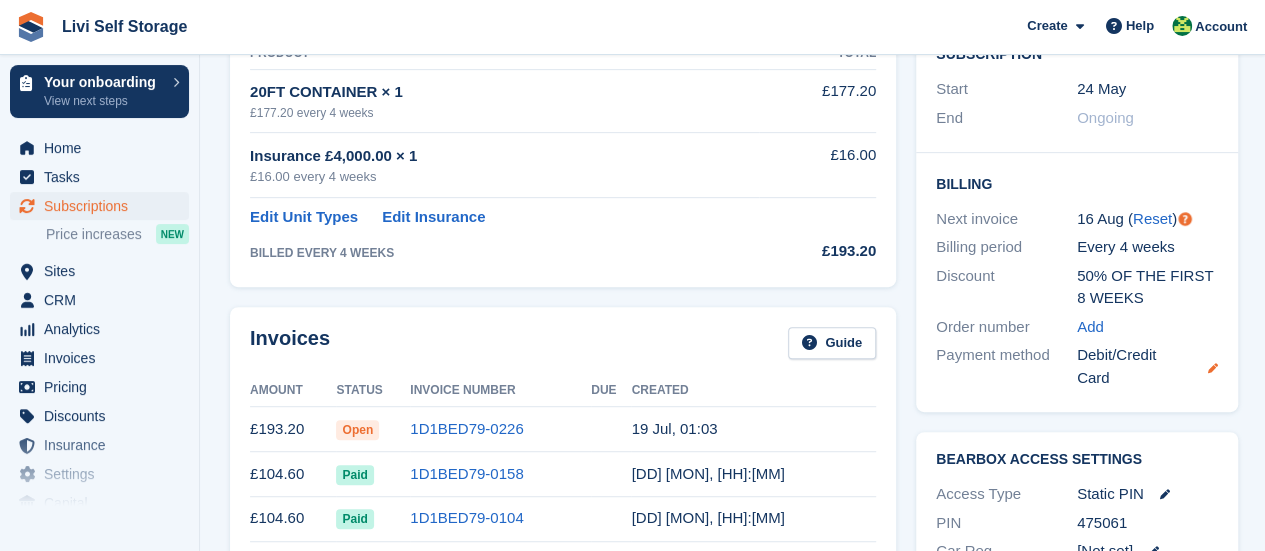click at bounding box center [1213, 368] 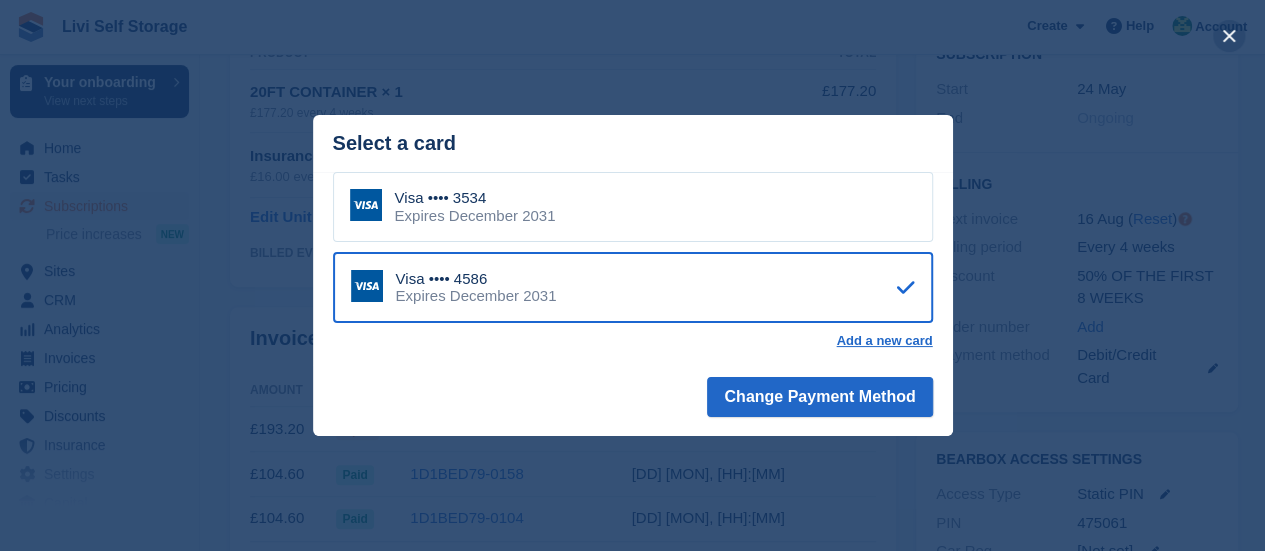 click at bounding box center [1229, 36] 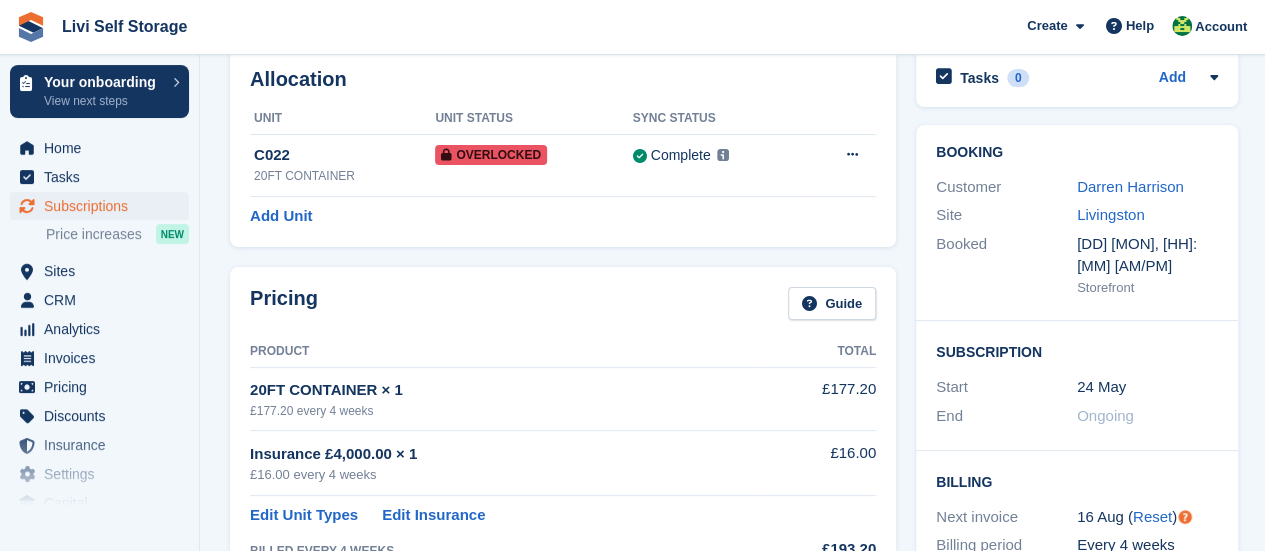 scroll, scrollTop: 0, scrollLeft: 0, axis: both 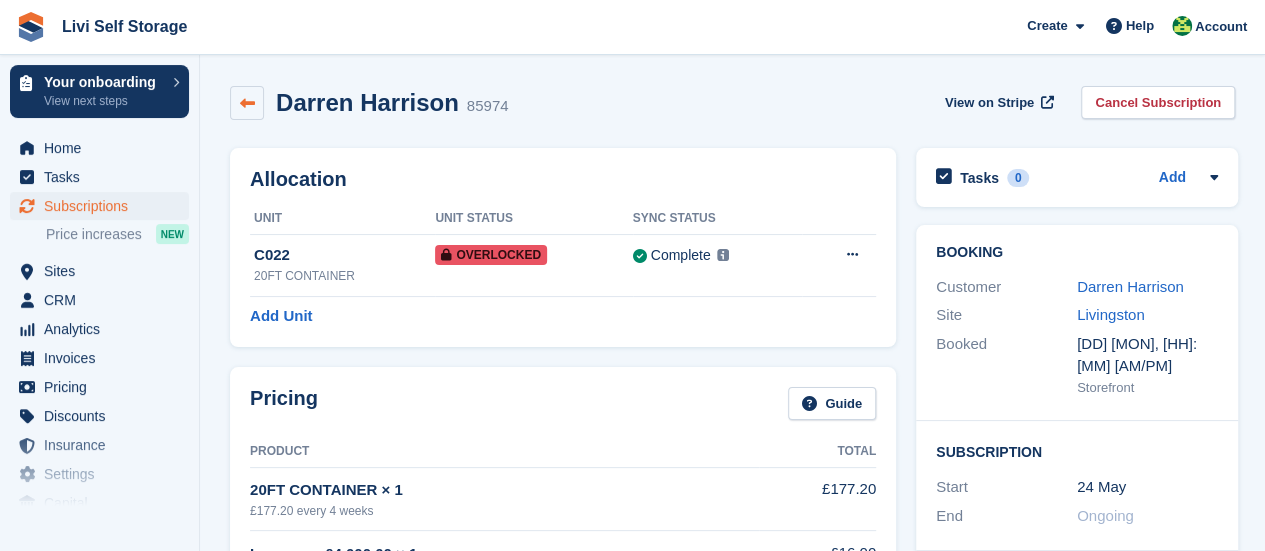 click at bounding box center (247, 103) 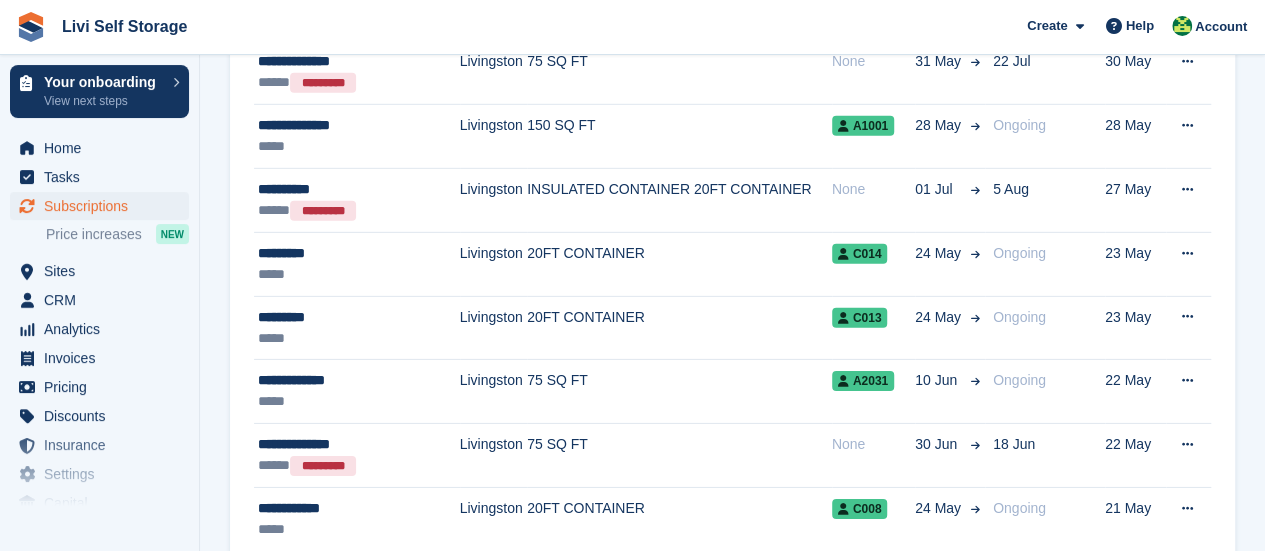 scroll, scrollTop: 3054, scrollLeft: 0, axis: vertical 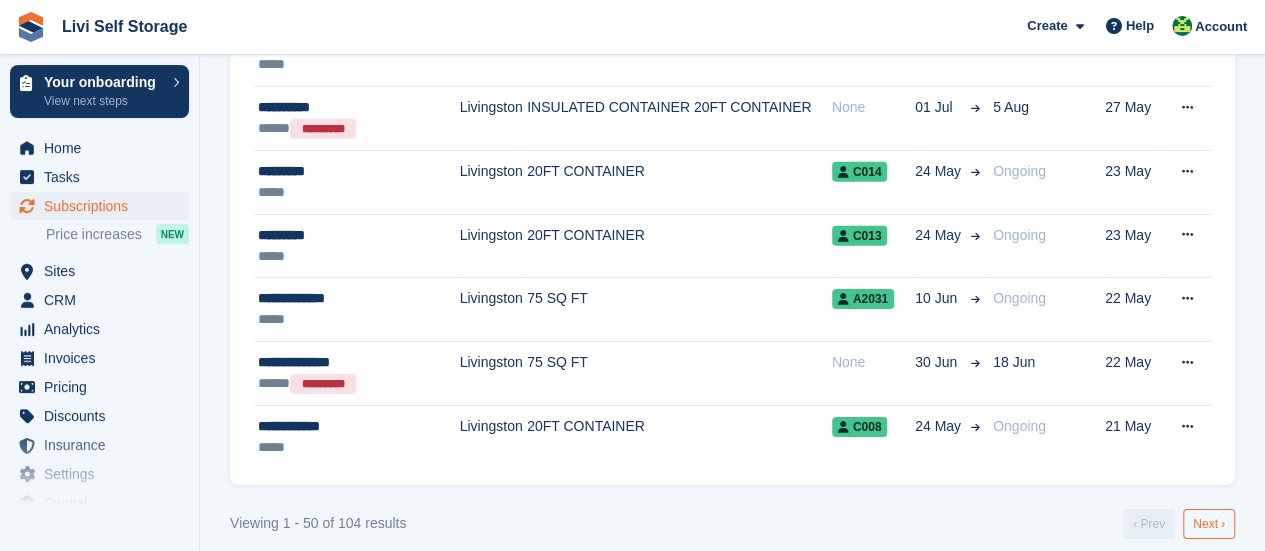 click on "Next ›" at bounding box center [1209, 524] 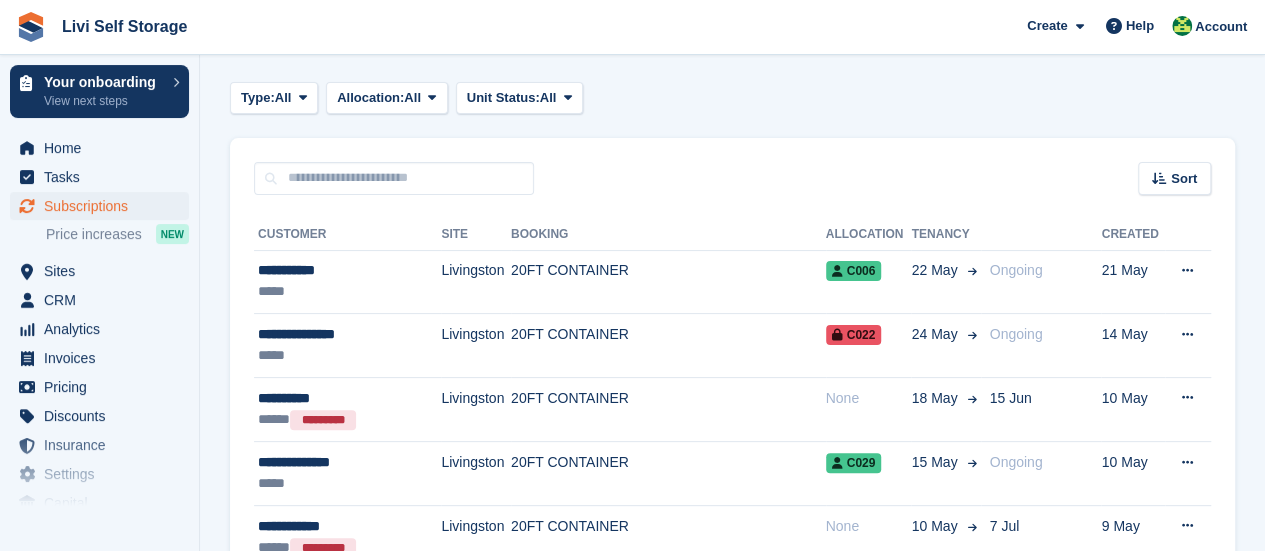 scroll, scrollTop: 54, scrollLeft: 0, axis: vertical 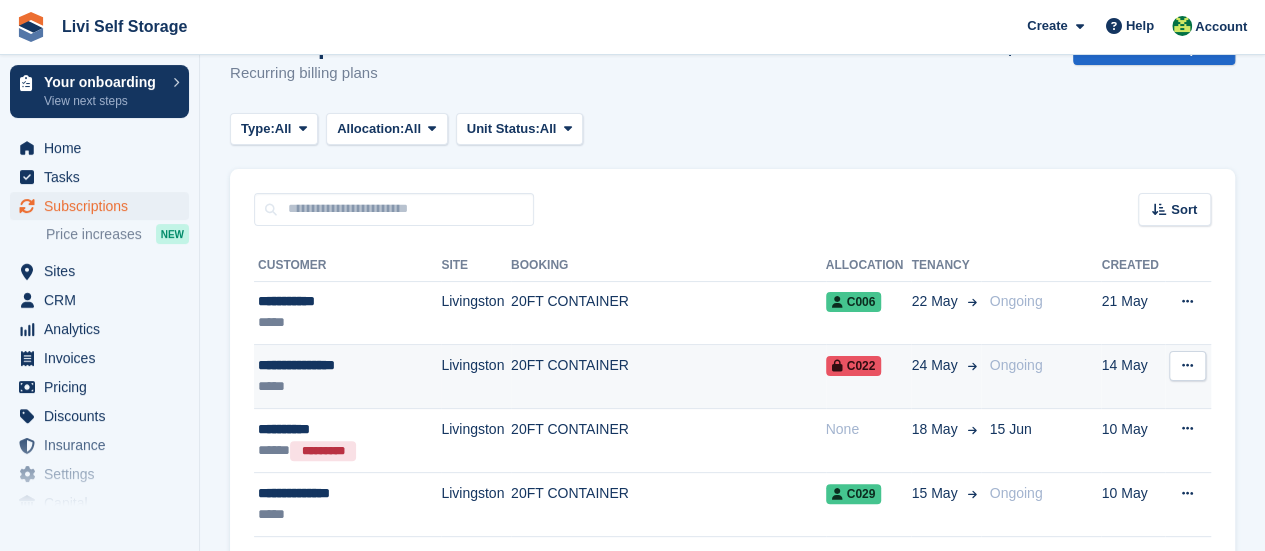 click on "**********" at bounding box center [340, 365] 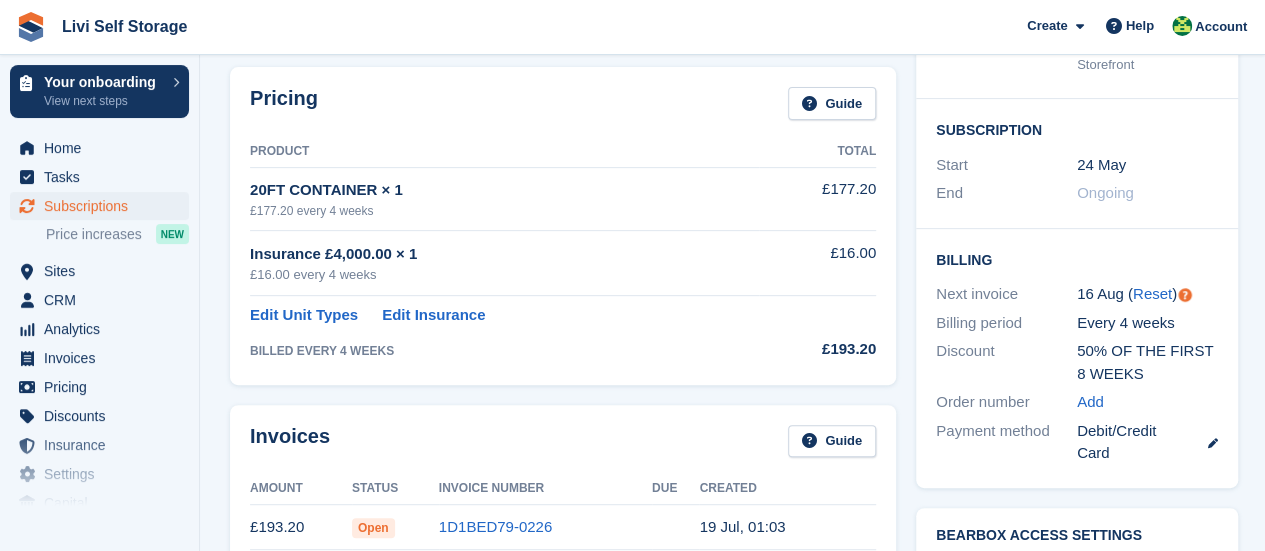 scroll, scrollTop: 400, scrollLeft: 0, axis: vertical 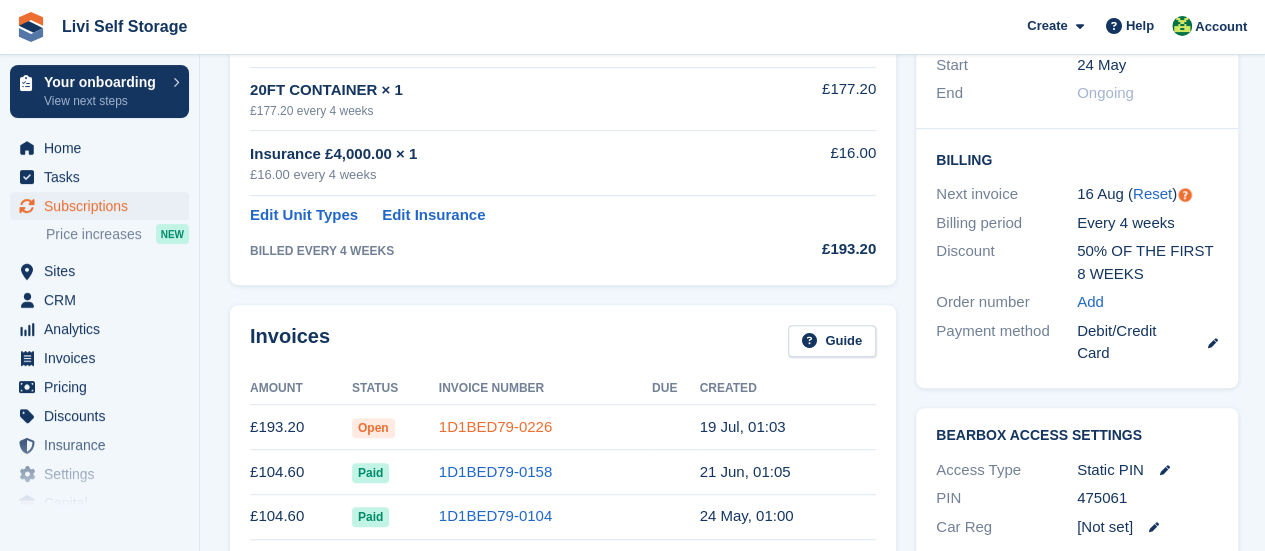 click on "1D1BED79-0226" at bounding box center (495, 426) 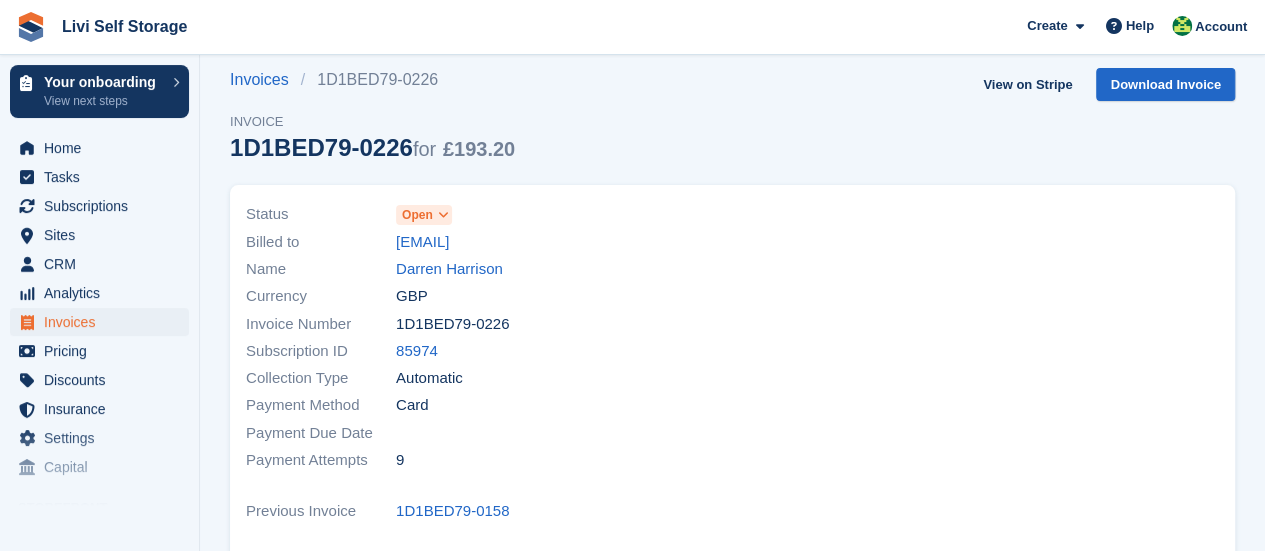 scroll, scrollTop: 0, scrollLeft: 0, axis: both 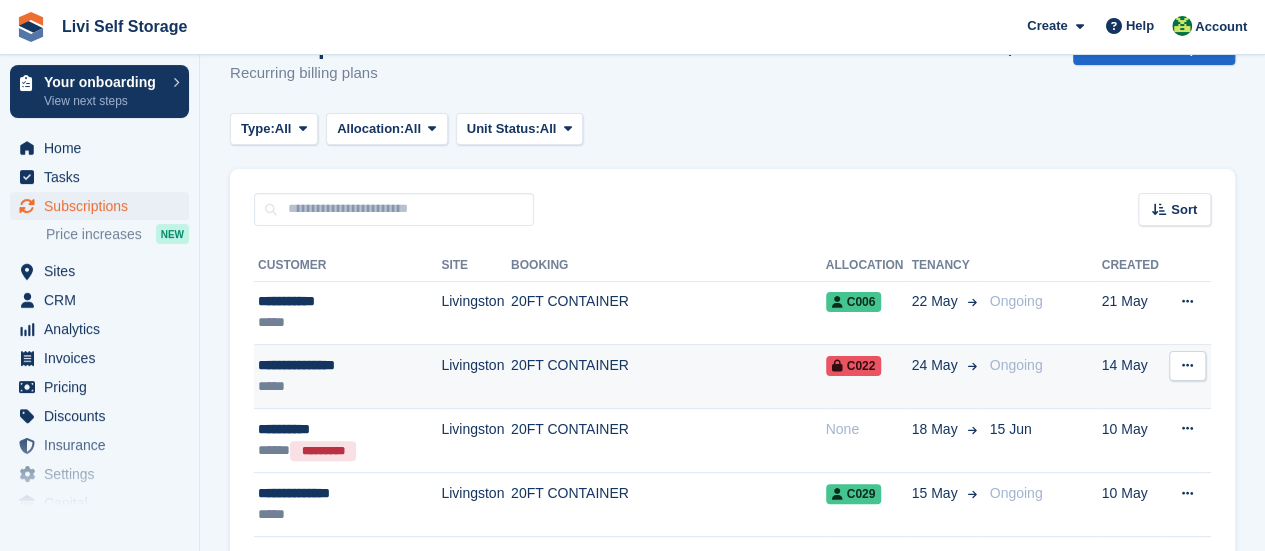 click on "**********" at bounding box center [340, 365] 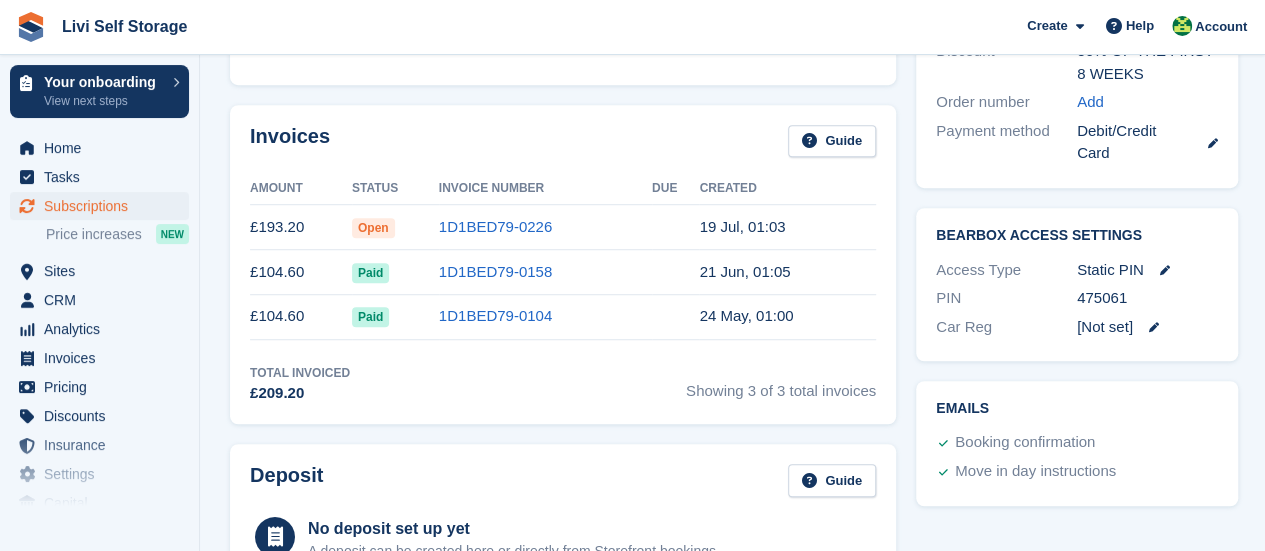 scroll, scrollTop: 570, scrollLeft: 0, axis: vertical 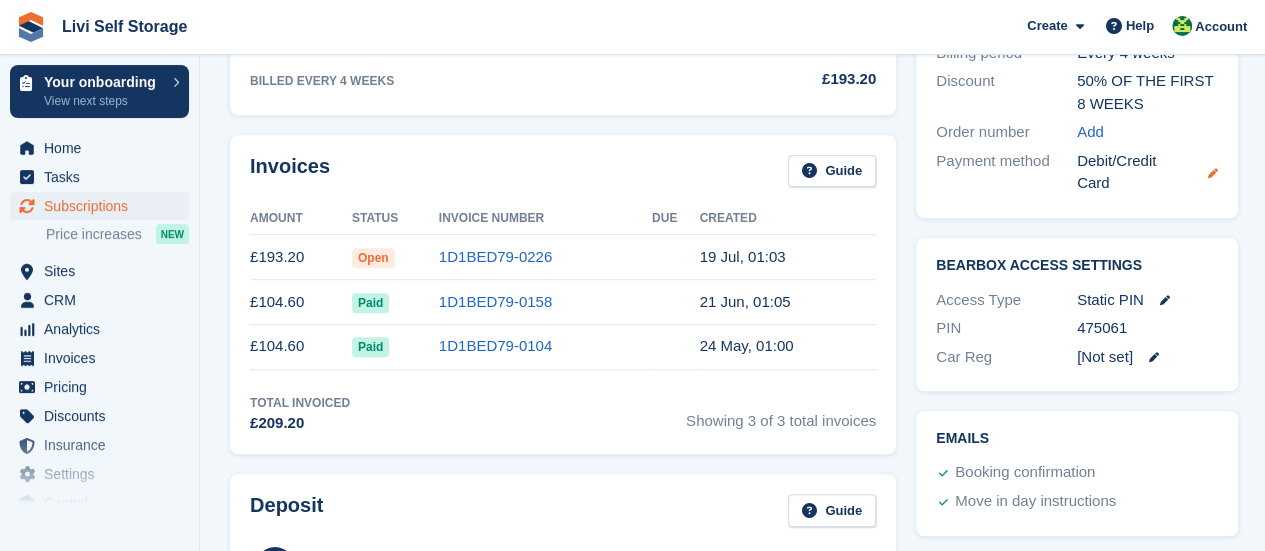 click at bounding box center (1213, 173) 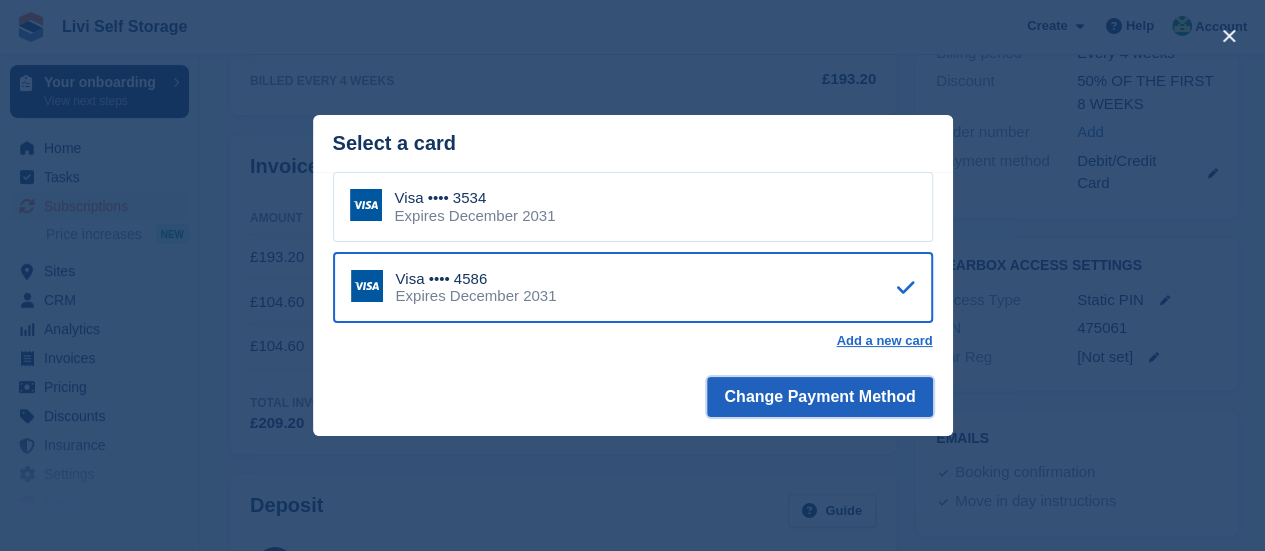 click on "Change Payment Method" at bounding box center [819, 397] 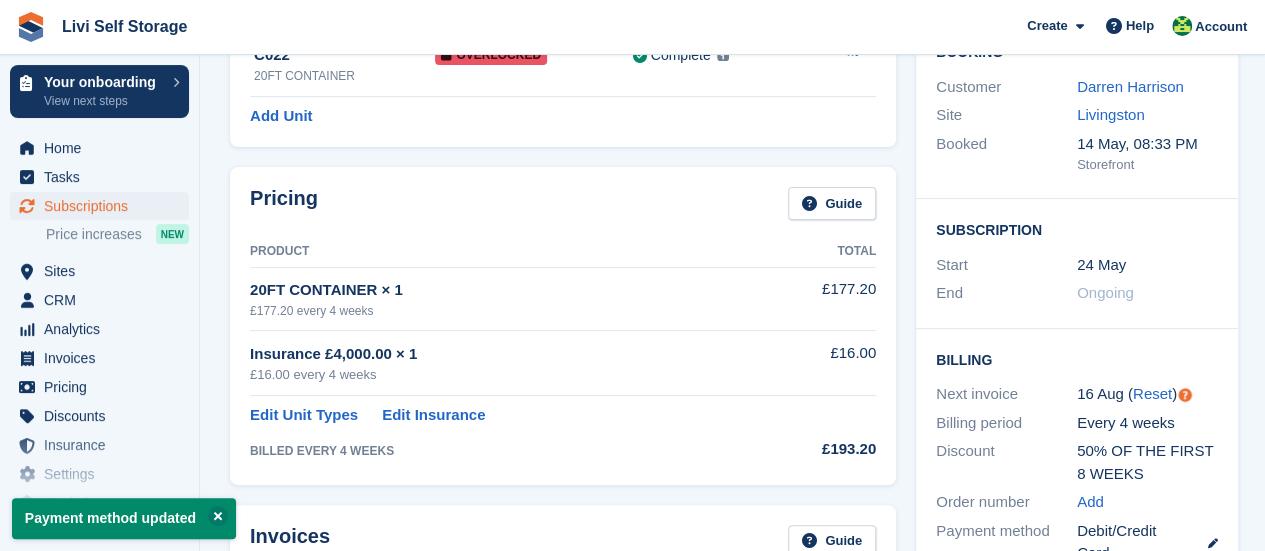 scroll, scrollTop: 300, scrollLeft: 0, axis: vertical 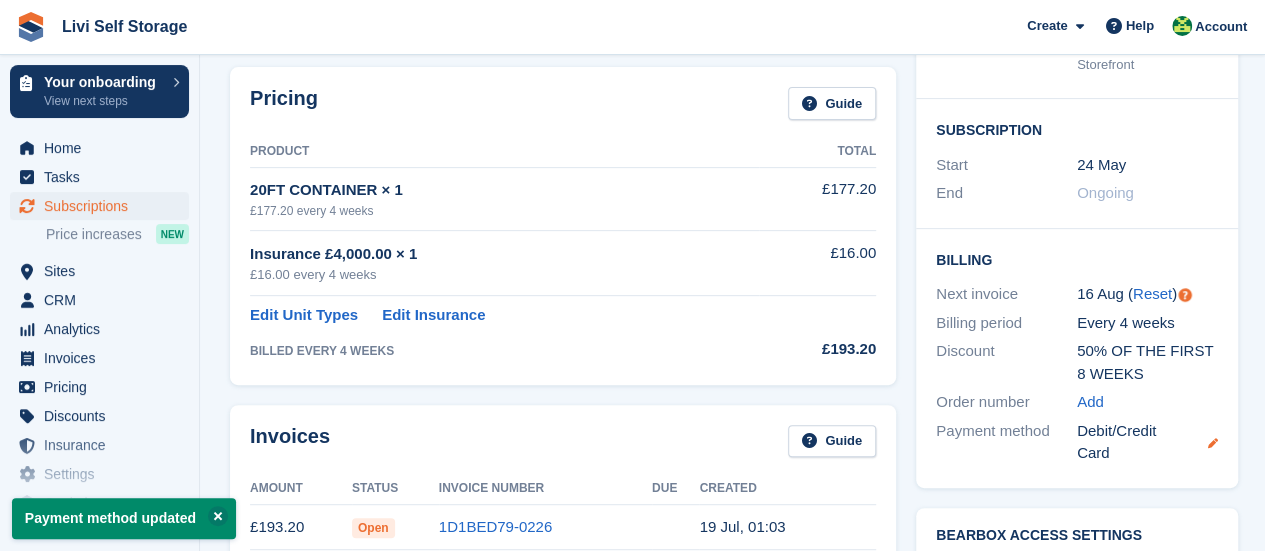 click at bounding box center (1213, 443) 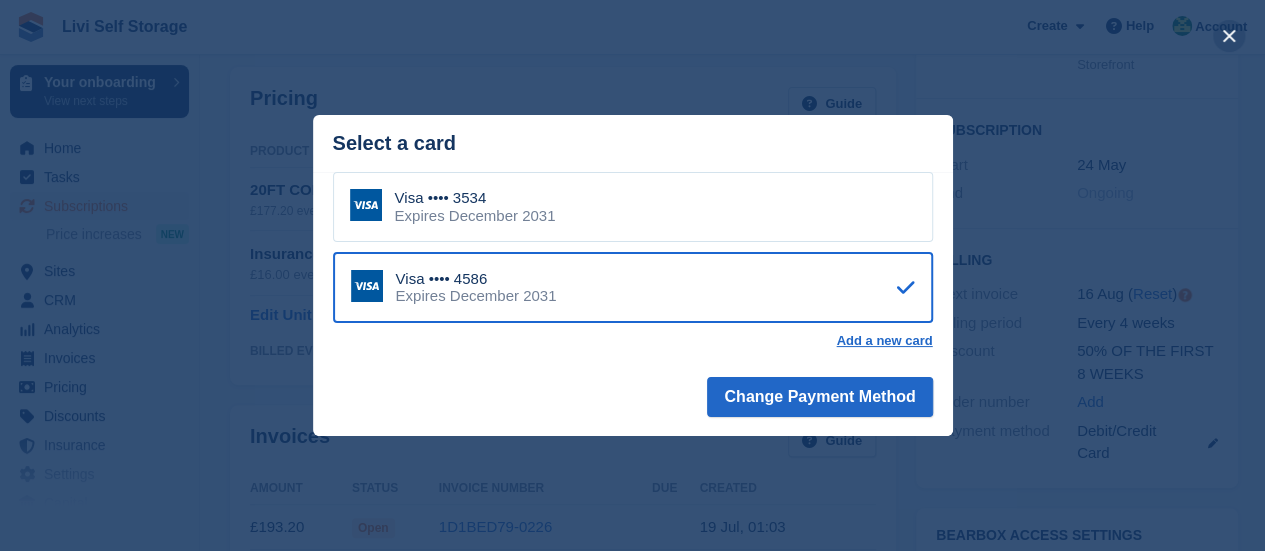 click at bounding box center (1229, 36) 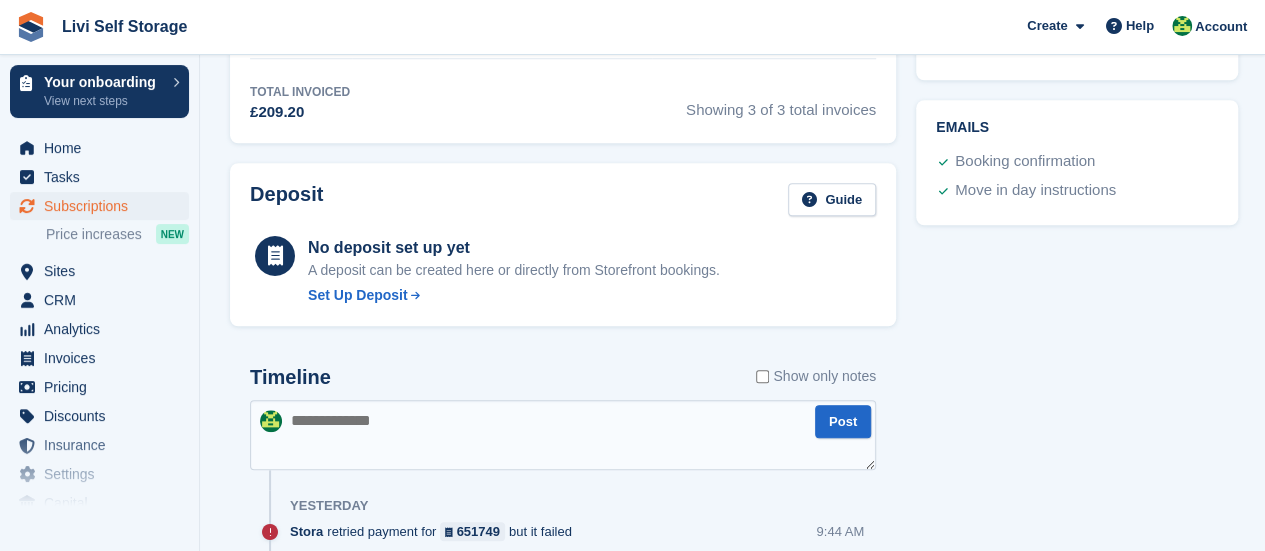 scroll, scrollTop: 900, scrollLeft: 0, axis: vertical 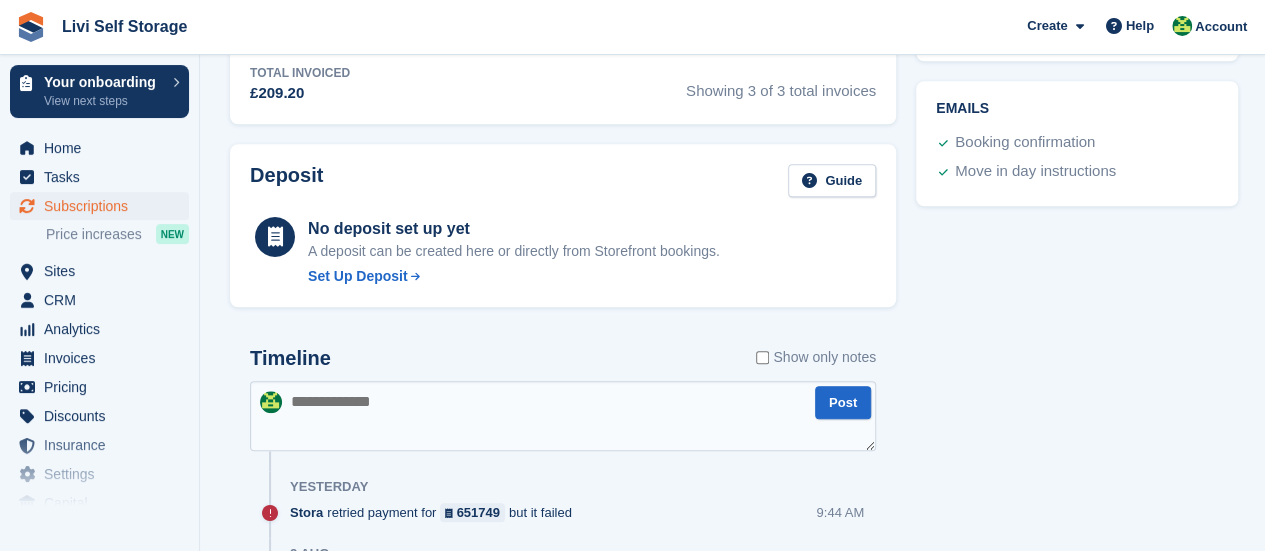 click at bounding box center [563, 416] 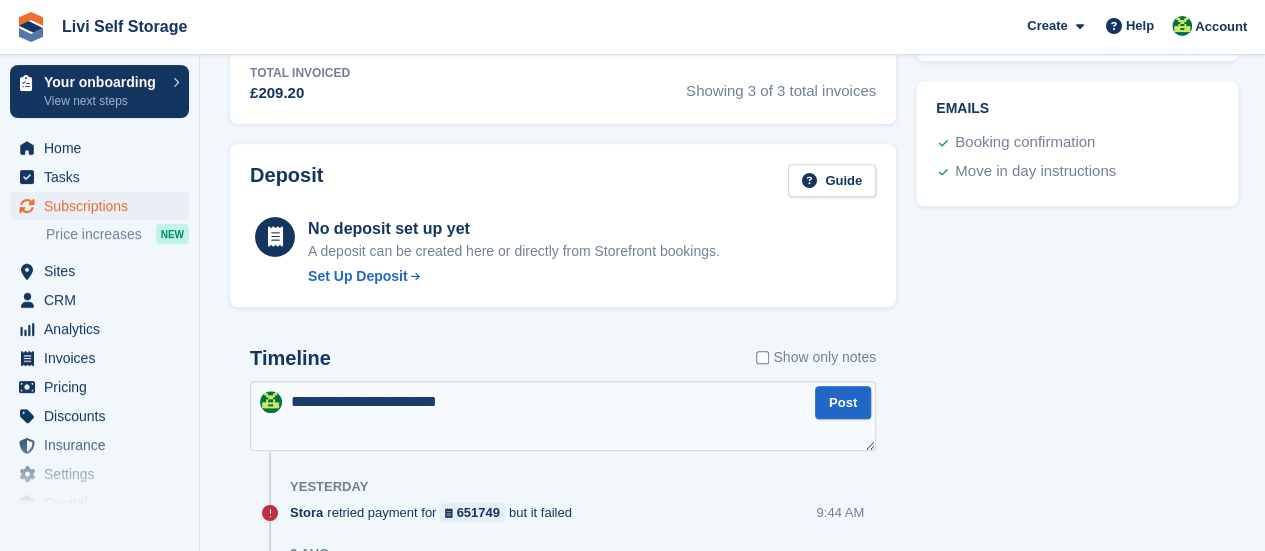 scroll, scrollTop: 1000, scrollLeft: 0, axis: vertical 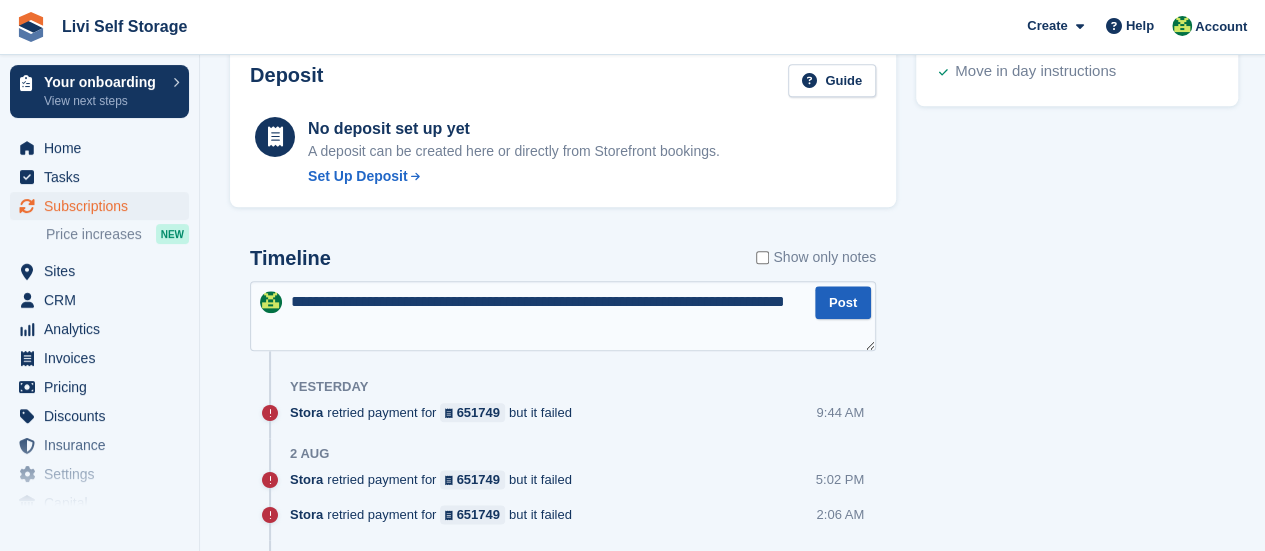 type on "**********" 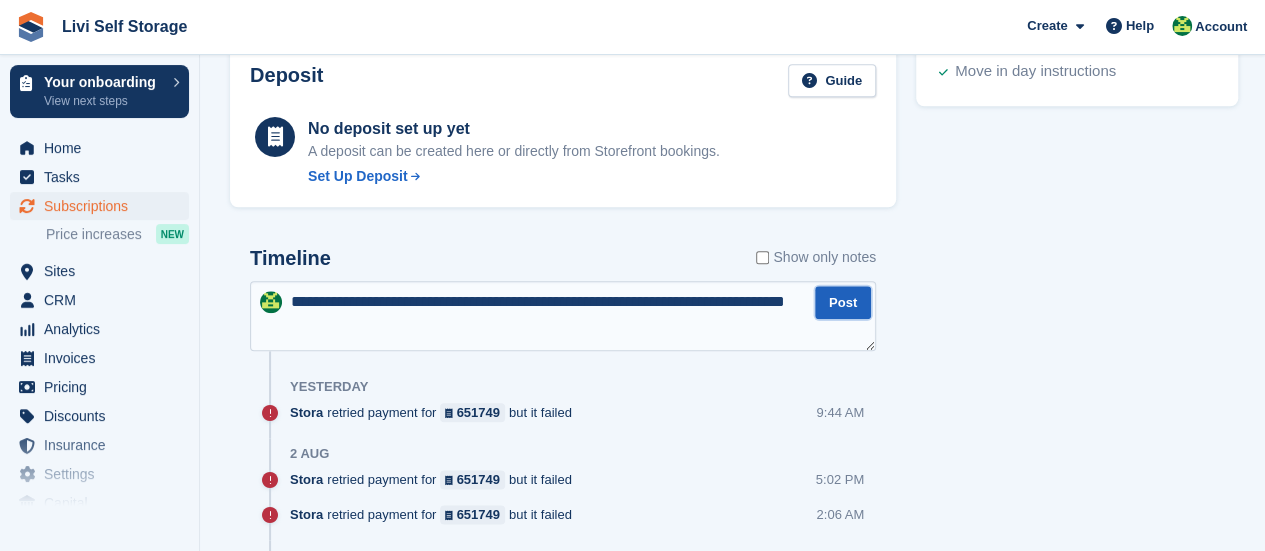 click on "Post" at bounding box center (843, 302) 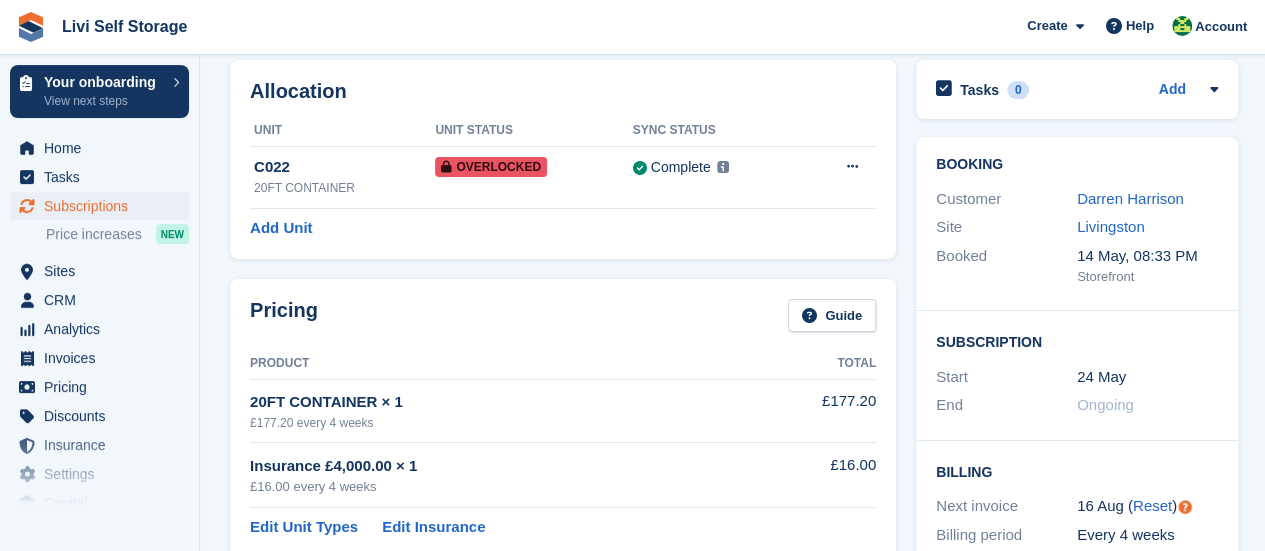 scroll, scrollTop: 0, scrollLeft: 0, axis: both 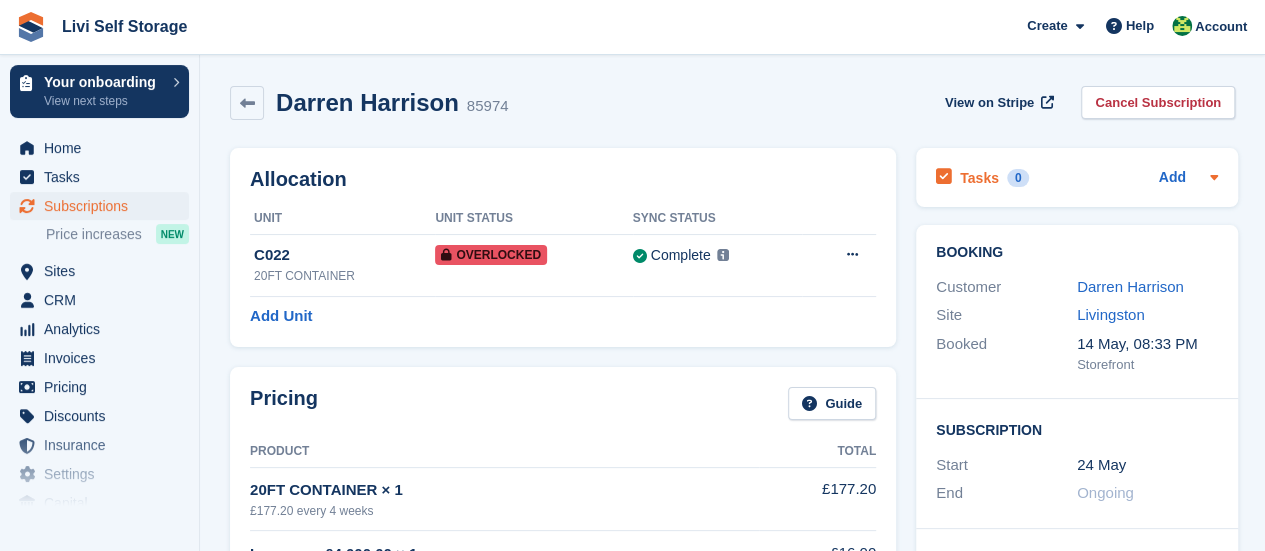 click at bounding box center (944, 177) 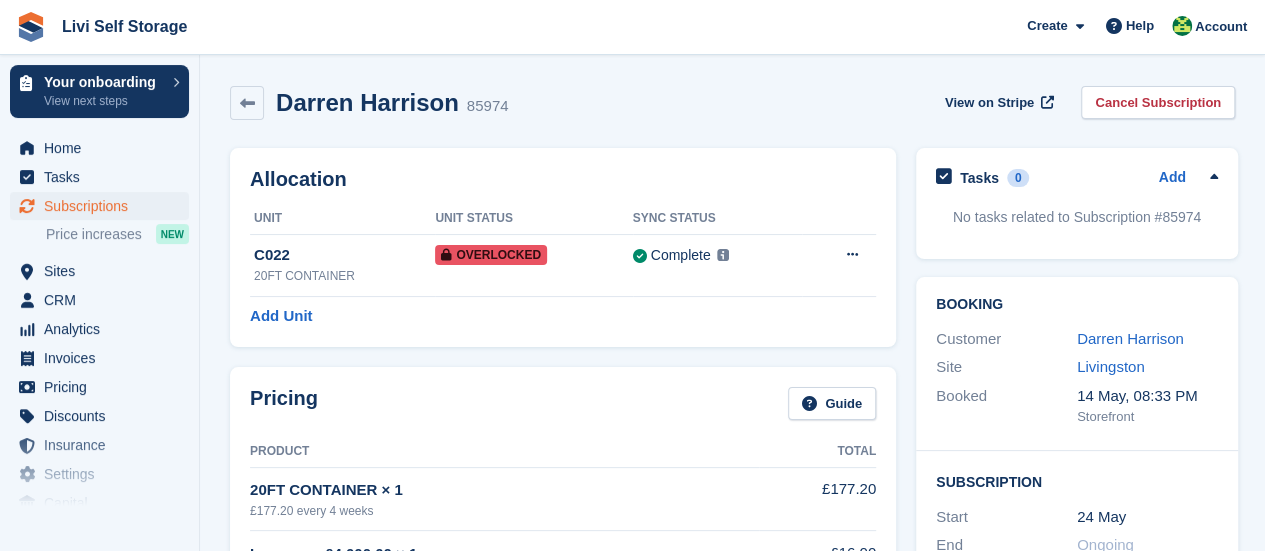 click at bounding box center (944, 177) 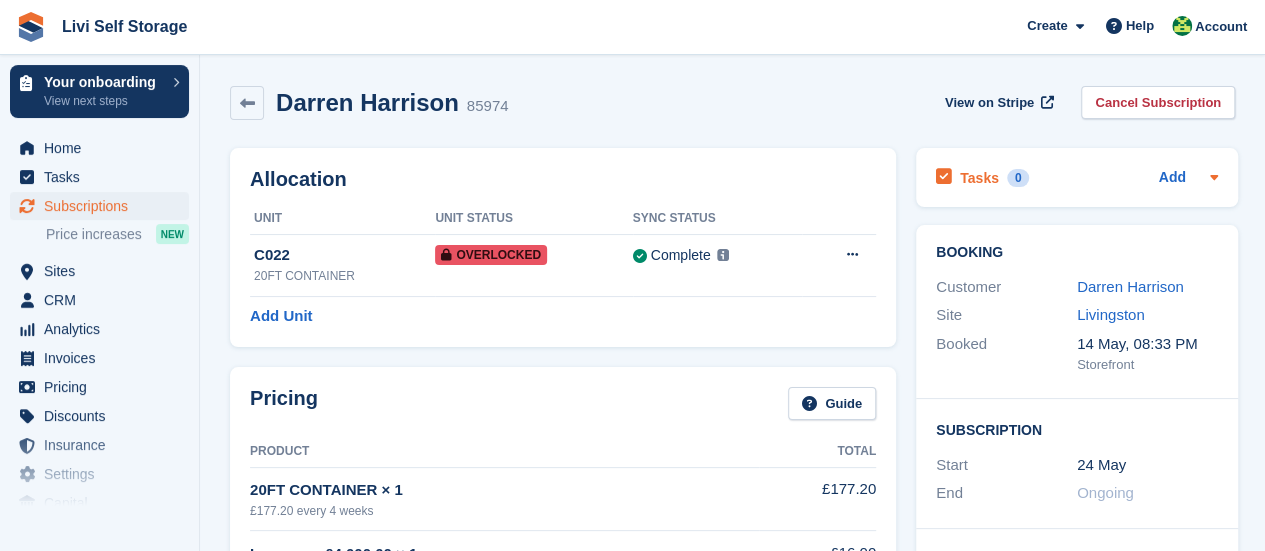 click 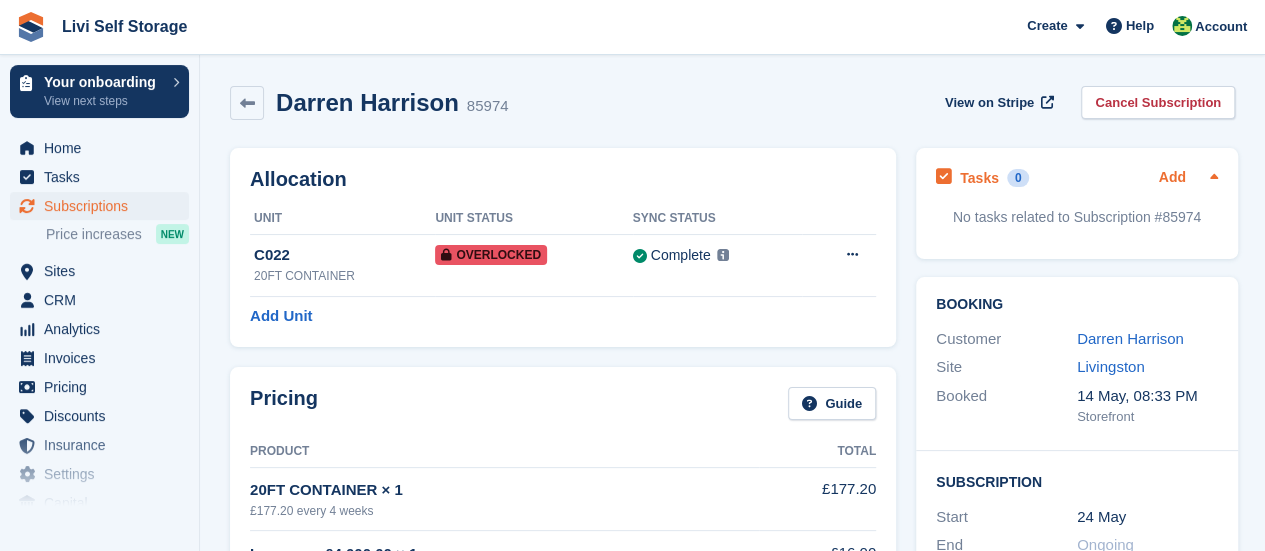 click on "Add" at bounding box center [1172, 178] 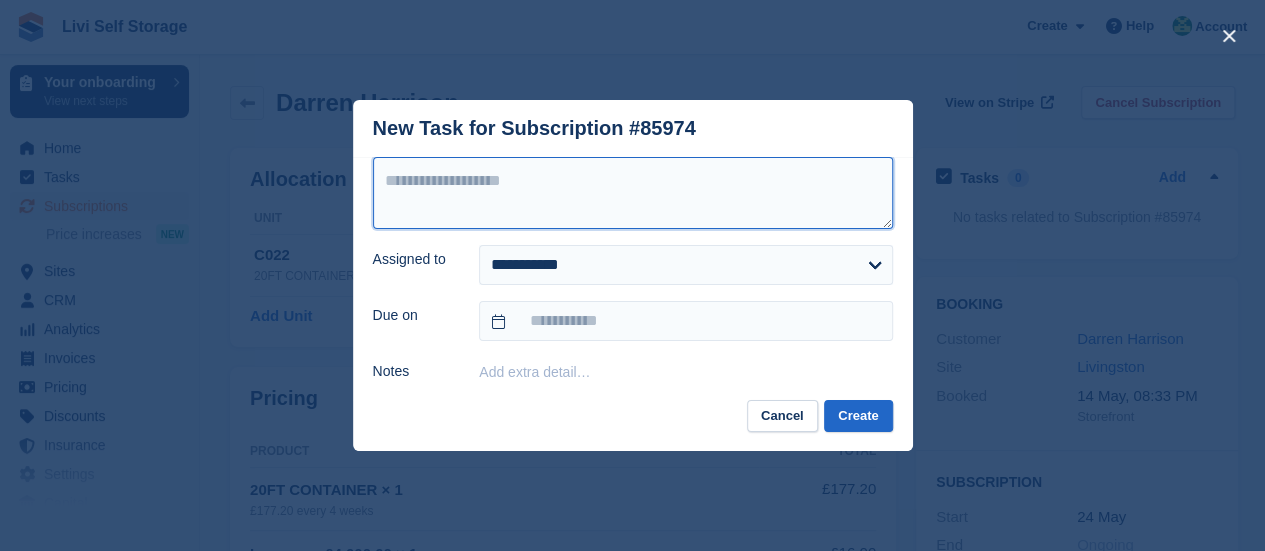 click at bounding box center [633, 193] 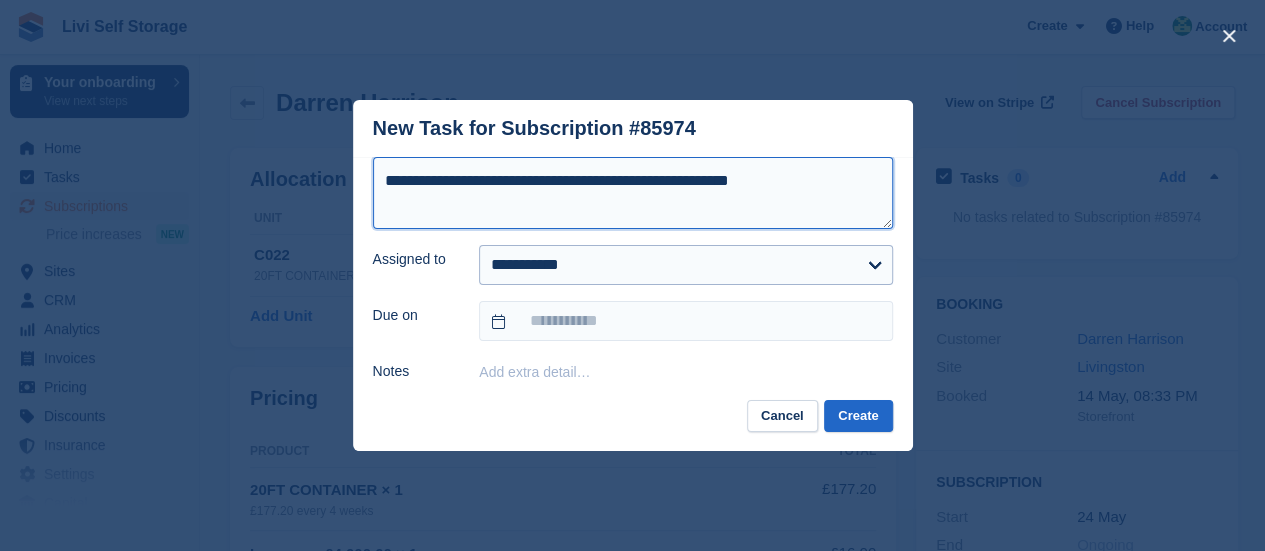 type on "**********" 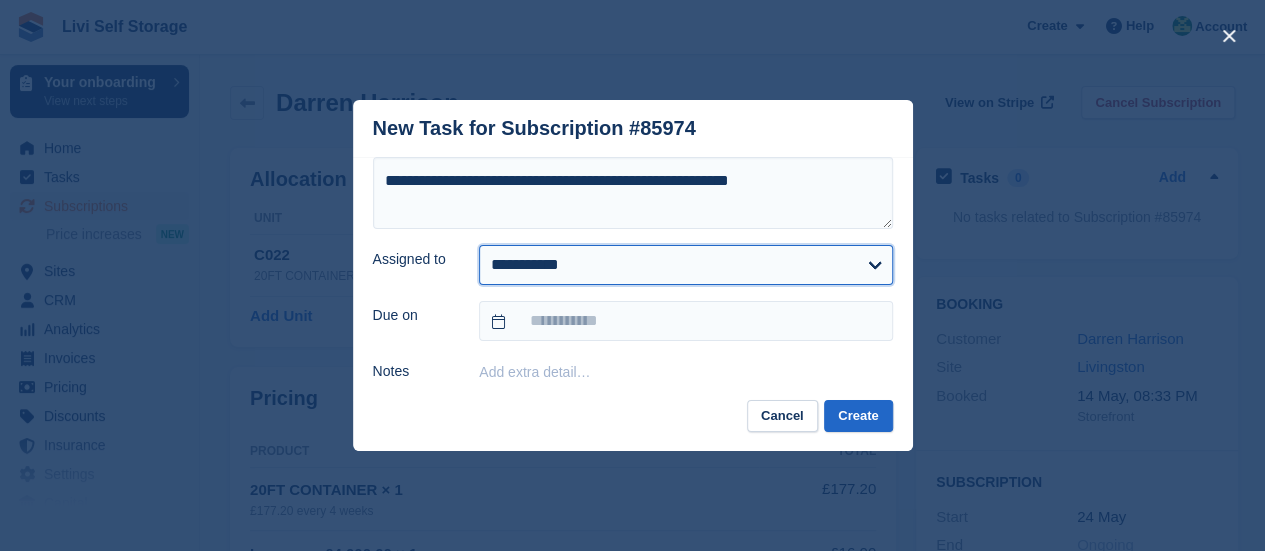 click on "**********" at bounding box center (685, 265) 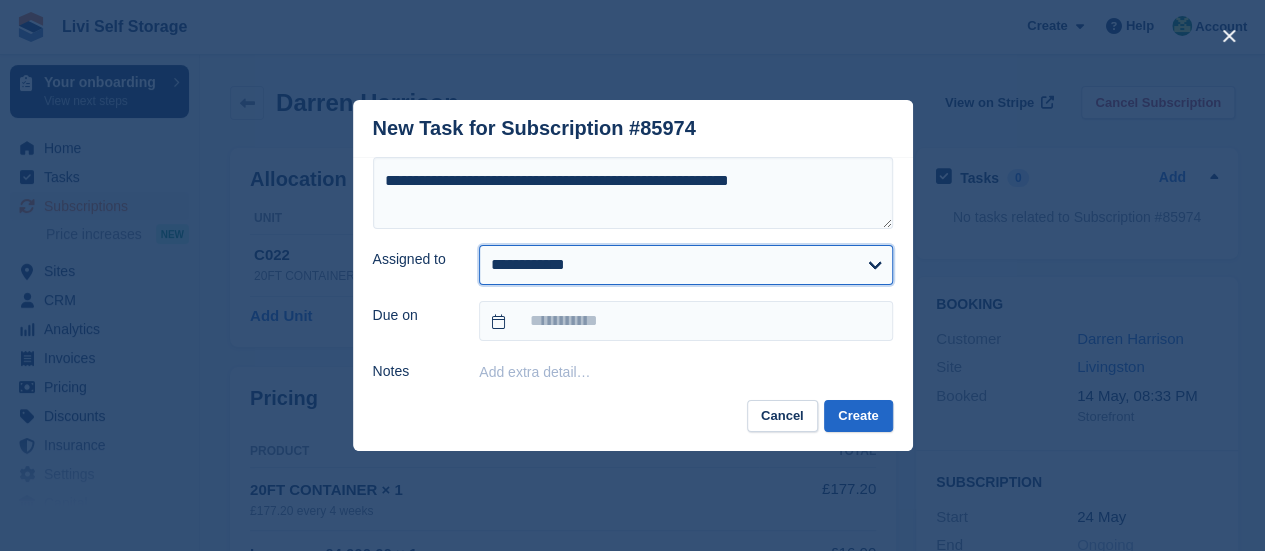 click on "**********" at bounding box center [685, 265] 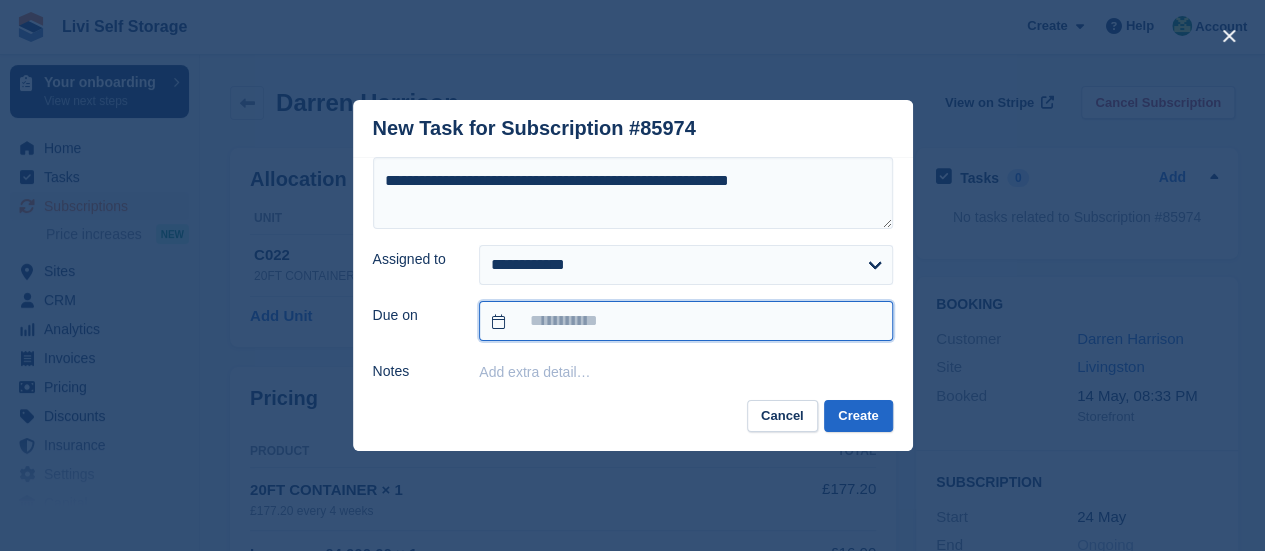 click at bounding box center (685, 321) 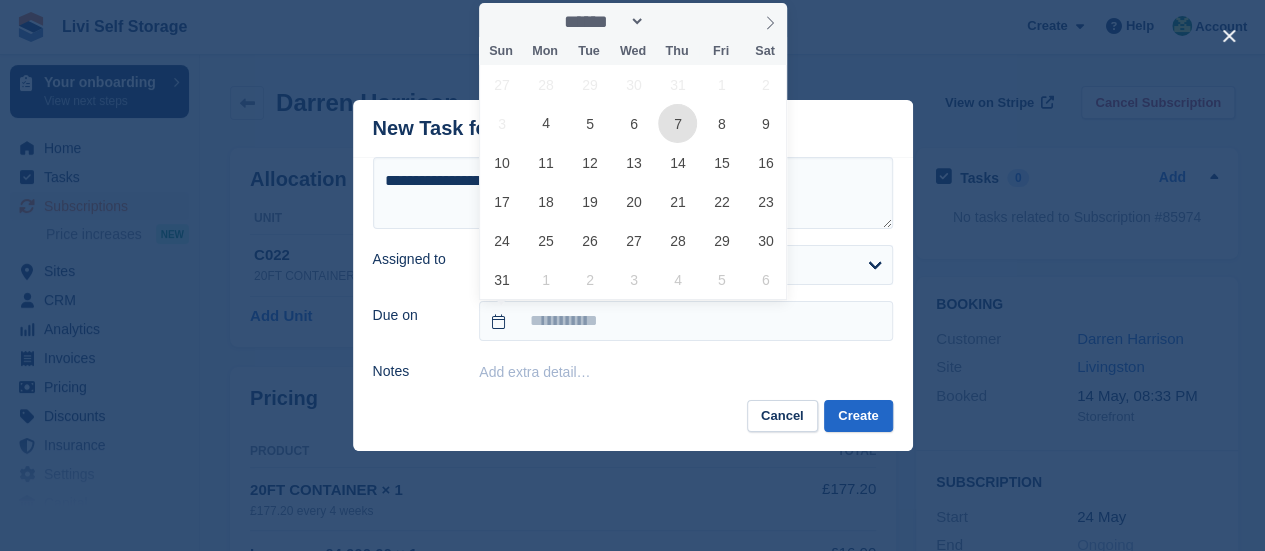 click on "7" at bounding box center [677, 123] 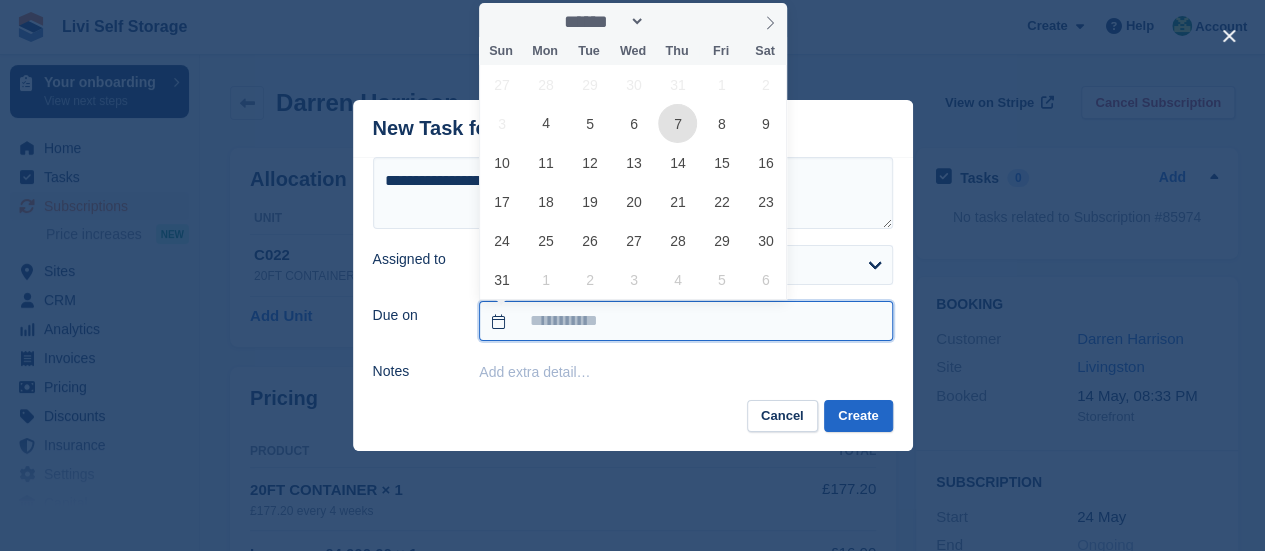 type on "**********" 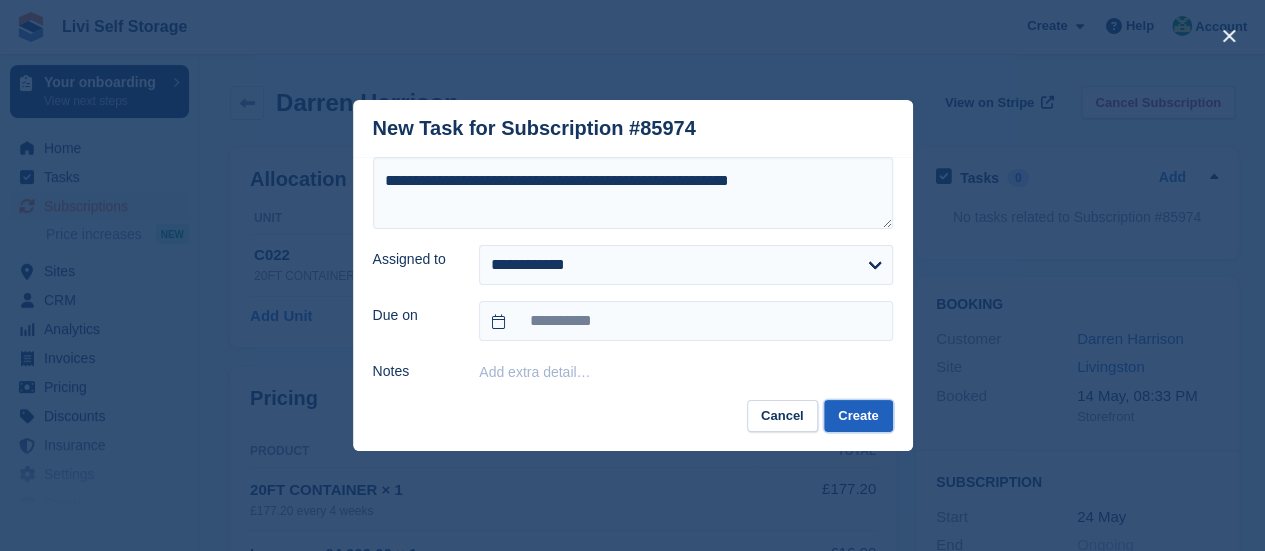 click on "Create" at bounding box center [858, 416] 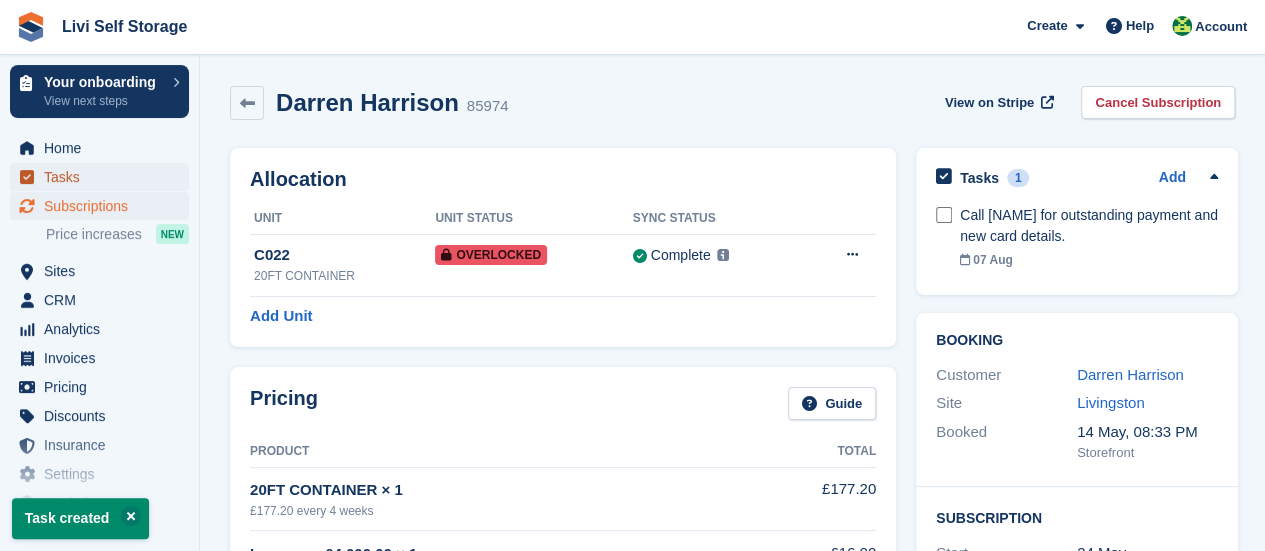 click on "Tasks" at bounding box center [104, 177] 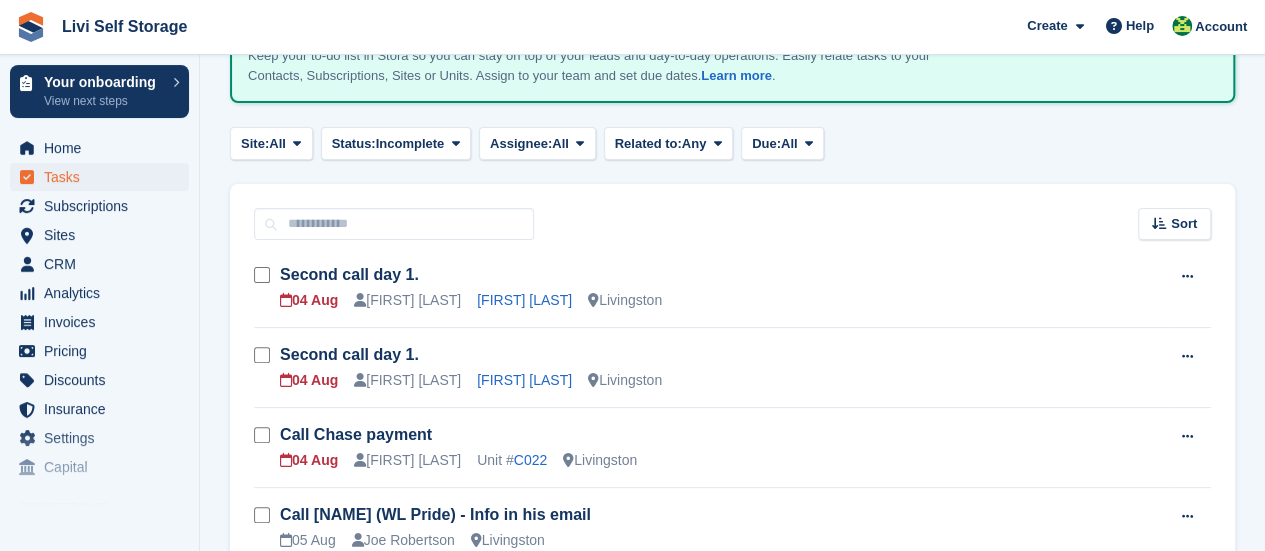 scroll, scrollTop: 200, scrollLeft: 0, axis: vertical 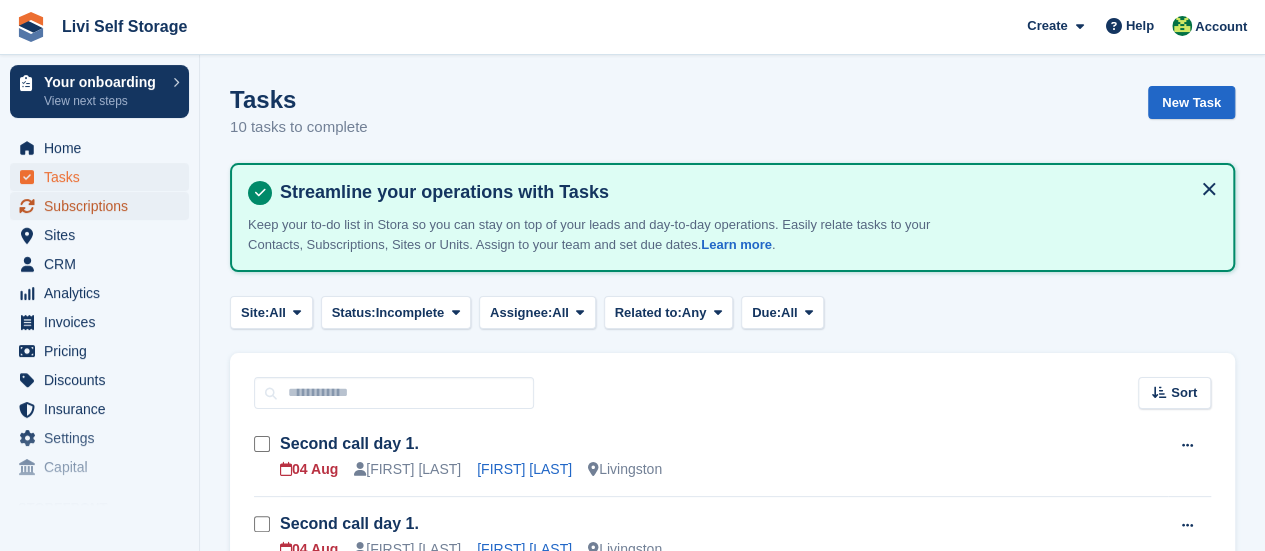 click on "Subscriptions" at bounding box center [104, 206] 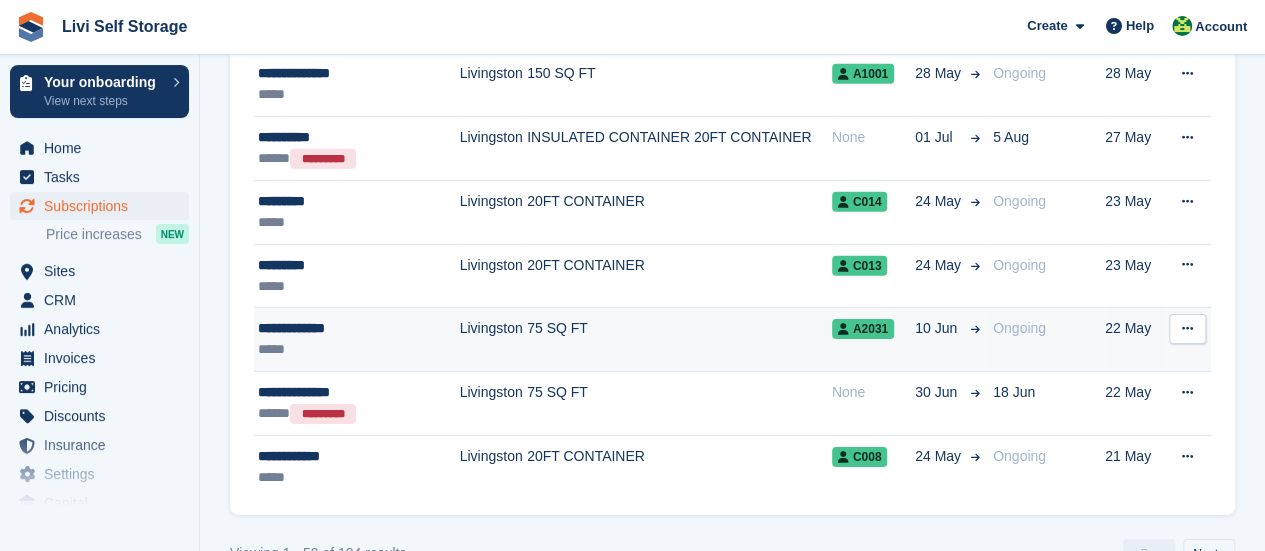 scroll, scrollTop: 3054, scrollLeft: 0, axis: vertical 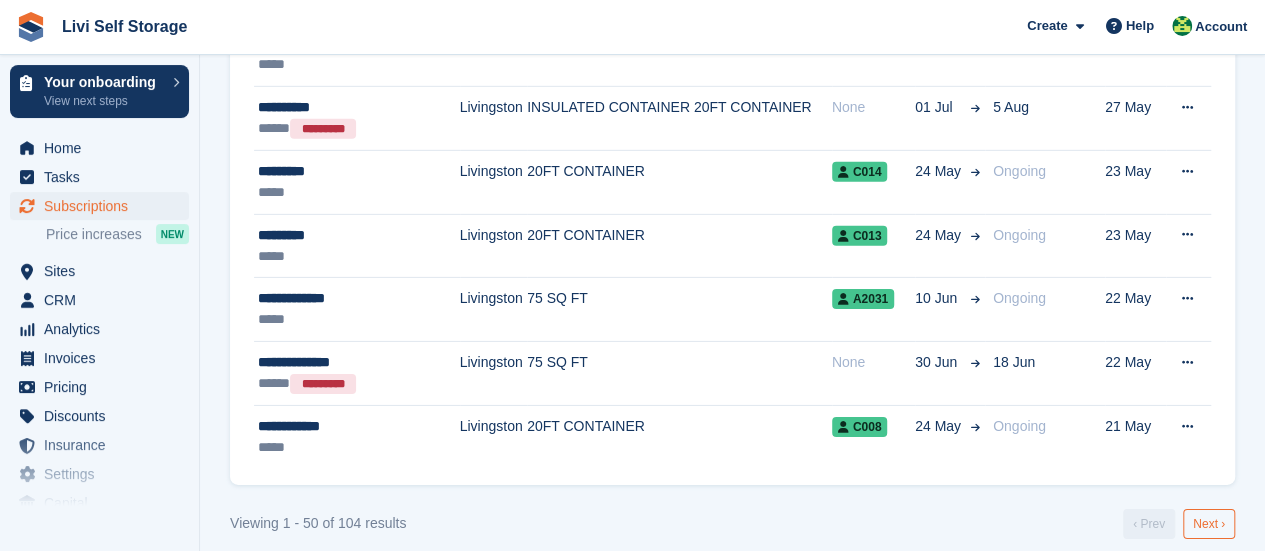 click on "Next ›" at bounding box center (1209, 524) 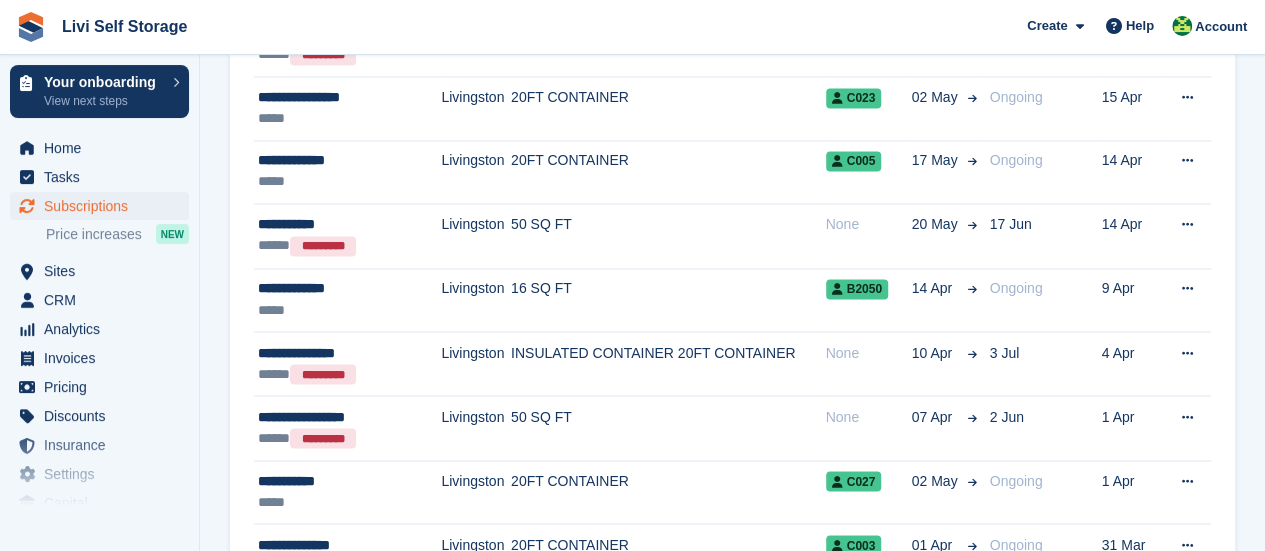 scroll, scrollTop: 1800, scrollLeft: 0, axis: vertical 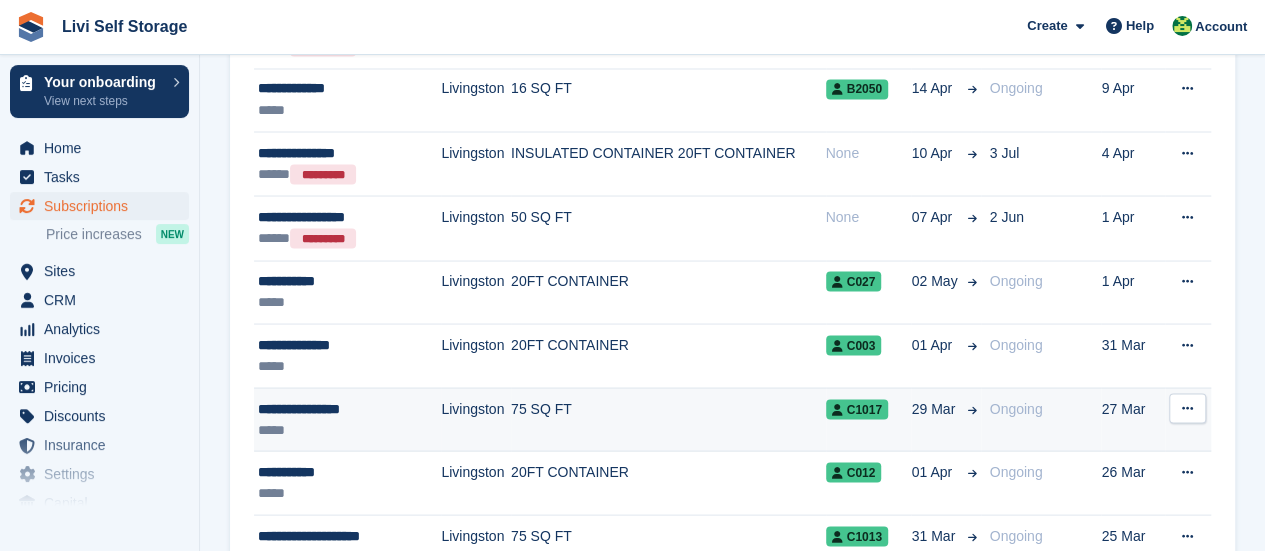 click on "**********" at bounding box center [340, 408] 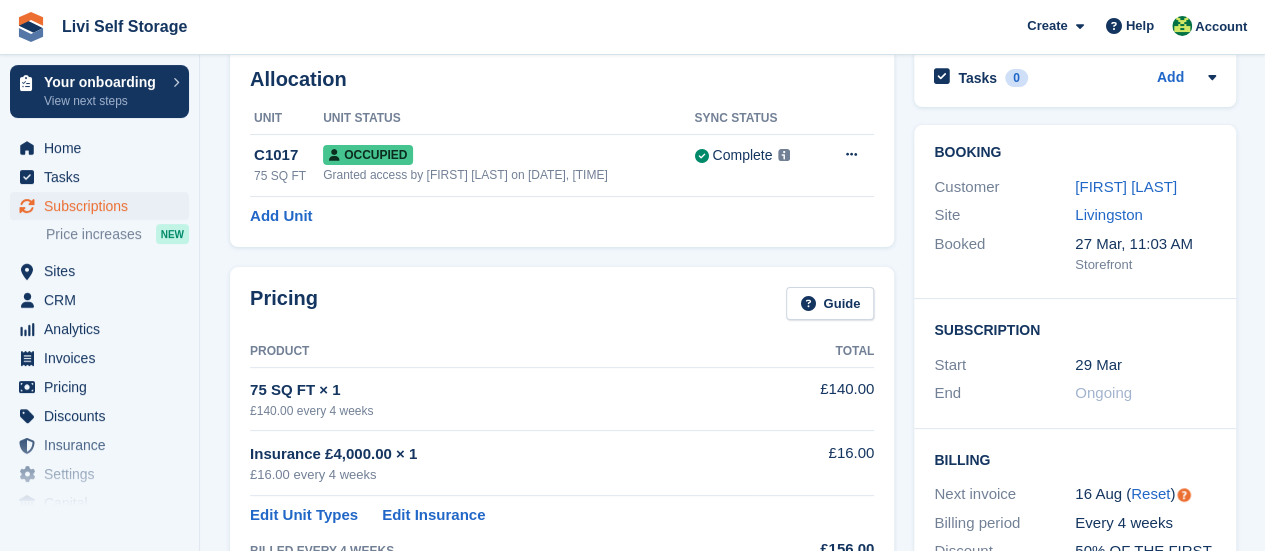 scroll, scrollTop: 200, scrollLeft: 0, axis: vertical 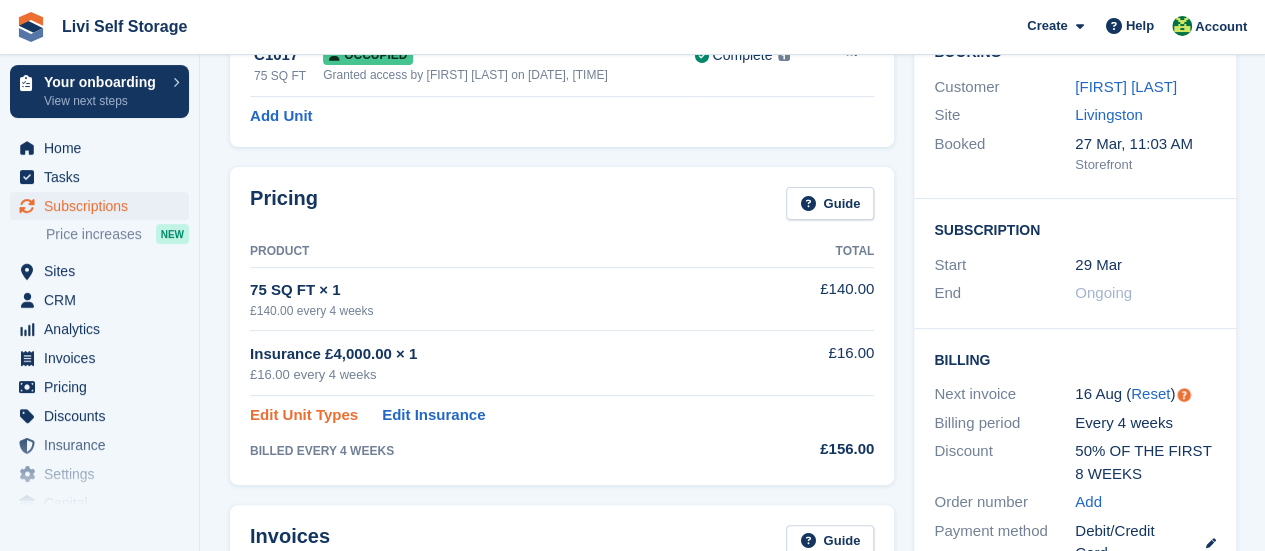 click on "Edit Unit Types" at bounding box center (304, 415) 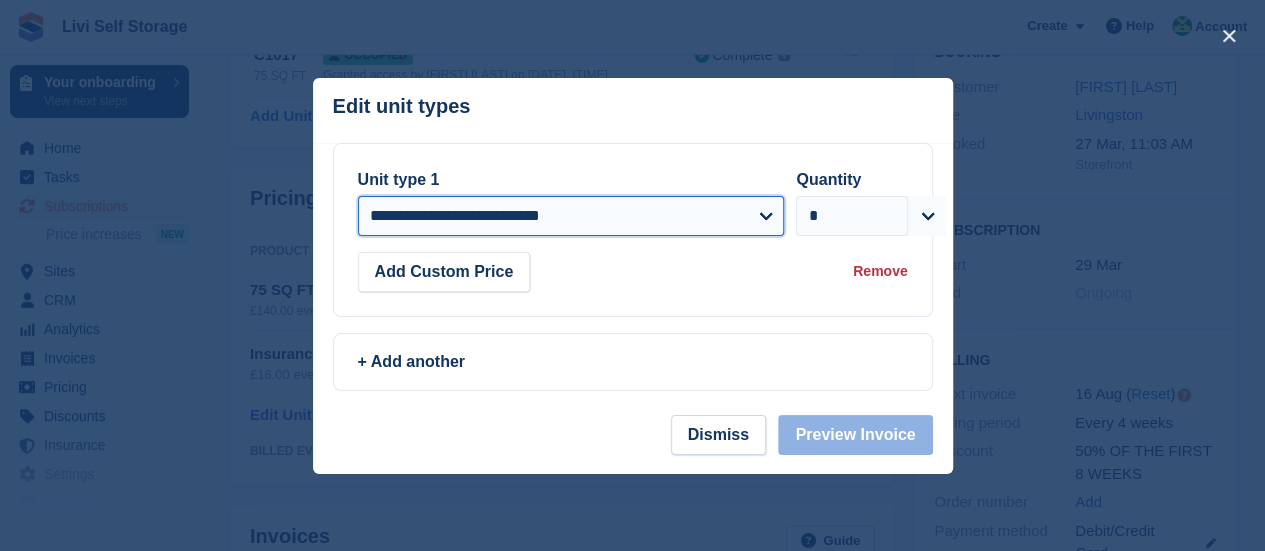 click on "**********" at bounding box center (571, 216) 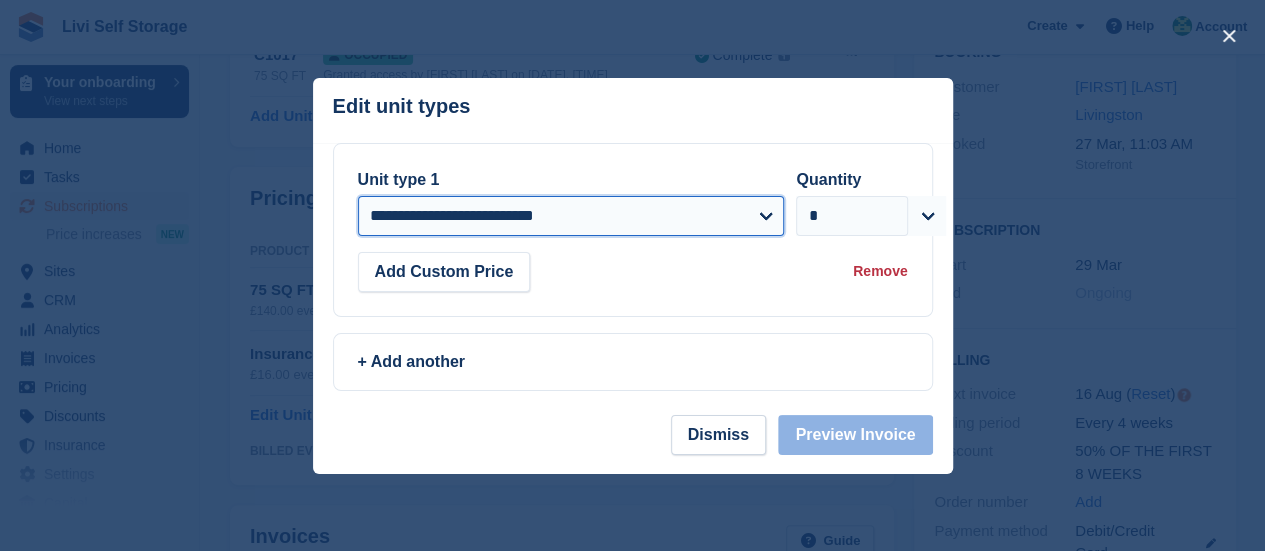 click on "**********" at bounding box center (571, 216) 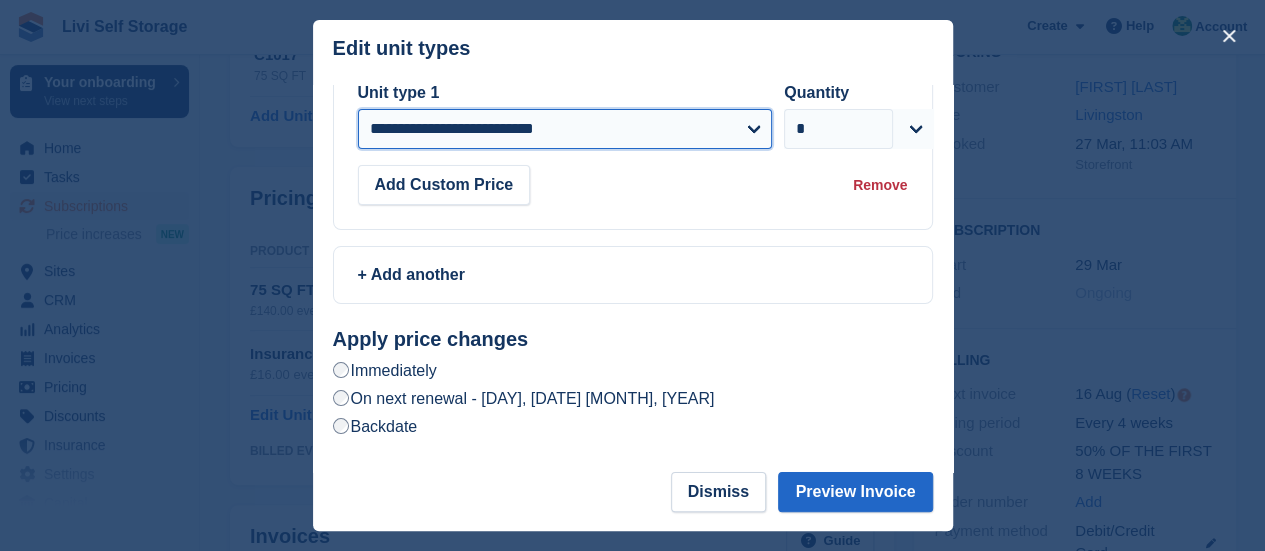 scroll, scrollTop: 45, scrollLeft: 0, axis: vertical 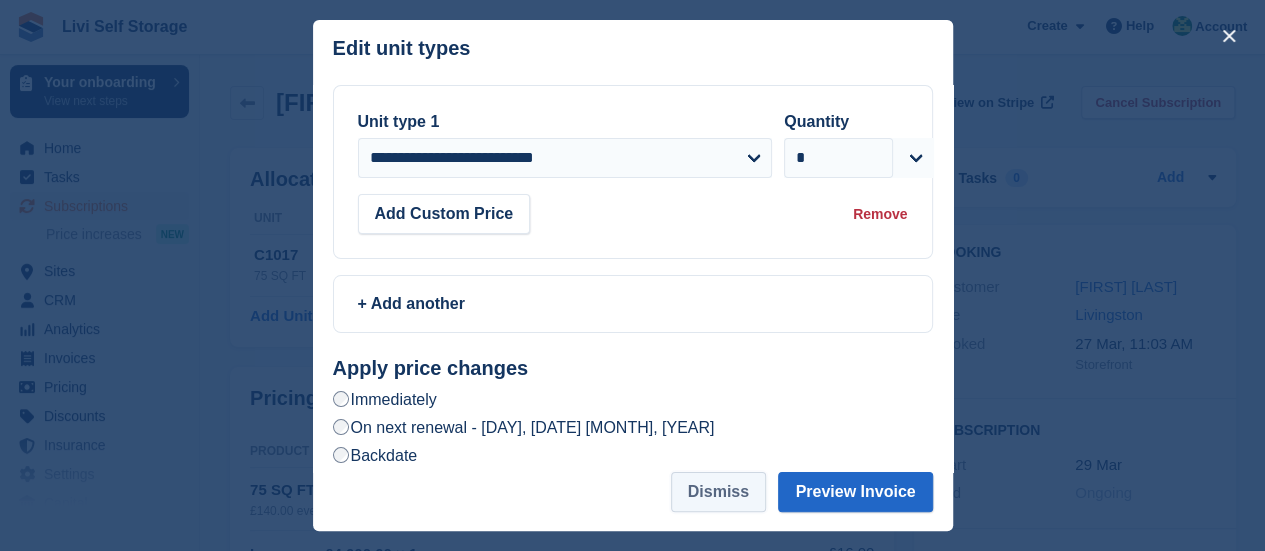 click on "Dismiss" at bounding box center [718, 492] 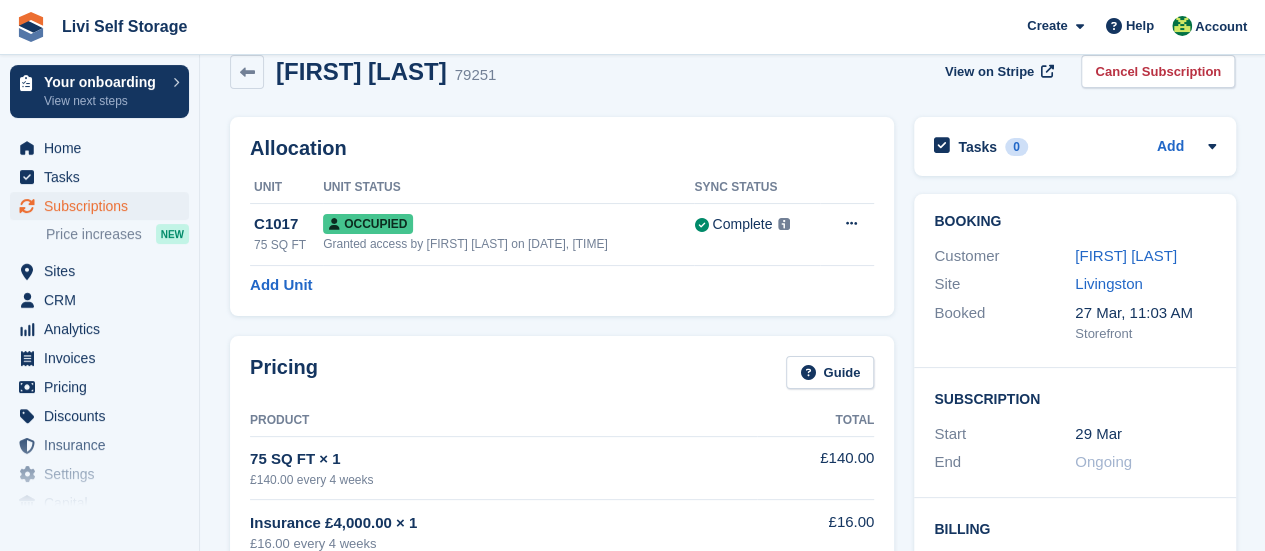 scroll, scrollTop: 0, scrollLeft: 0, axis: both 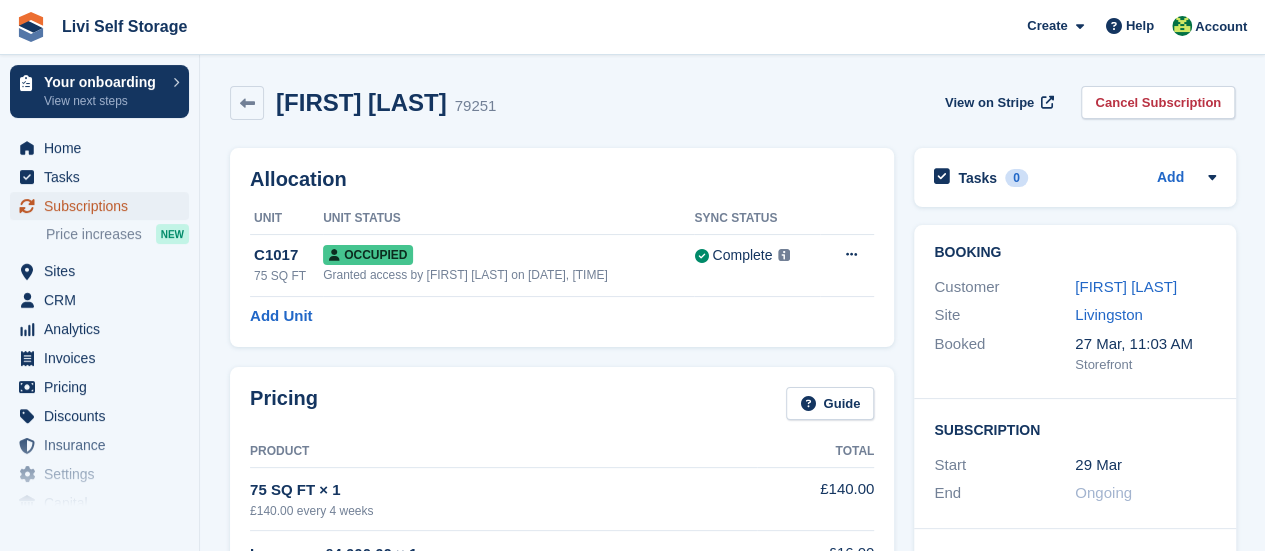 click on "Subscriptions" at bounding box center (104, 206) 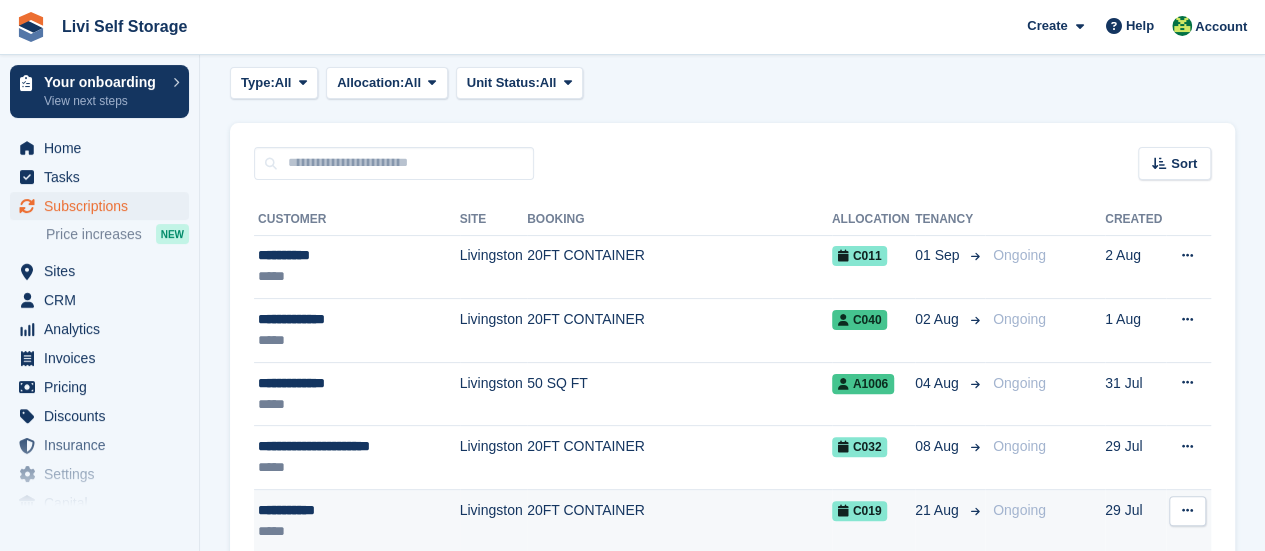 scroll, scrollTop: 200, scrollLeft: 0, axis: vertical 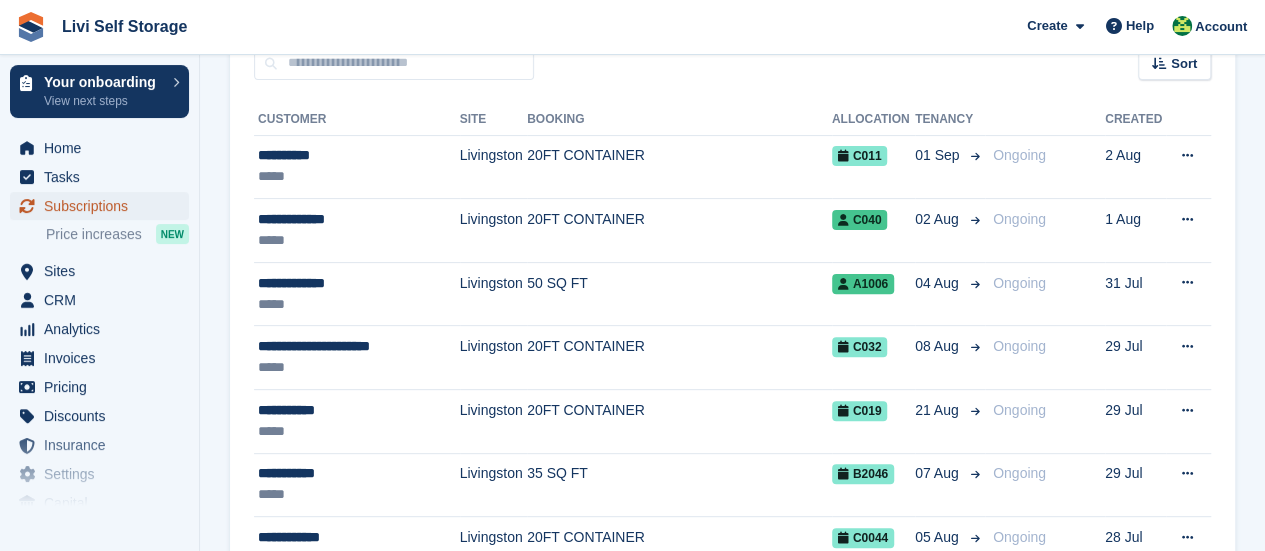 click on "Subscriptions" at bounding box center (104, 206) 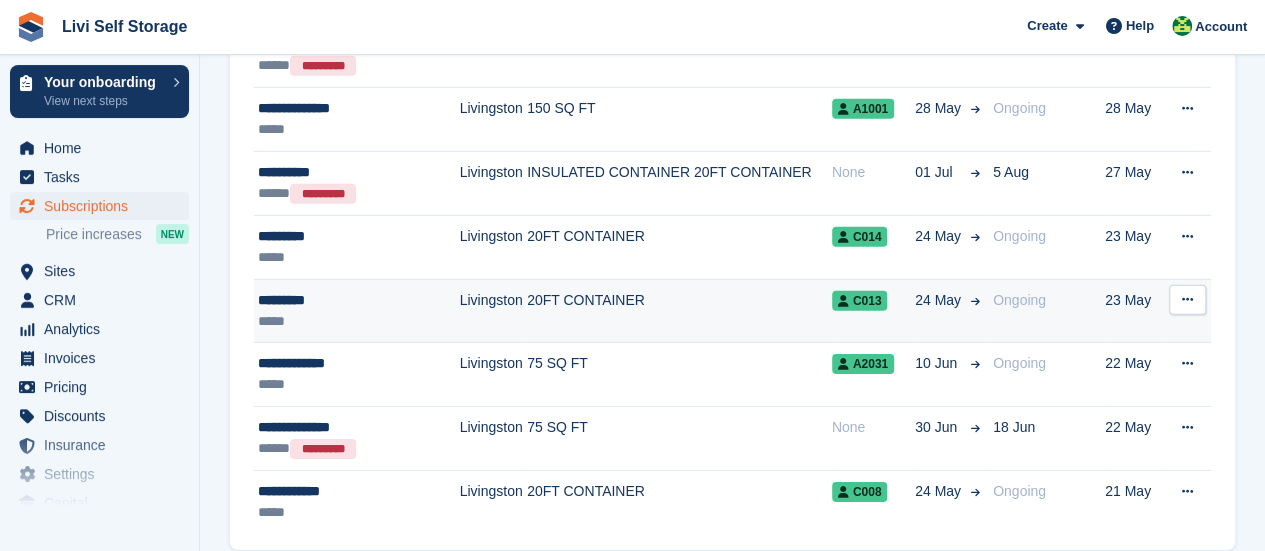 scroll, scrollTop: 3054, scrollLeft: 0, axis: vertical 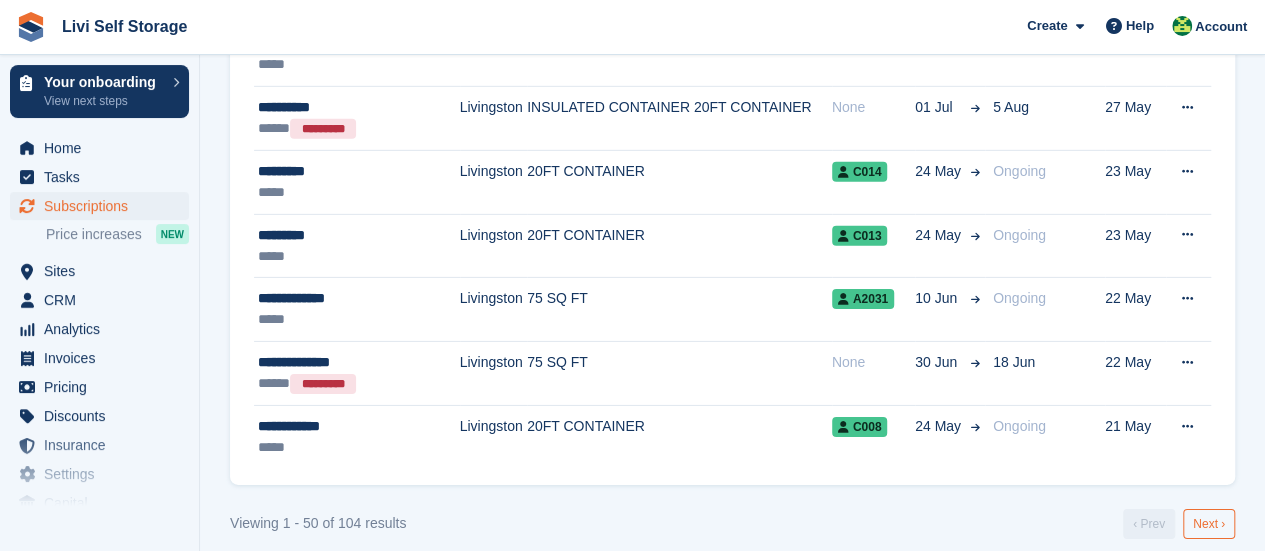 click on "Next ›" at bounding box center [1209, 524] 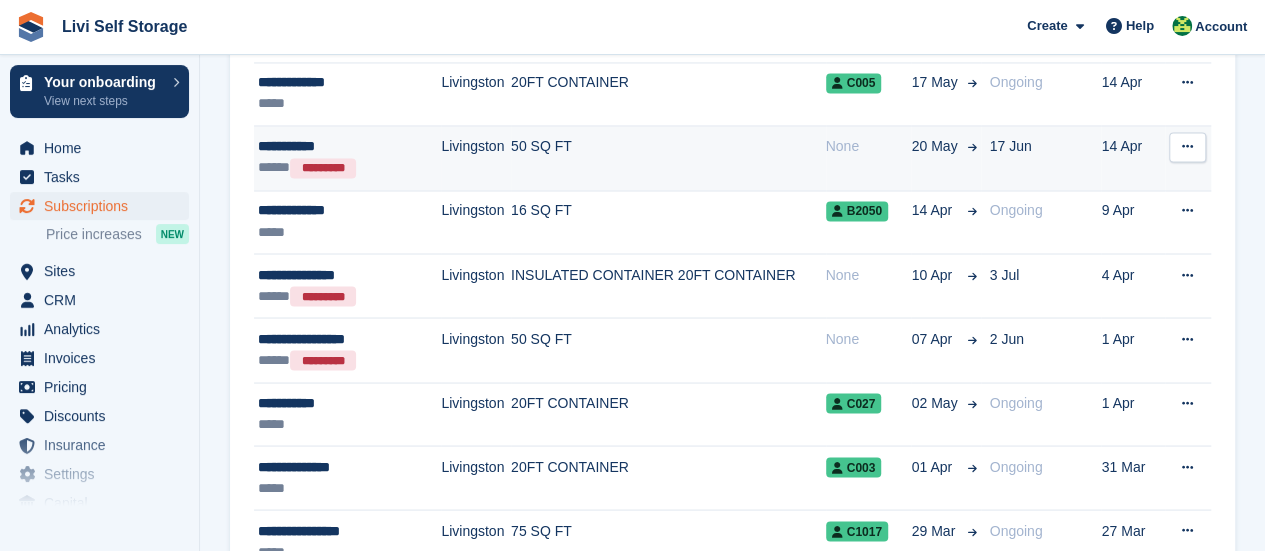 scroll, scrollTop: 1800, scrollLeft: 0, axis: vertical 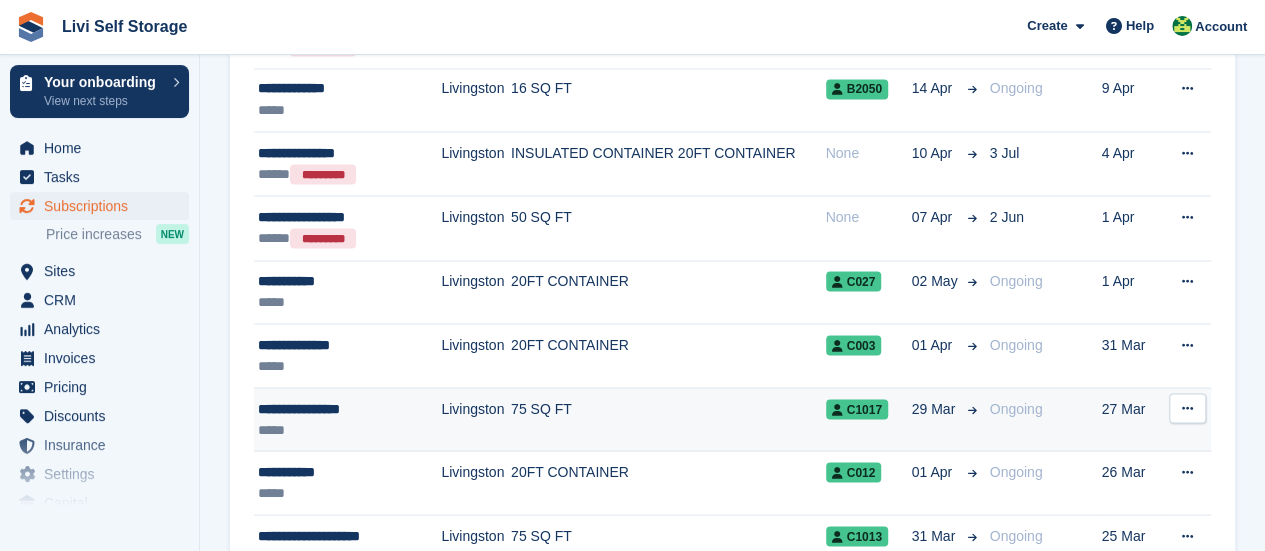 click on "**********" at bounding box center (340, 408) 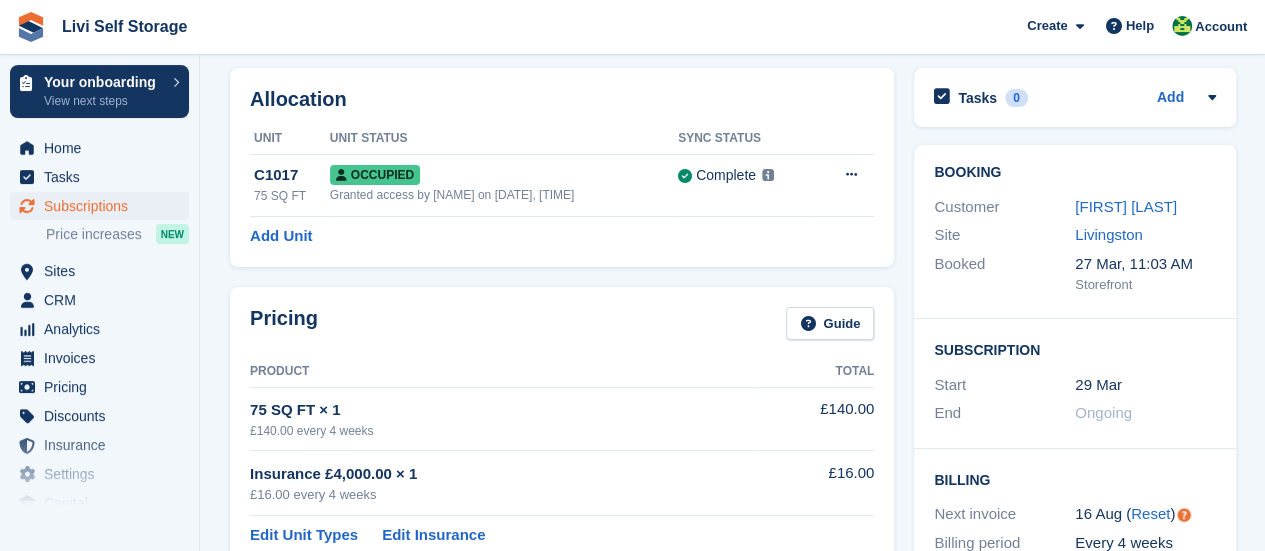 scroll, scrollTop: 200, scrollLeft: 0, axis: vertical 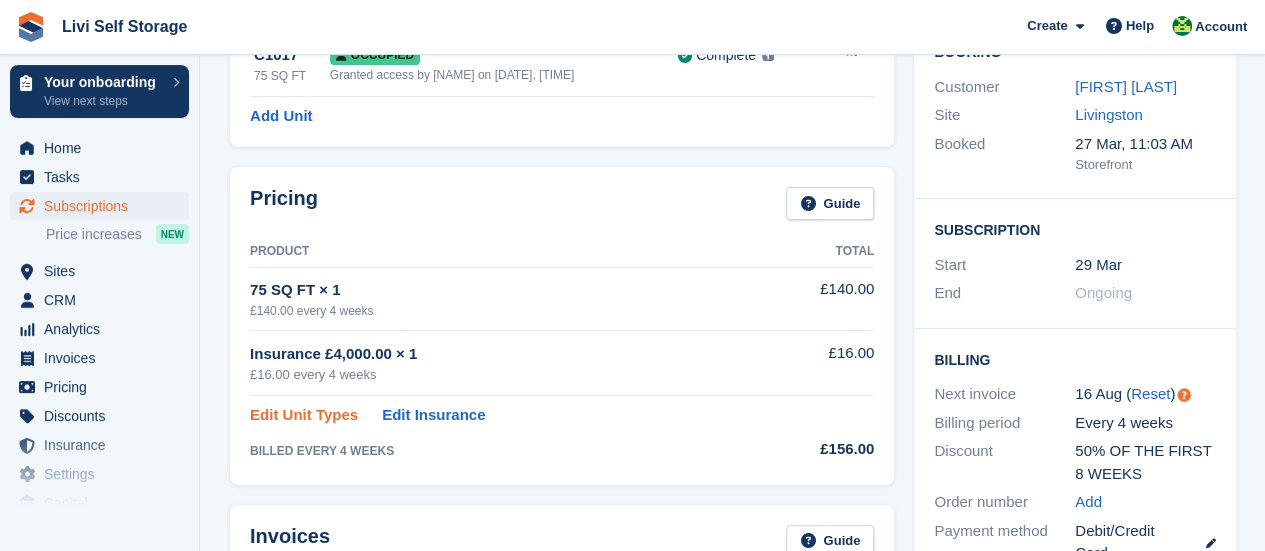 click on "Edit Unit Types" at bounding box center (304, 415) 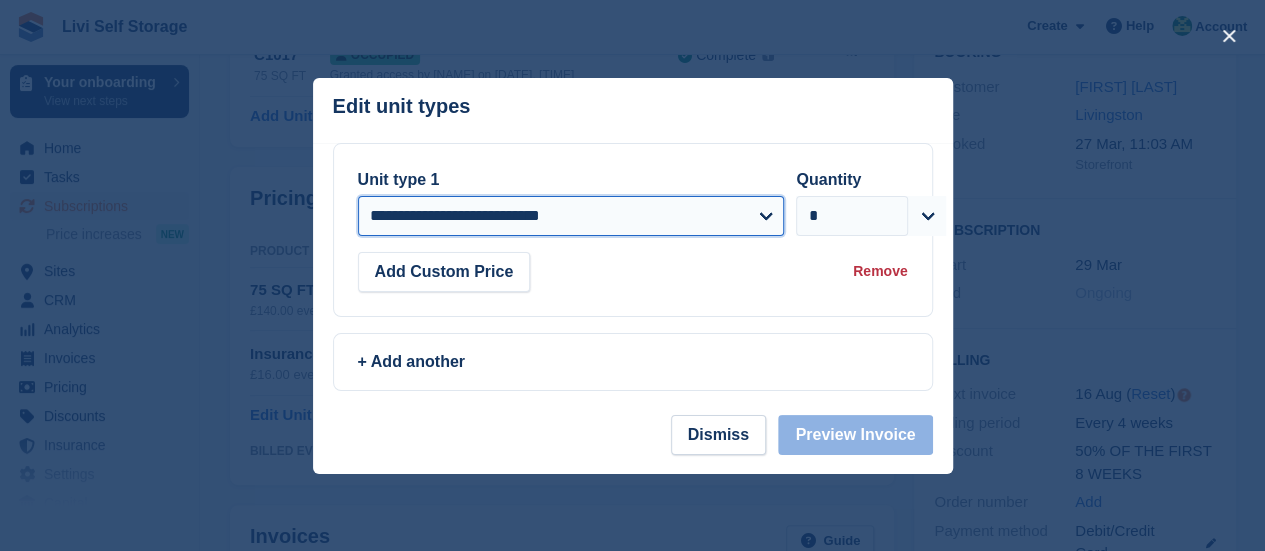 click on "**********" at bounding box center (571, 216) 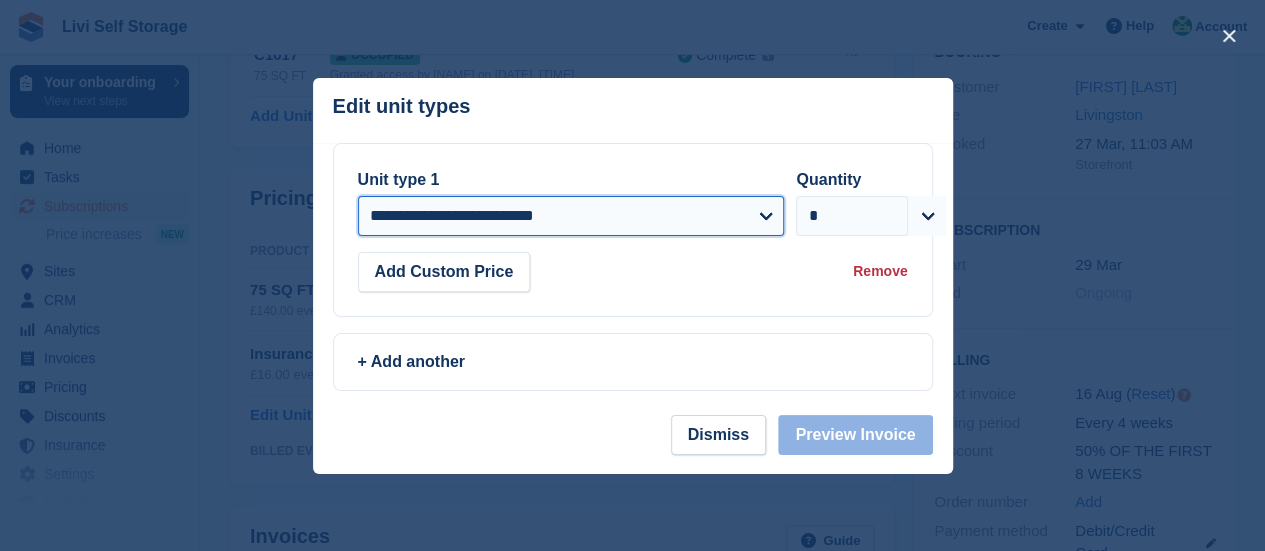 click on "**********" at bounding box center (571, 216) 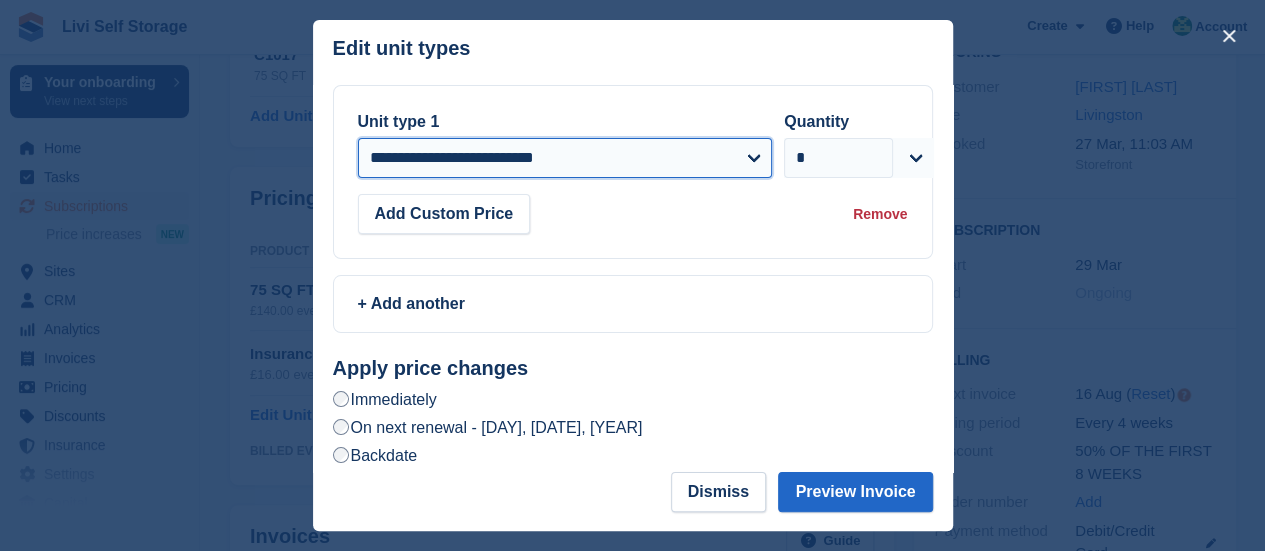 scroll, scrollTop: 45, scrollLeft: 0, axis: vertical 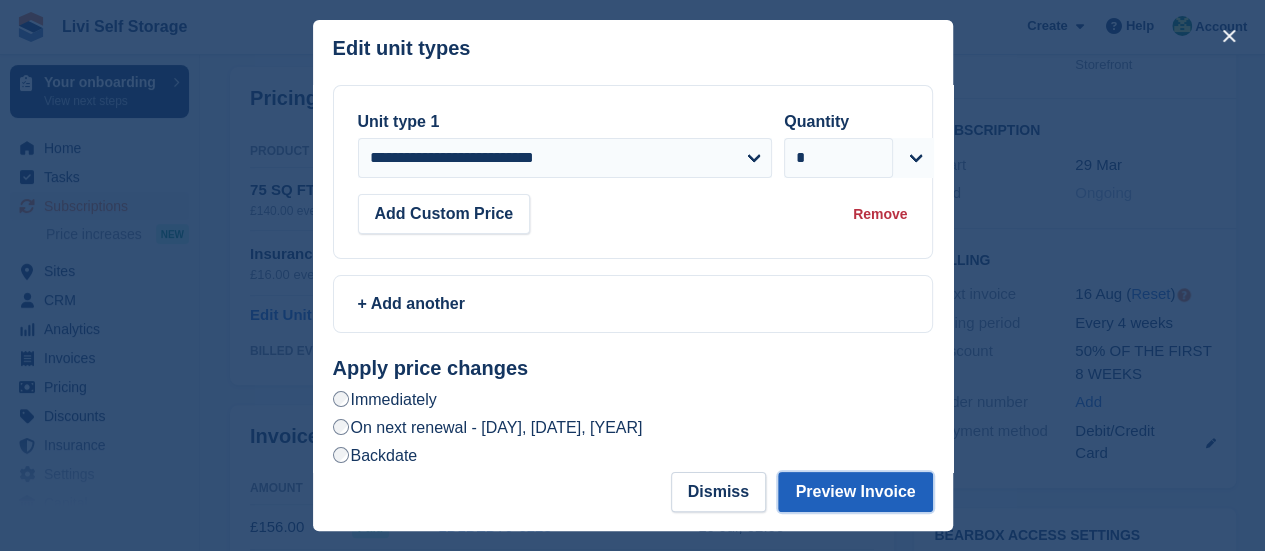 click on "Preview Invoice" at bounding box center (855, 492) 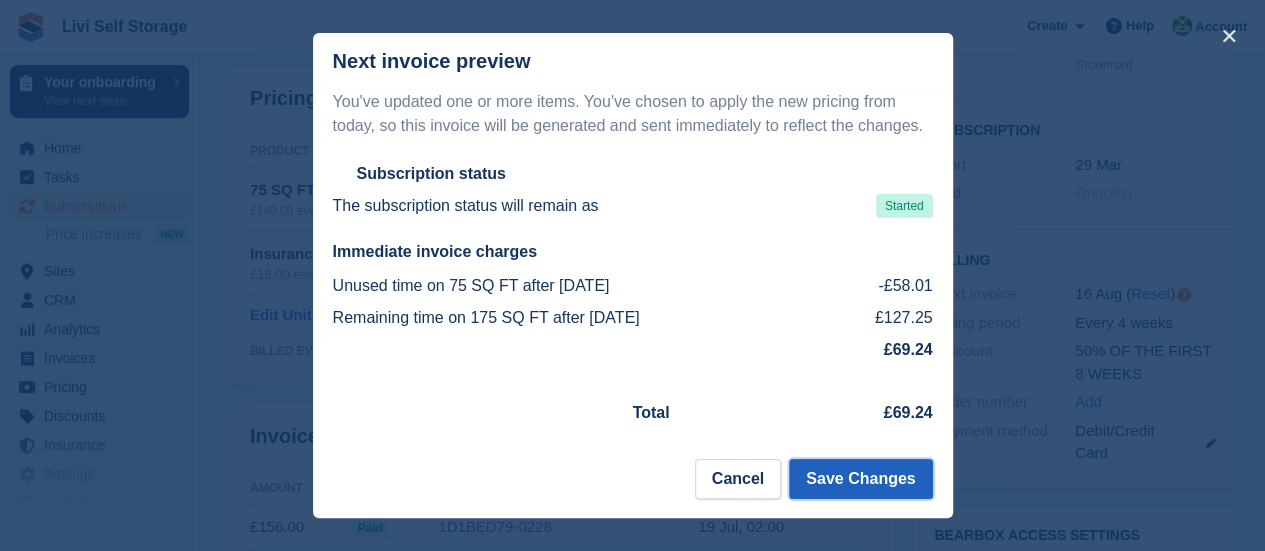 click on "Save Changes" at bounding box center (860, 479) 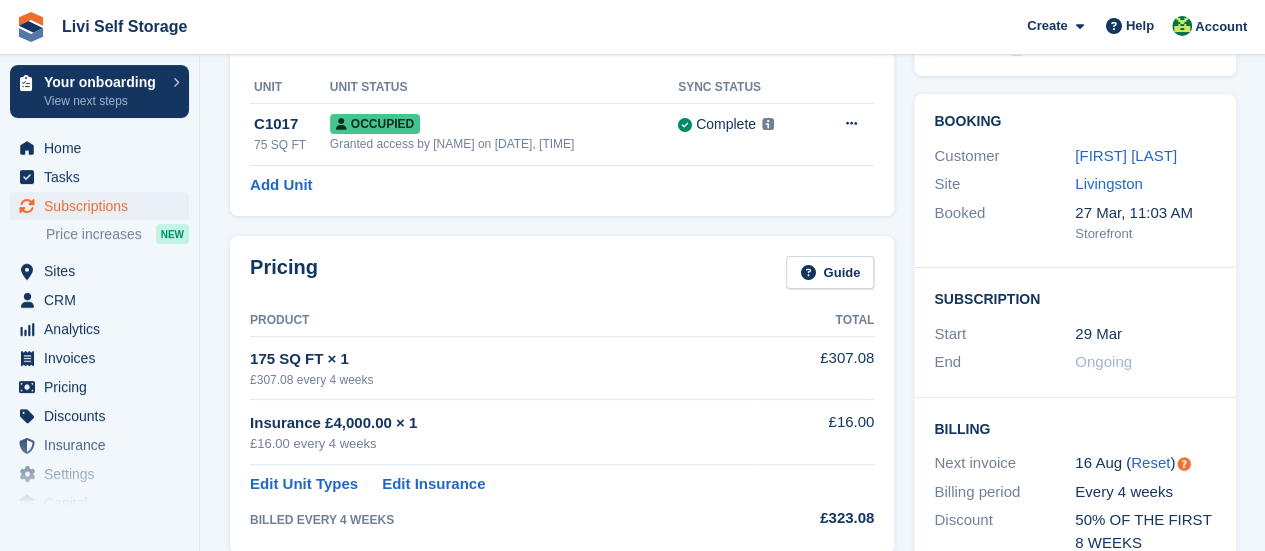 scroll, scrollTop: 0, scrollLeft: 0, axis: both 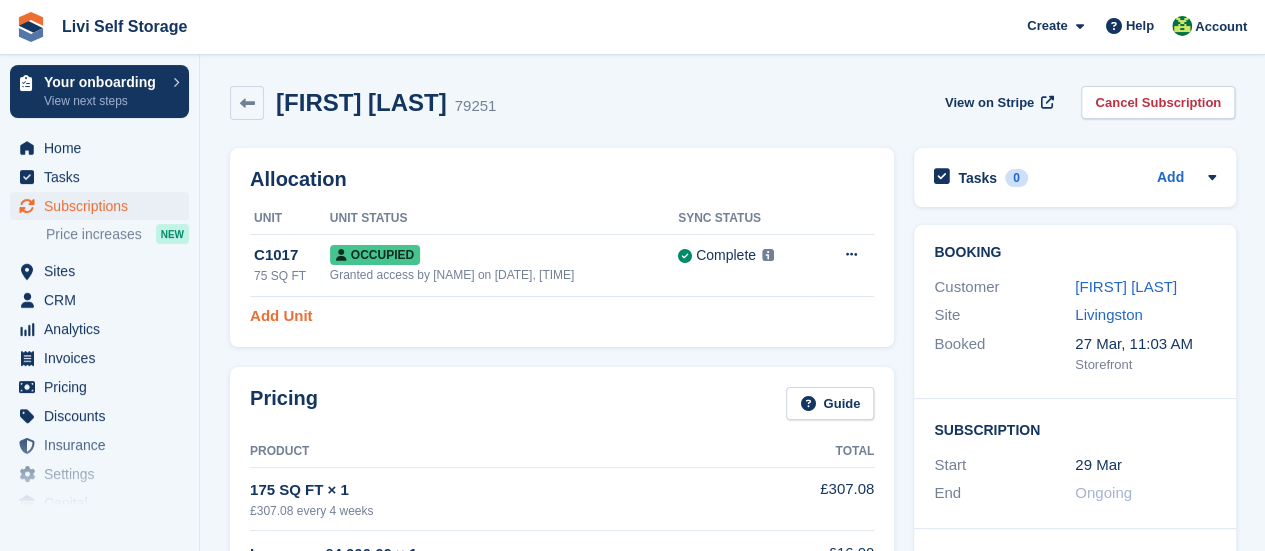 click on "Add Unit" at bounding box center [281, 316] 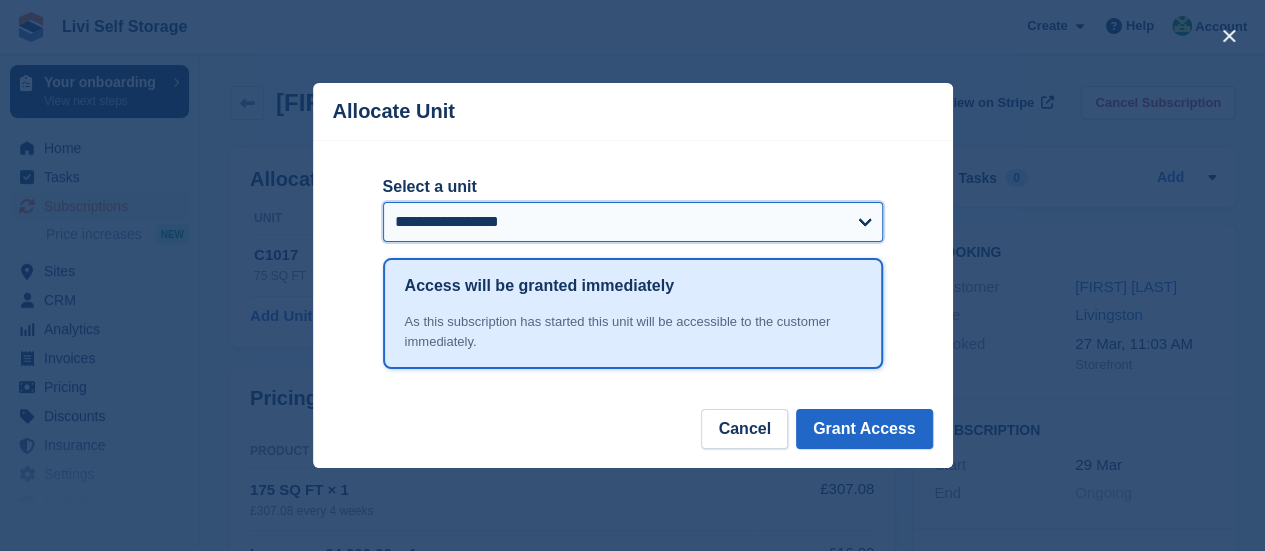 click on "**********" at bounding box center (633, 222) 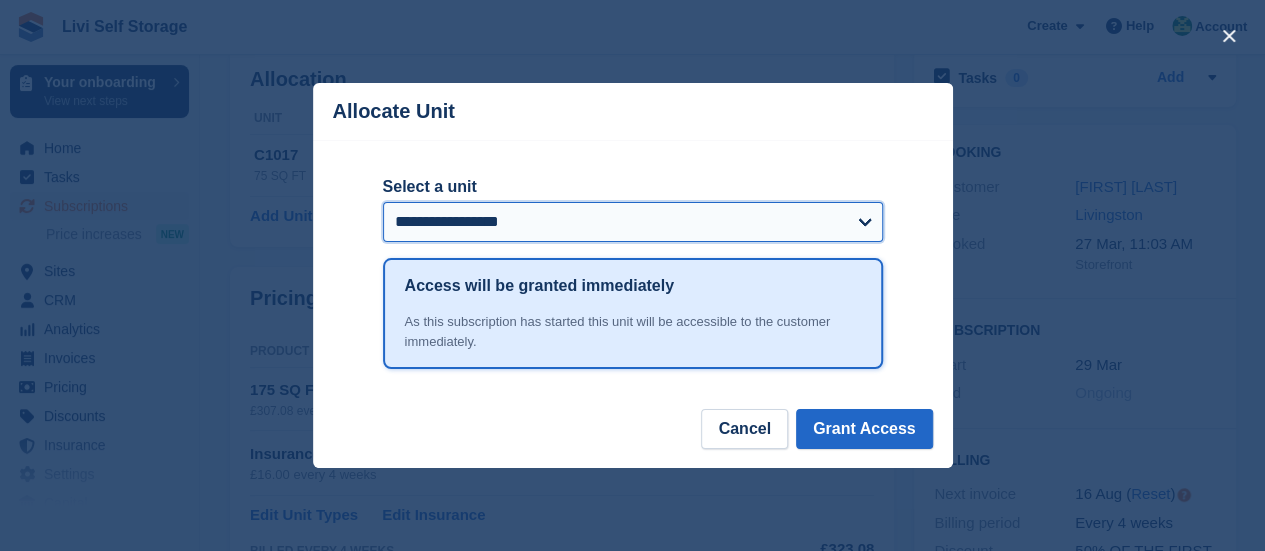 scroll, scrollTop: 200, scrollLeft: 0, axis: vertical 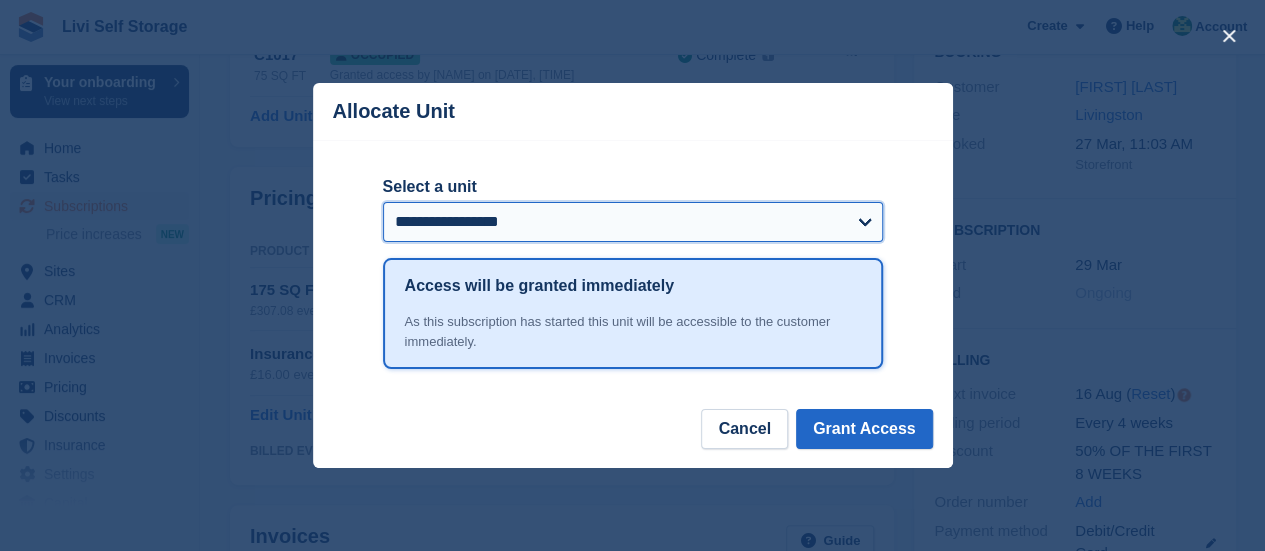 click on "**********" at bounding box center (633, 222) 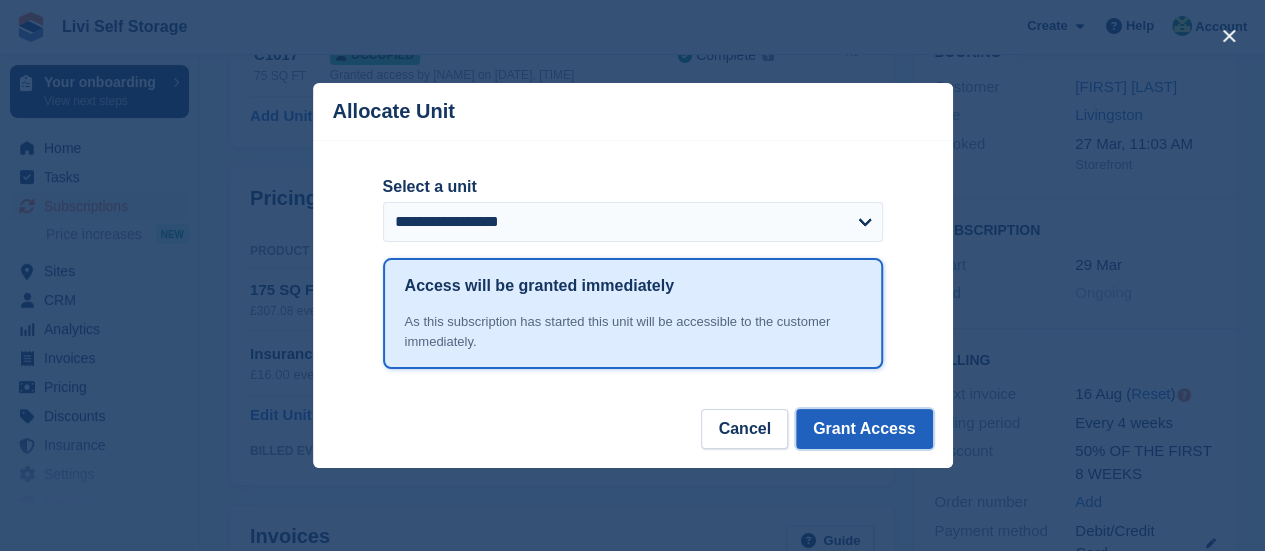 click on "Grant Access" at bounding box center (864, 429) 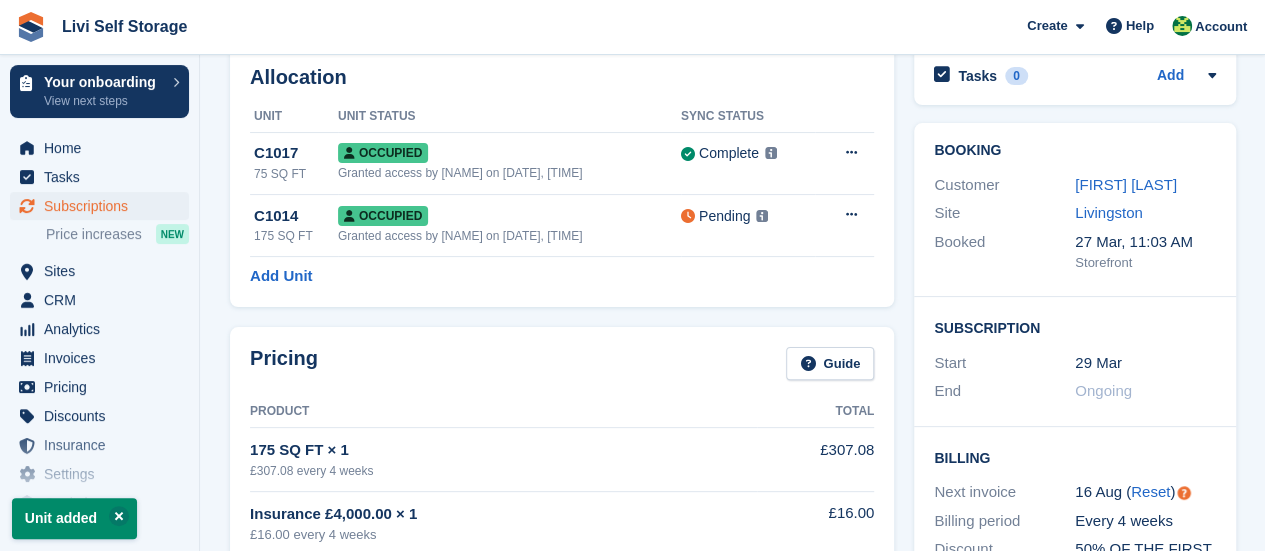 scroll, scrollTop: 0, scrollLeft: 0, axis: both 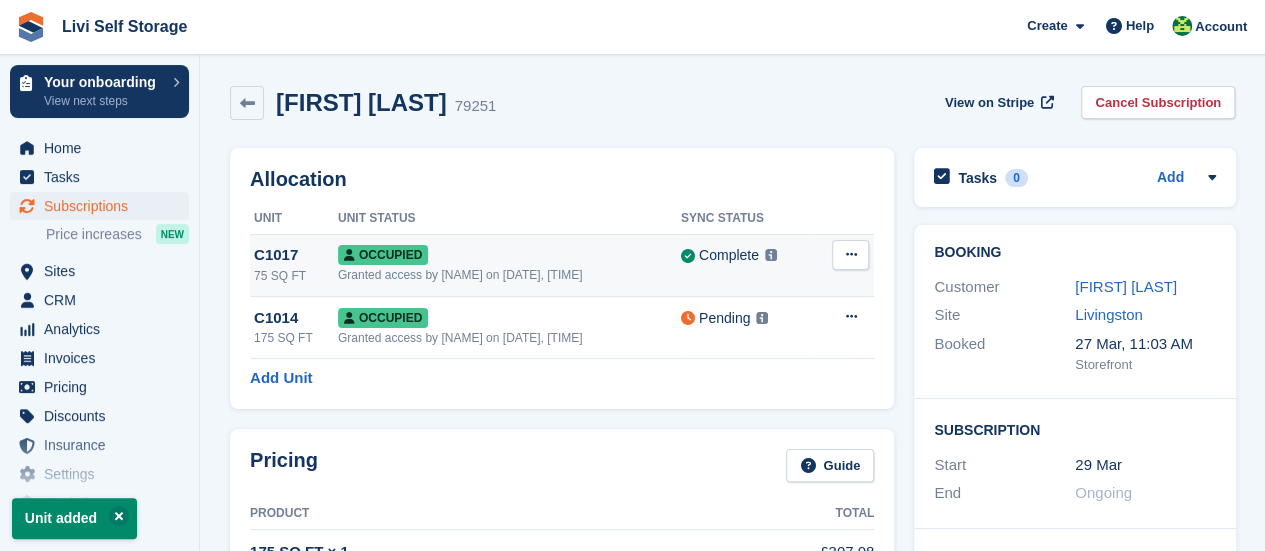 click at bounding box center [850, 254] 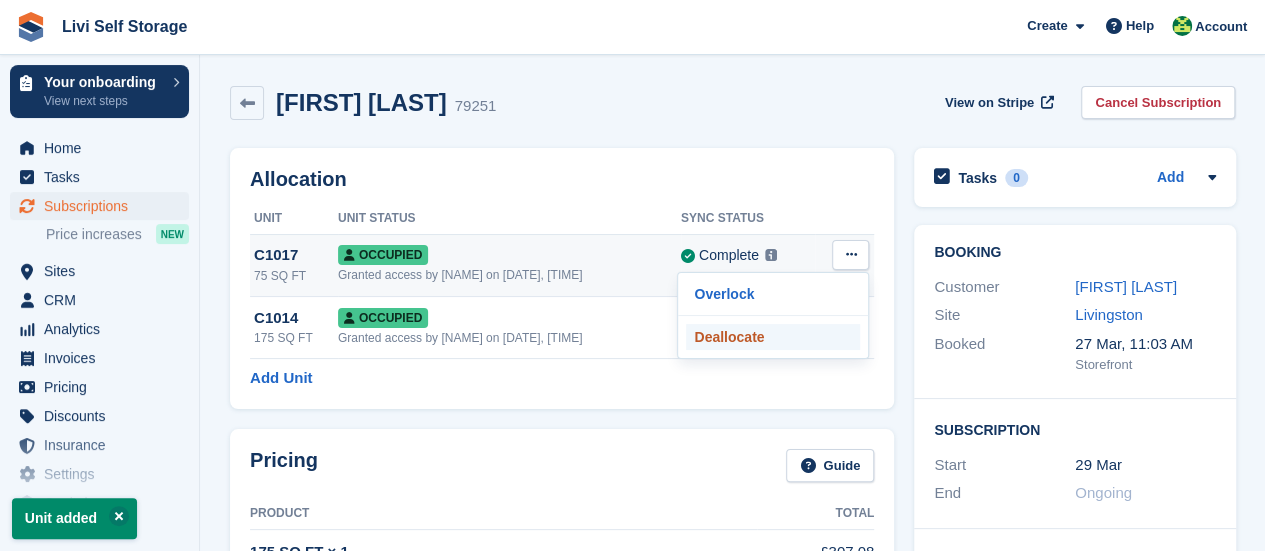 click on "Deallocate" at bounding box center [773, 337] 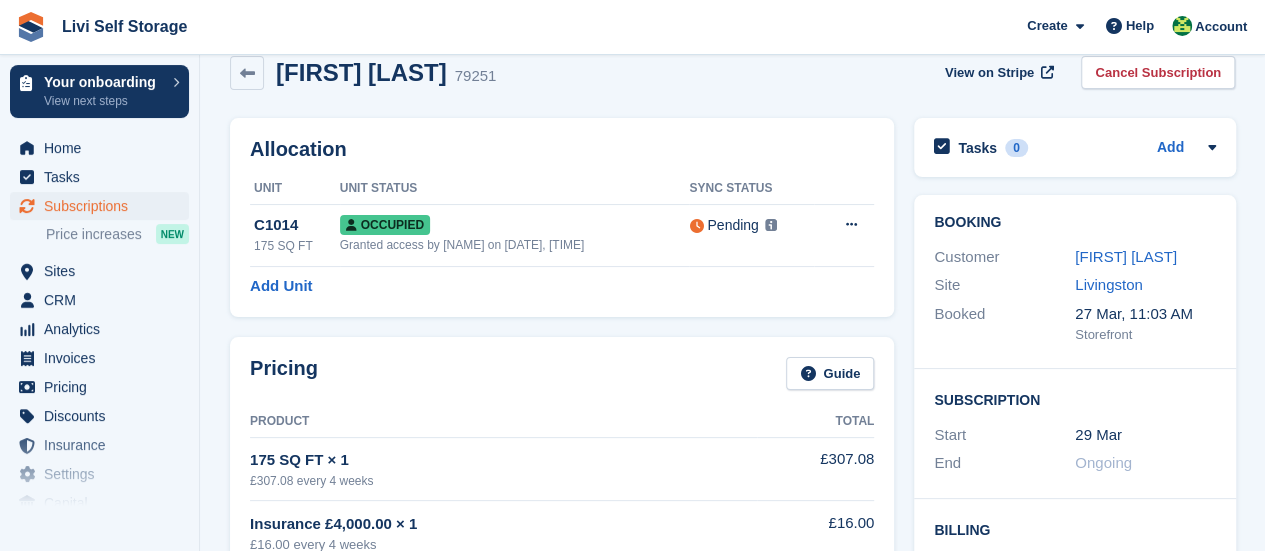 scroll, scrollTop: 0, scrollLeft: 0, axis: both 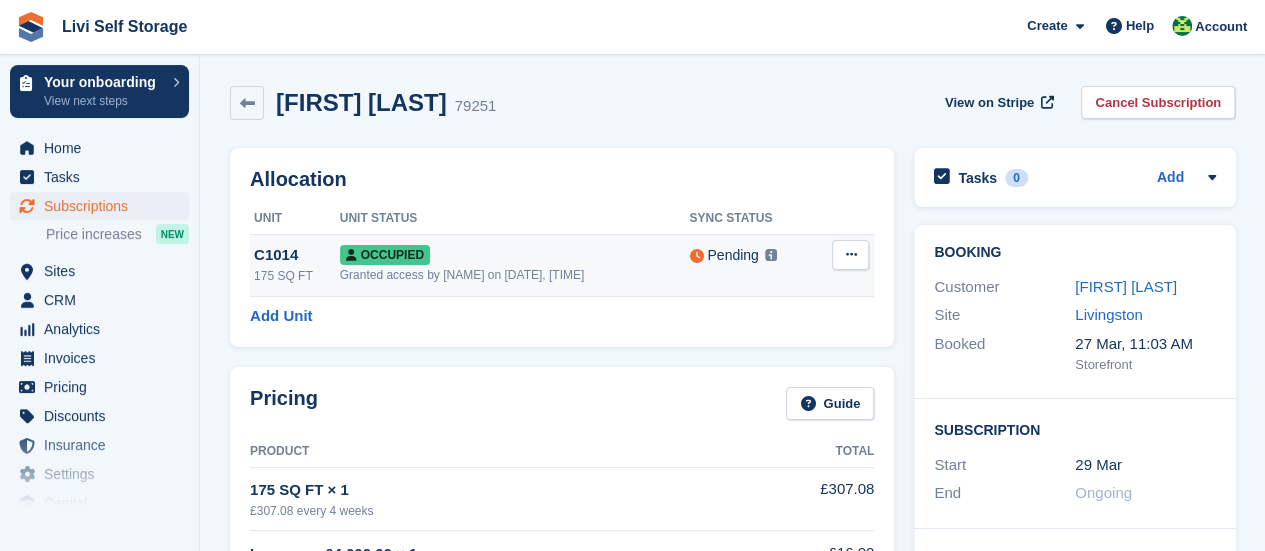 click at bounding box center (850, 255) 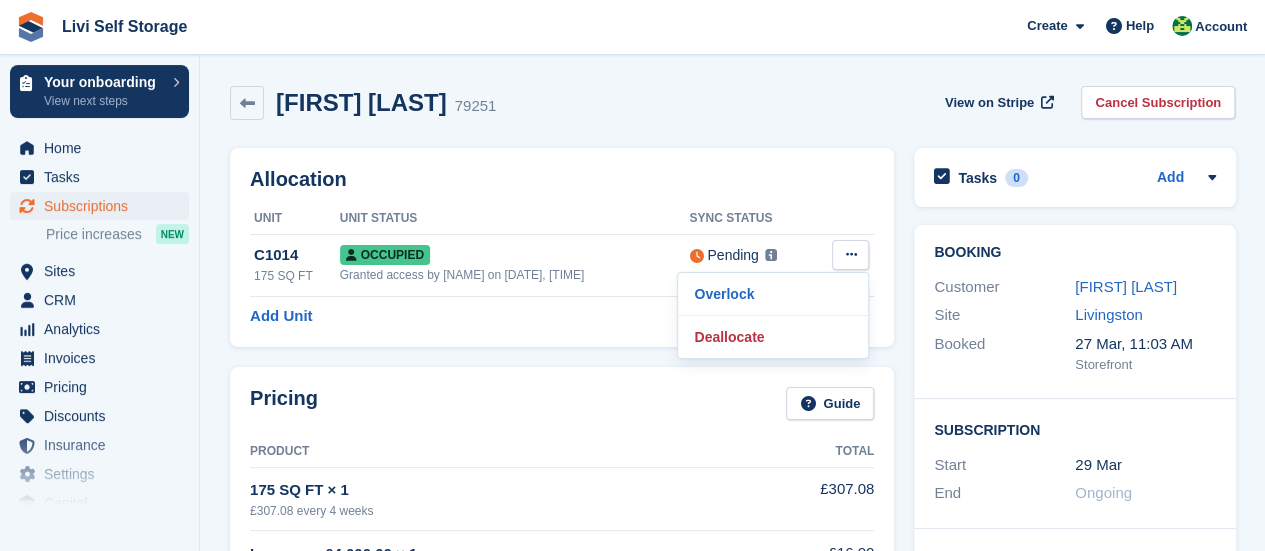 click on "Allocation
Unit
Unit Status
Sync Status
C1014
175 SQ FT
Occupied
Granted access by Alex Handyside on 4th Aug,  11:33 AM
Pending
This unit will be synced with BearBox within 1 minute
Learn more →
Overlock
Deallocate
Add Unit" at bounding box center [562, 247] 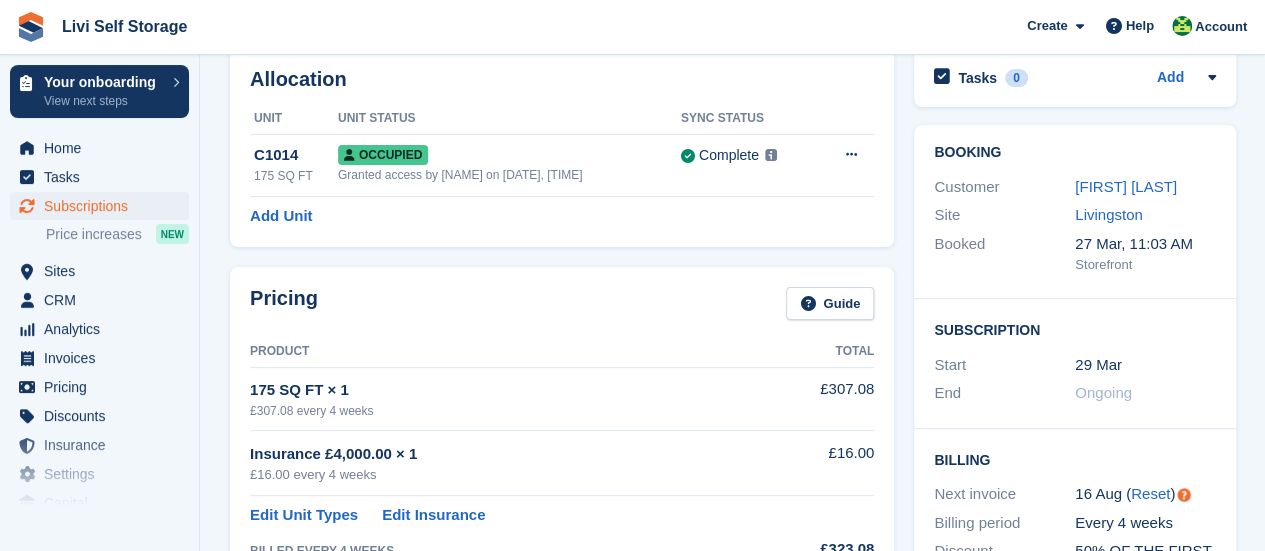 scroll, scrollTop: 0, scrollLeft: 0, axis: both 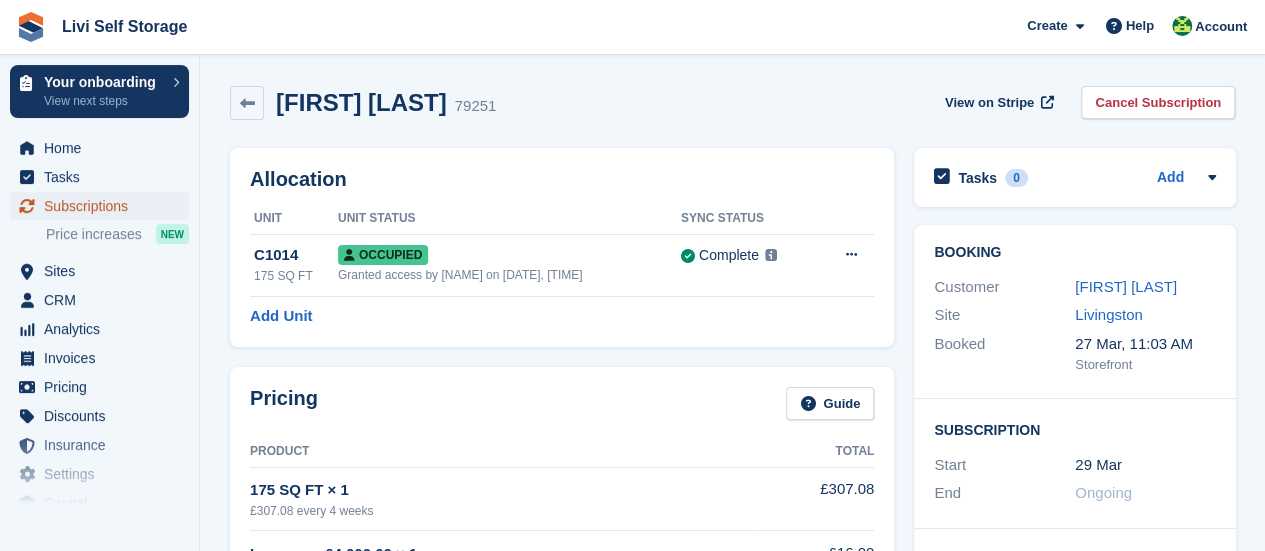 click on "Subscriptions" at bounding box center (104, 206) 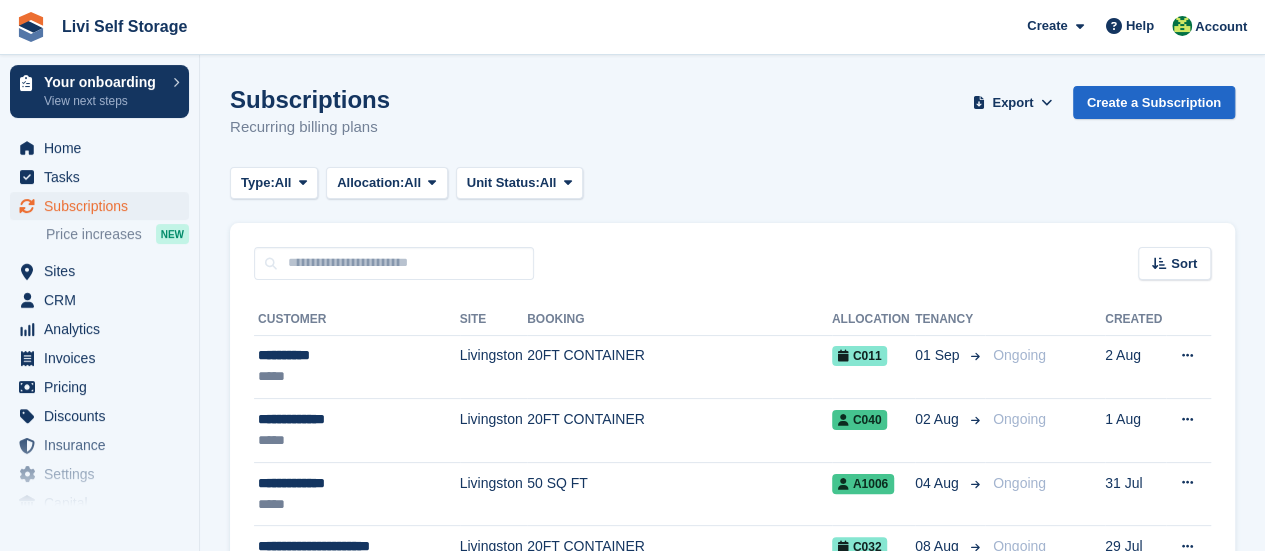 scroll, scrollTop: 200, scrollLeft: 0, axis: vertical 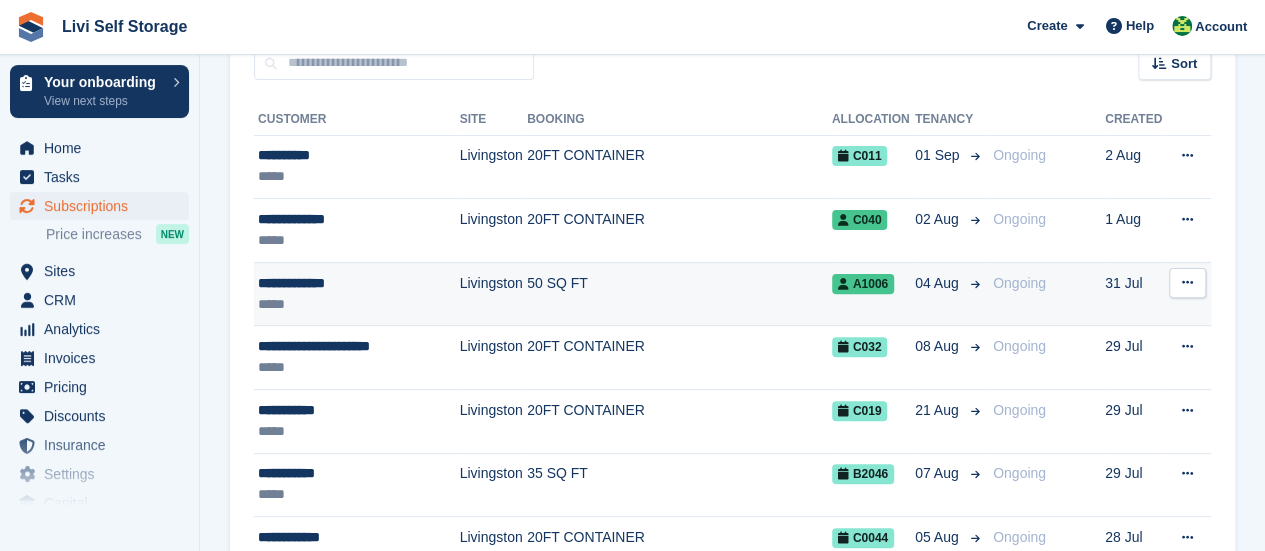 click on "**********" at bounding box center [352, 283] 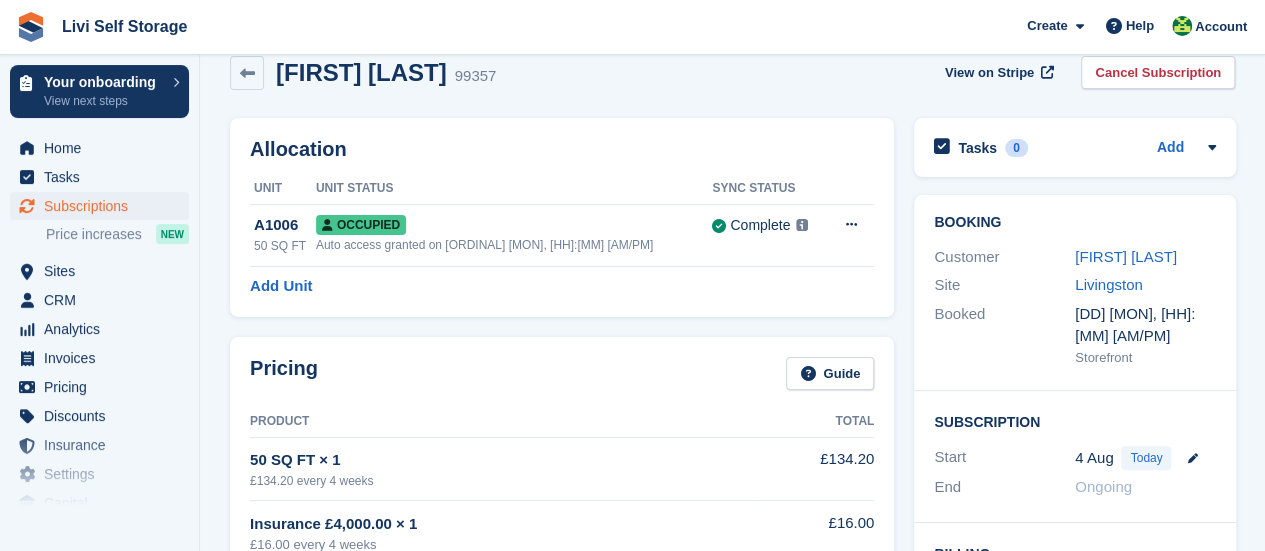 scroll, scrollTop: 0, scrollLeft: 0, axis: both 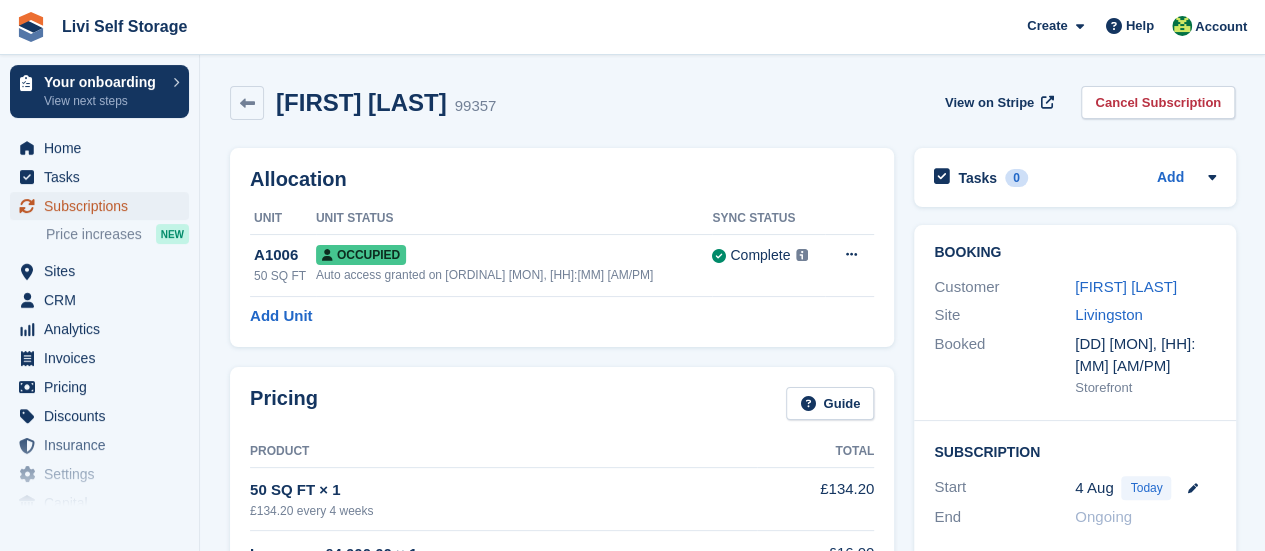 click on "Subscriptions" at bounding box center [104, 206] 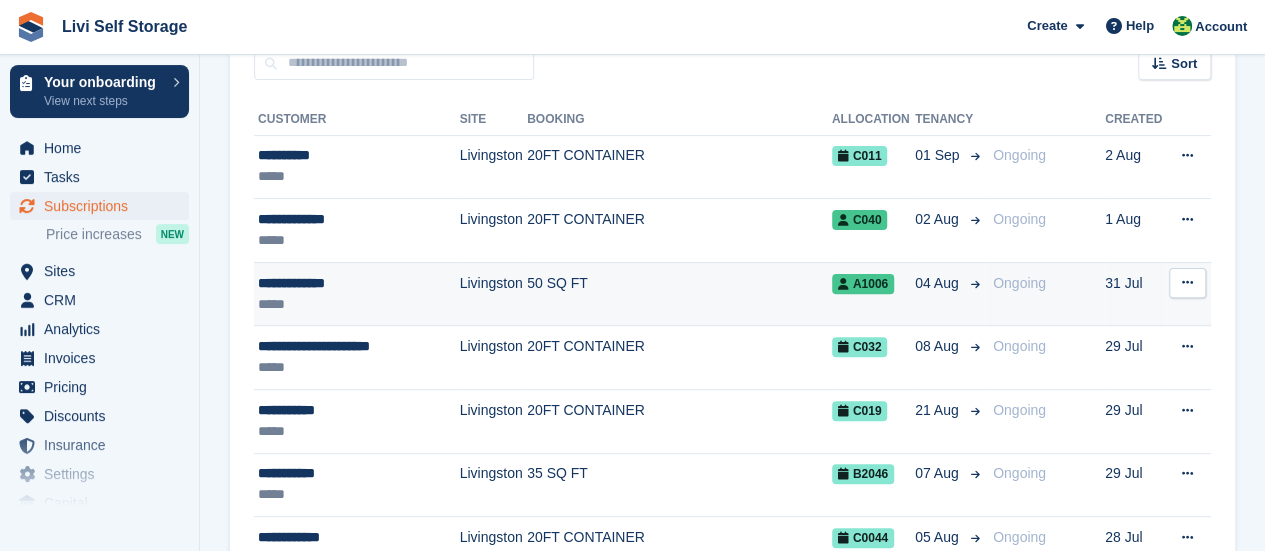 scroll, scrollTop: 300, scrollLeft: 0, axis: vertical 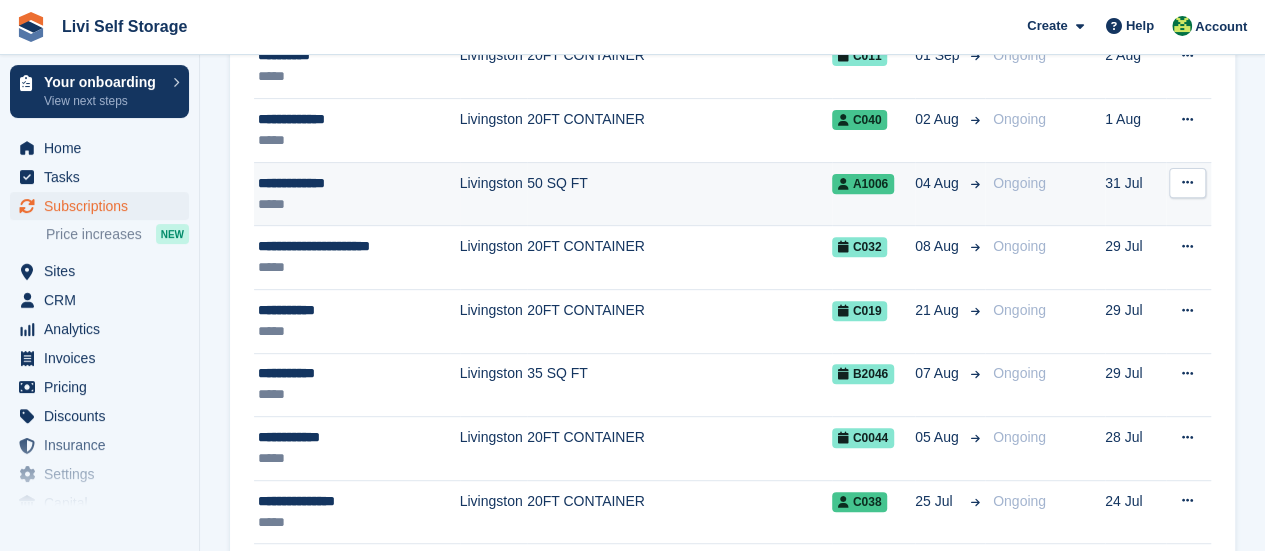 click on "Livingston" at bounding box center (494, 194) 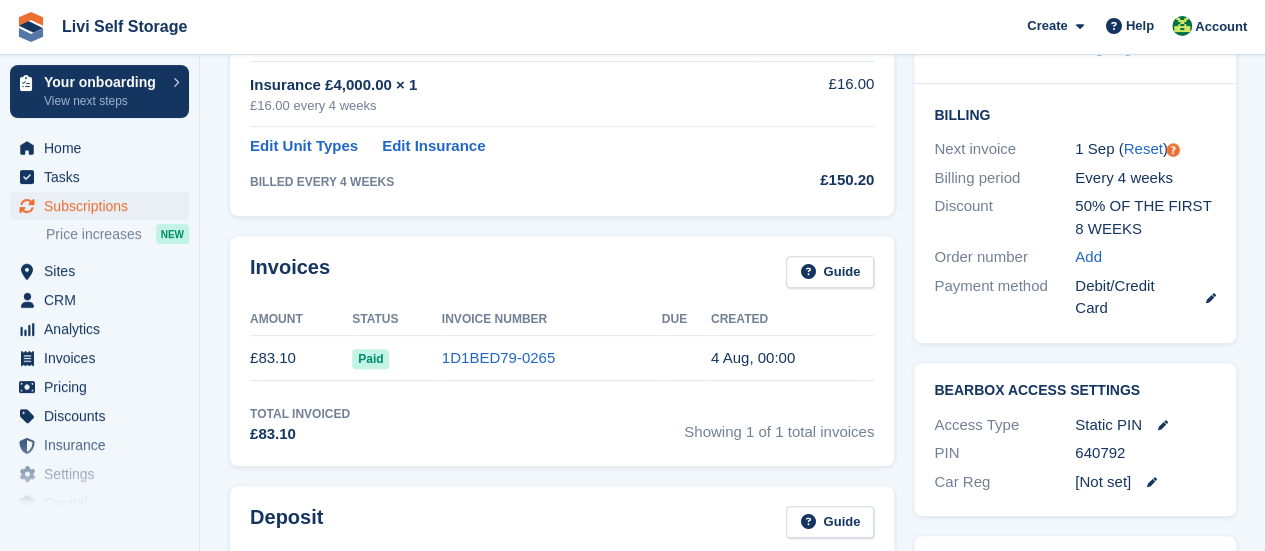 scroll, scrollTop: 500, scrollLeft: 0, axis: vertical 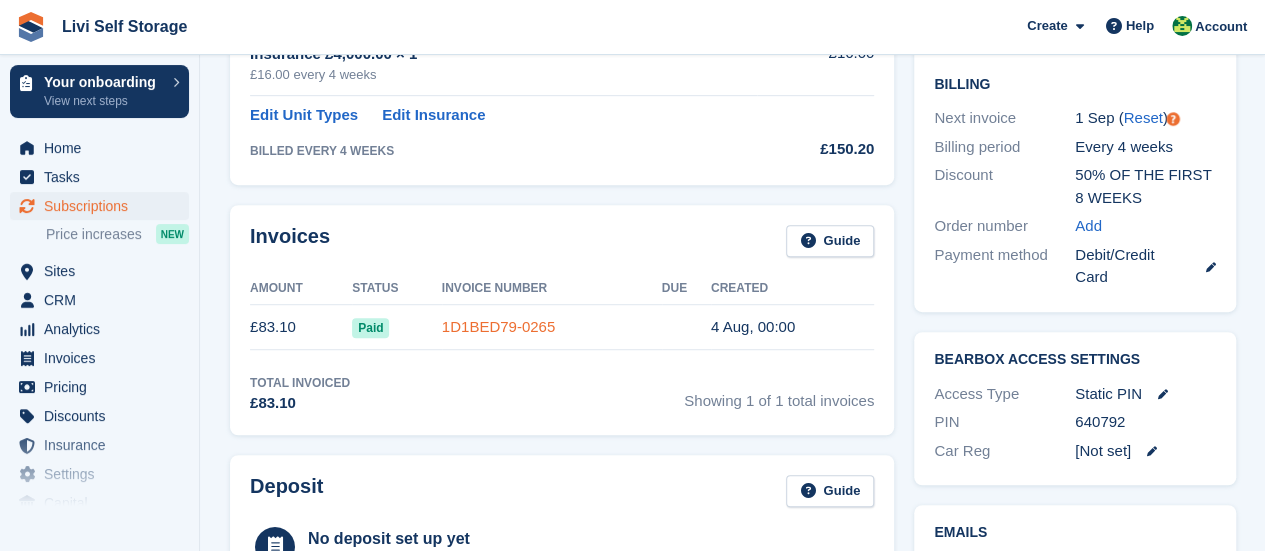 click on "1D1BED79-0265" at bounding box center (498, 326) 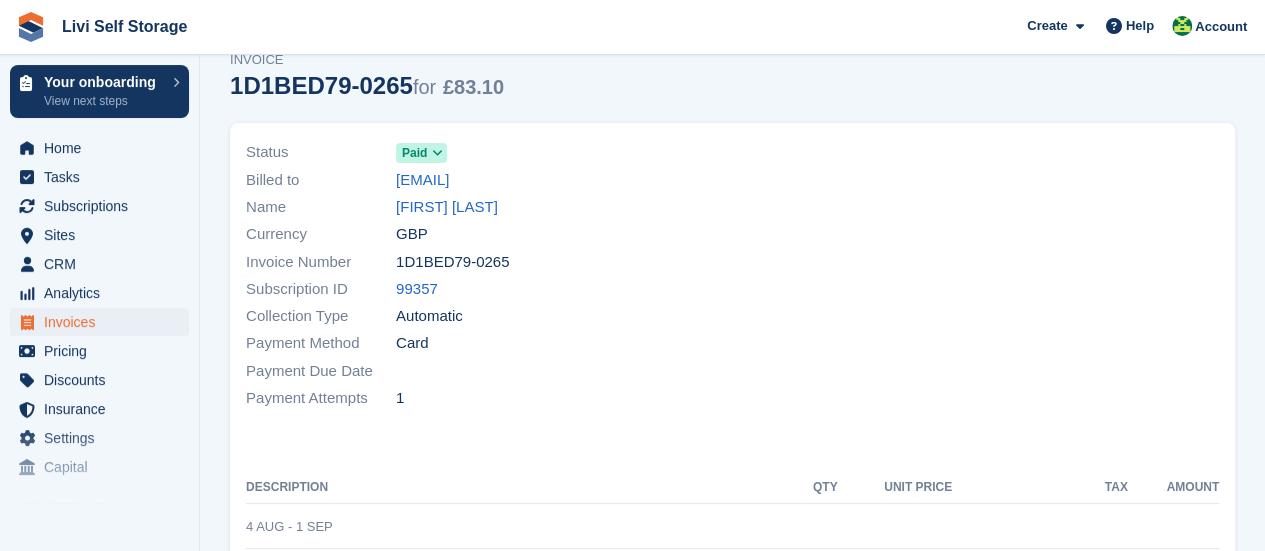 scroll, scrollTop: 0, scrollLeft: 0, axis: both 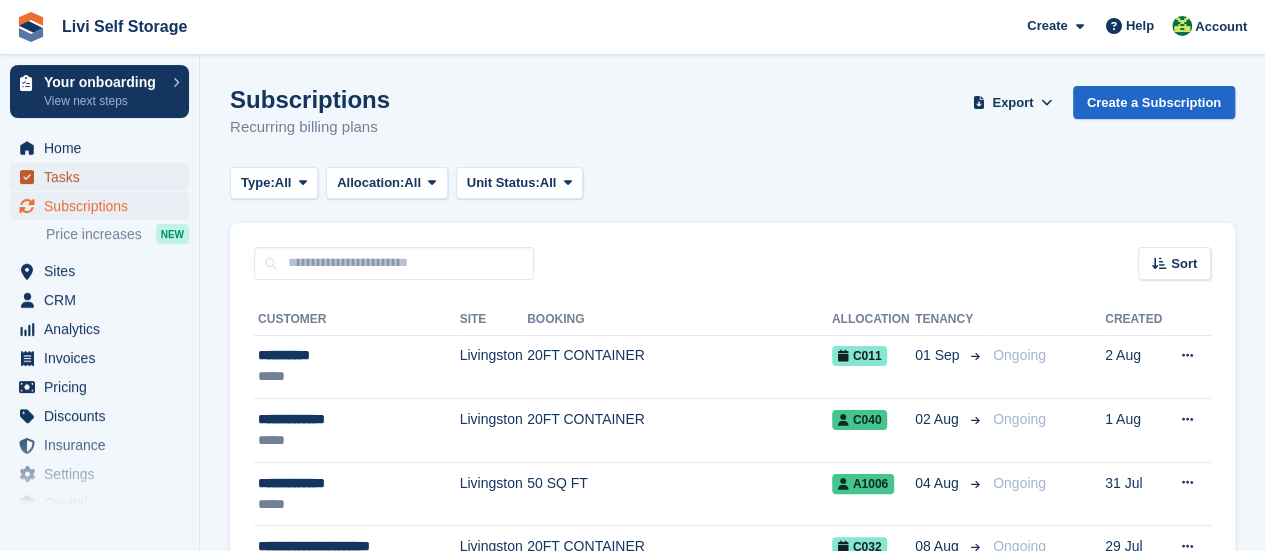 click on "Tasks" at bounding box center [104, 177] 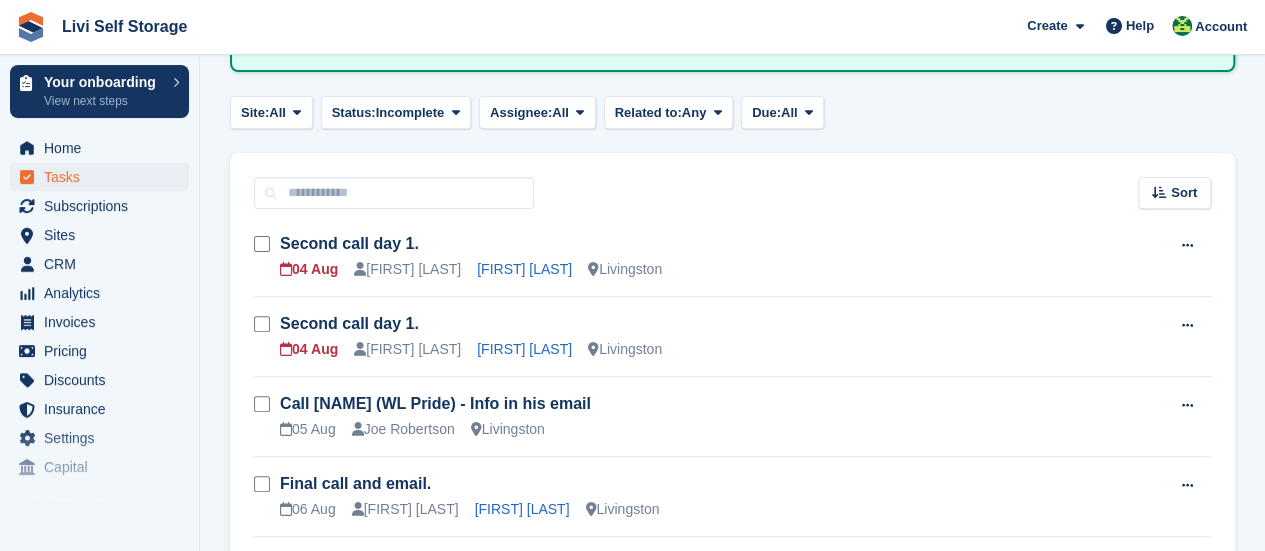 scroll, scrollTop: 300, scrollLeft: 0, axis: vertical 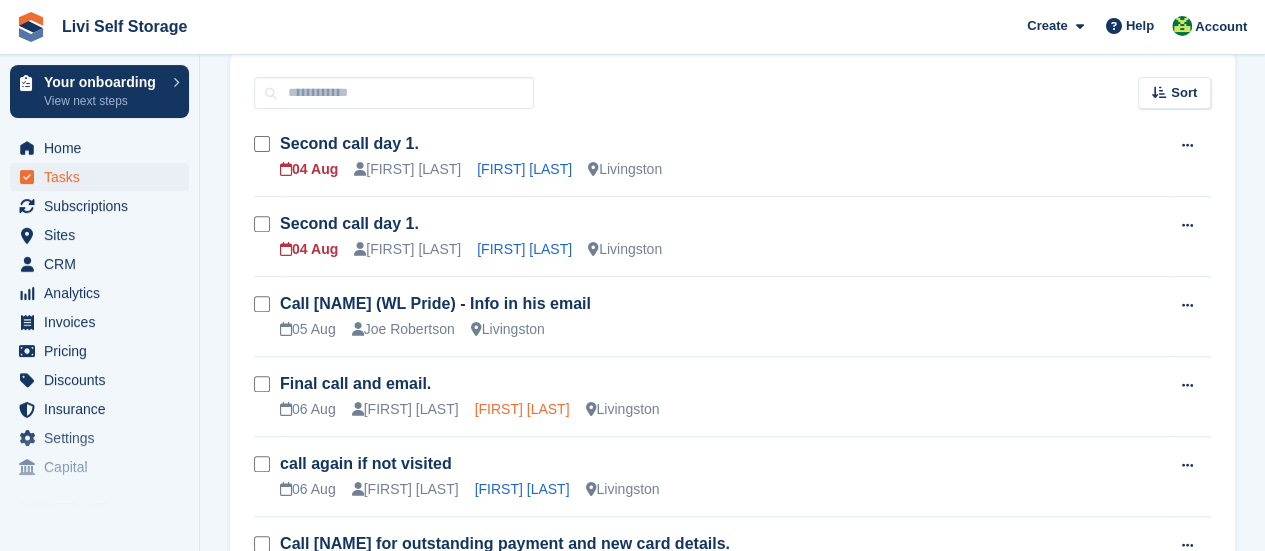 click on "[FIRST] [LAST]" at bounding box center [522, 409] 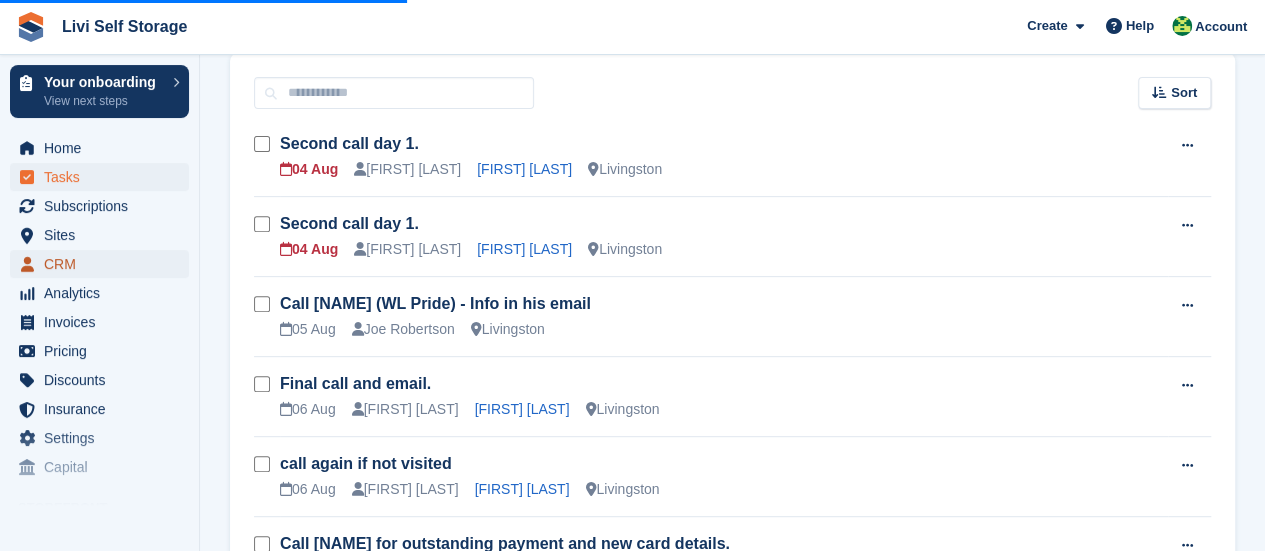 click on "CRM" at bounding box center [104, 264] 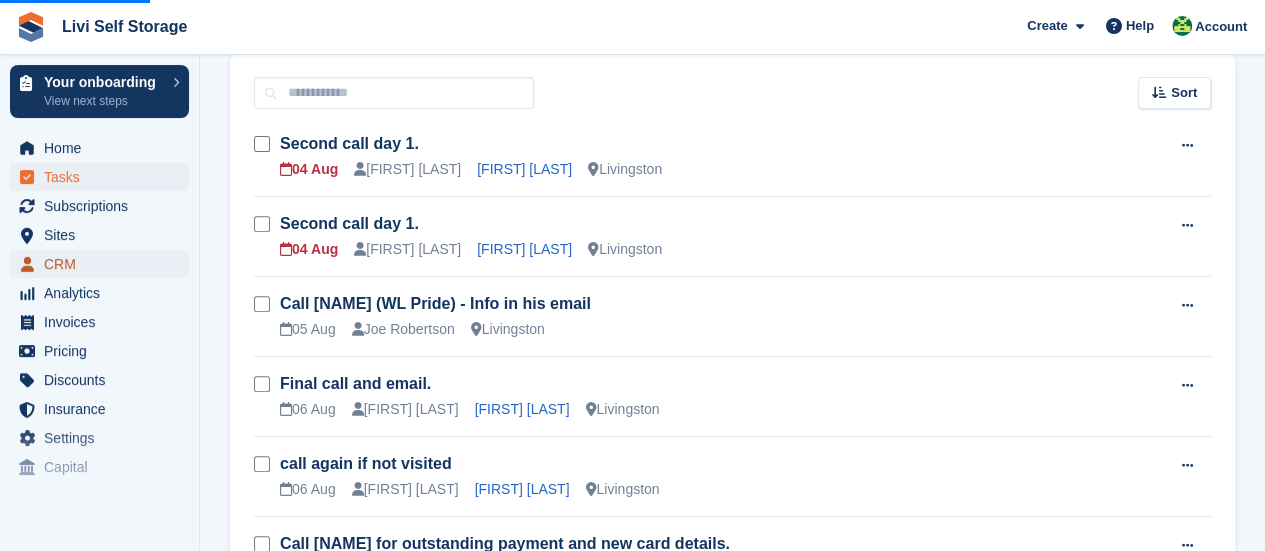 click on "CRM" at bounding box center (104, 264) 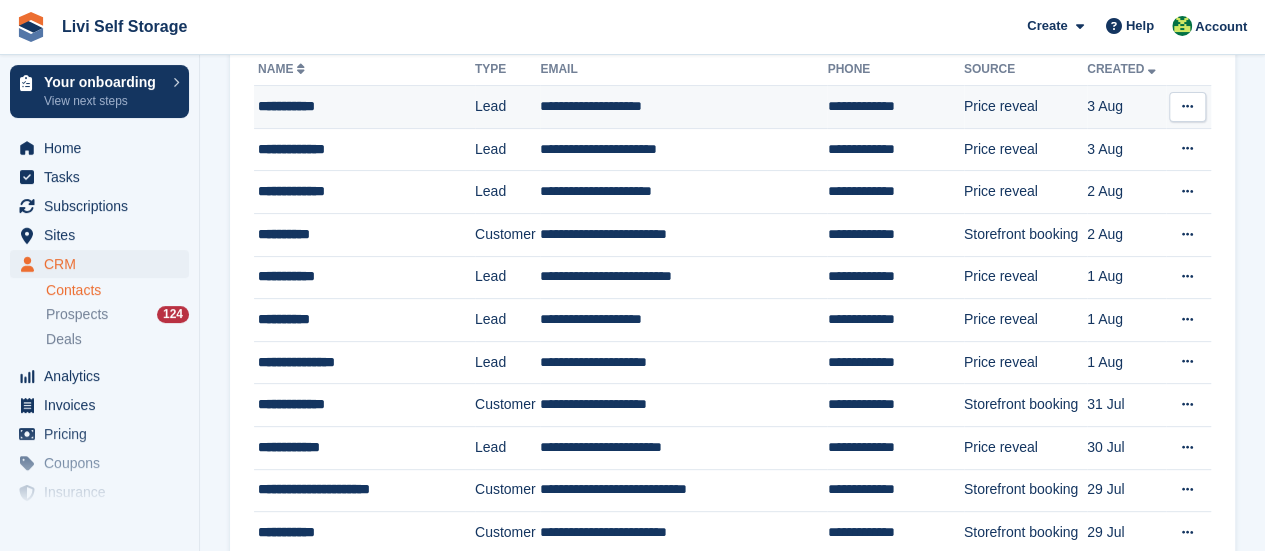 scroll, scrollTop: 200, scrollLeft: 0, axis: vertical 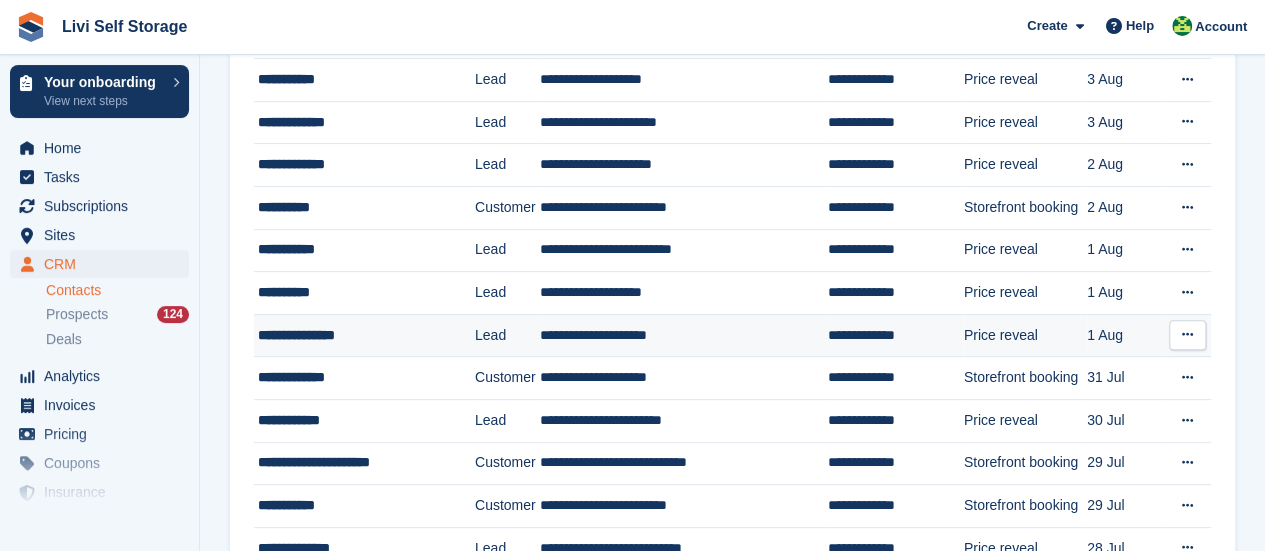 click on "**********" at bounding box center [358, 335] 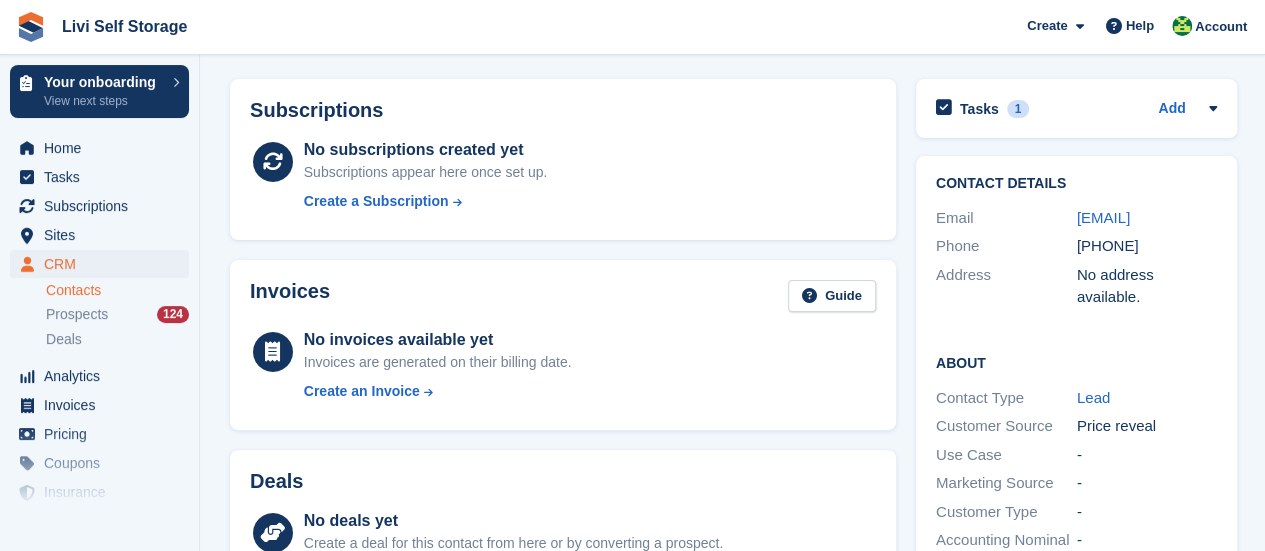 scroll, scrollTop: 0, scrollLeft: 0, axis: both 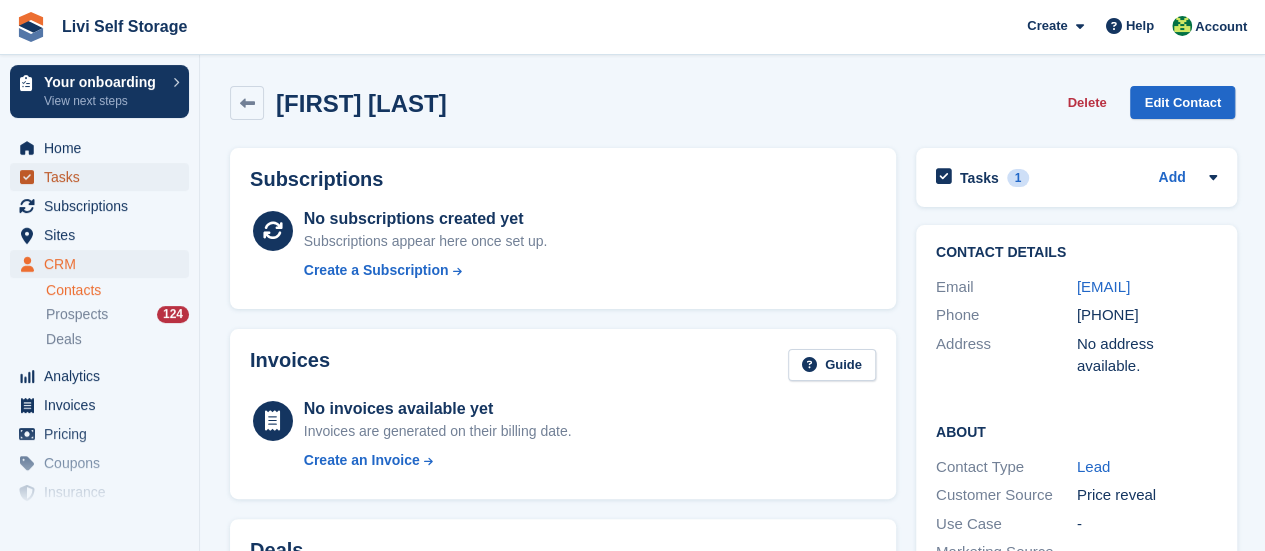 click on "Tasks" at bounding box center [104, 177] 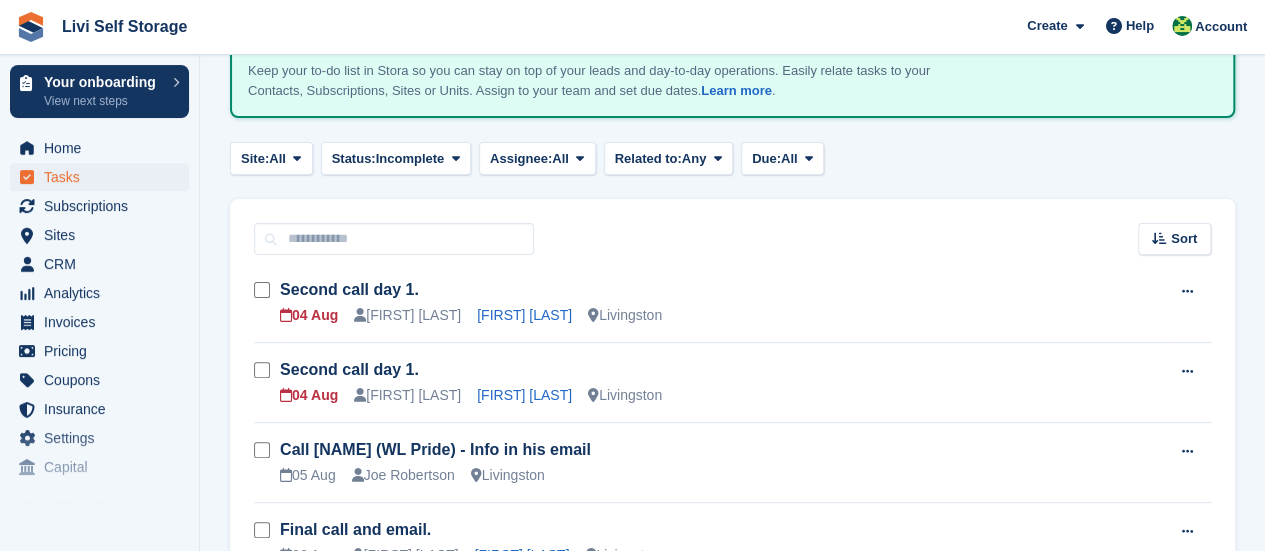 scroll, scrollTop: 0, scrollLeft: 0, axis: both 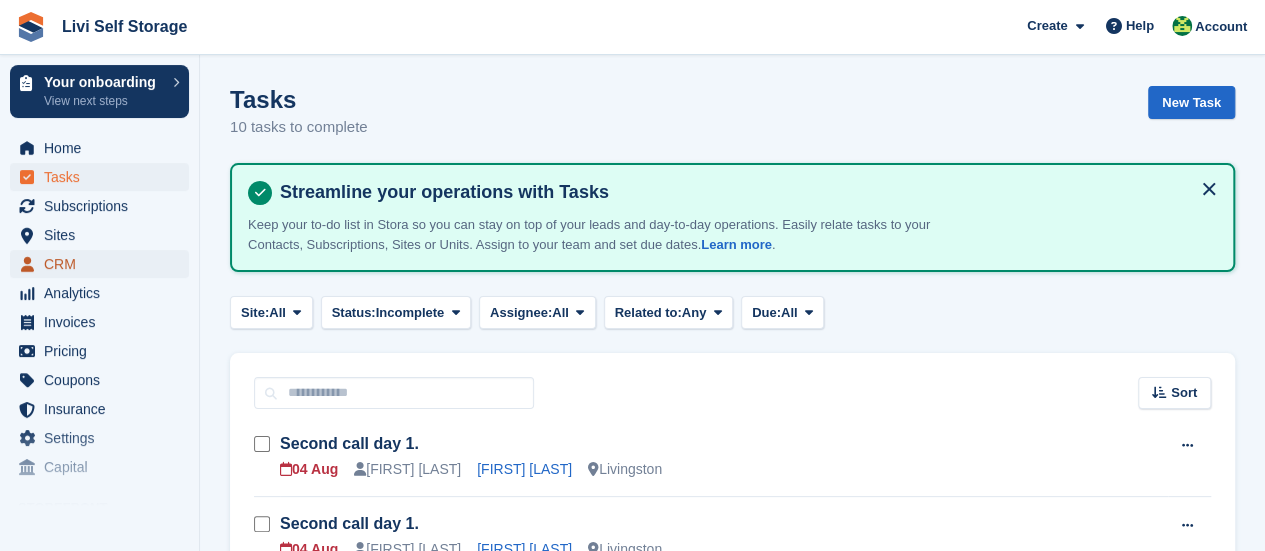 click on "CRM" at bounding box center [104, 264] 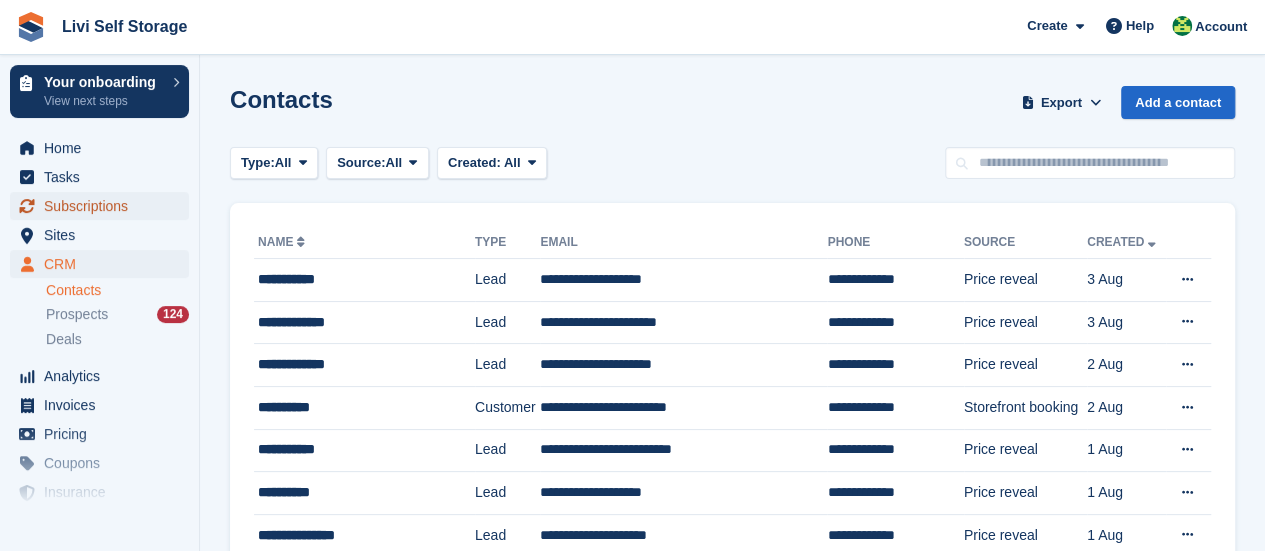 click on "Subscriptions" at bounding box center (104, 206) 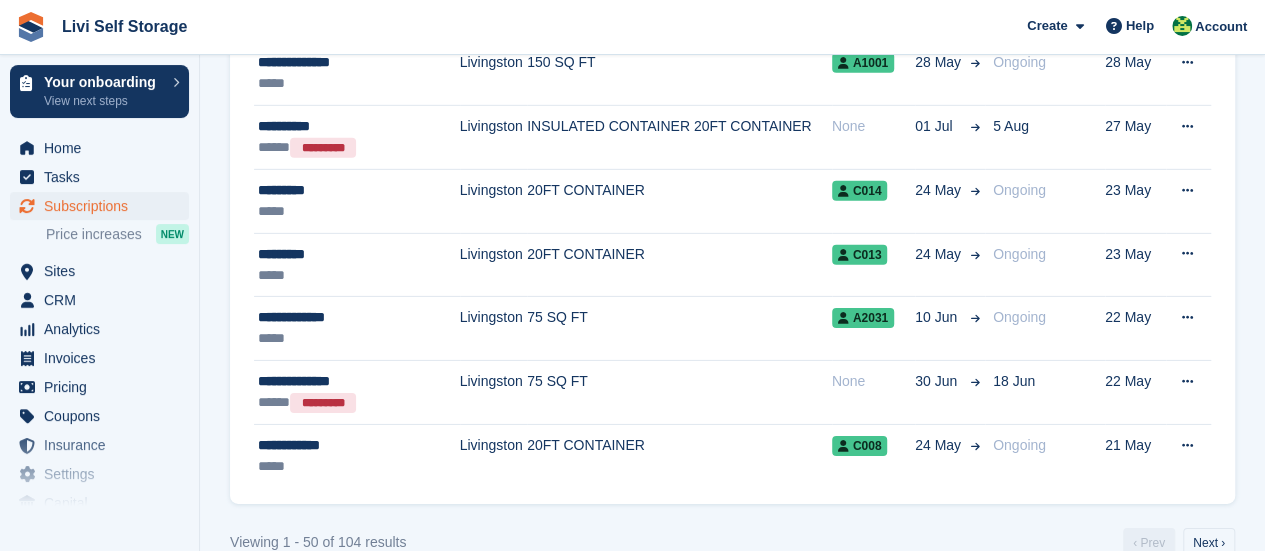 scroll, scrollTop: 3054, scrollLeft: 0, axis: vertical 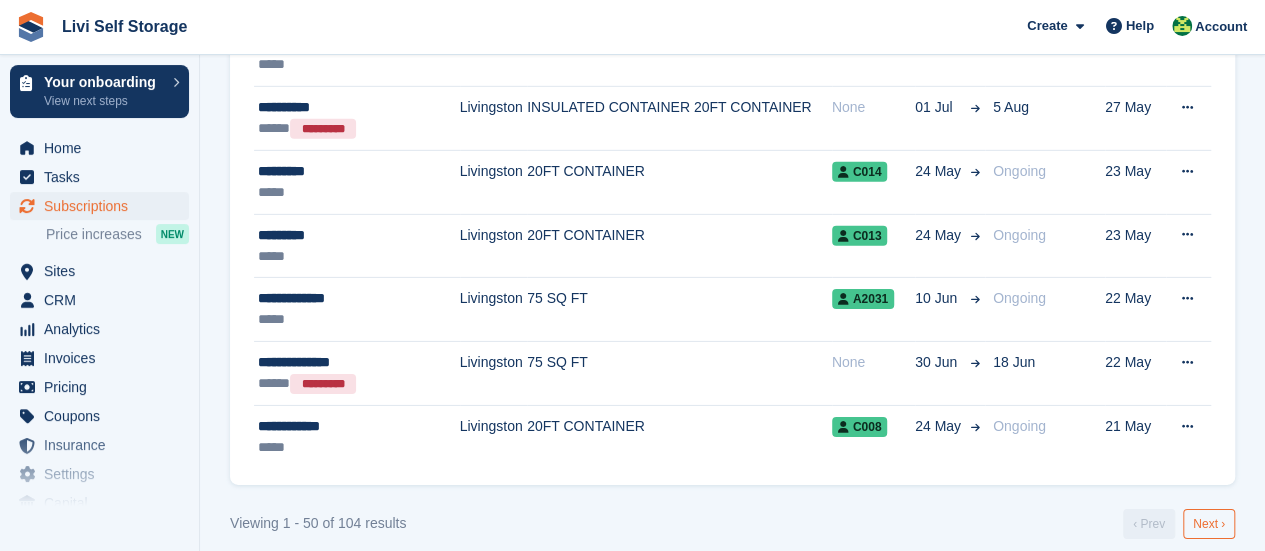click on "Next ›" at bounding box center [1209, 524] 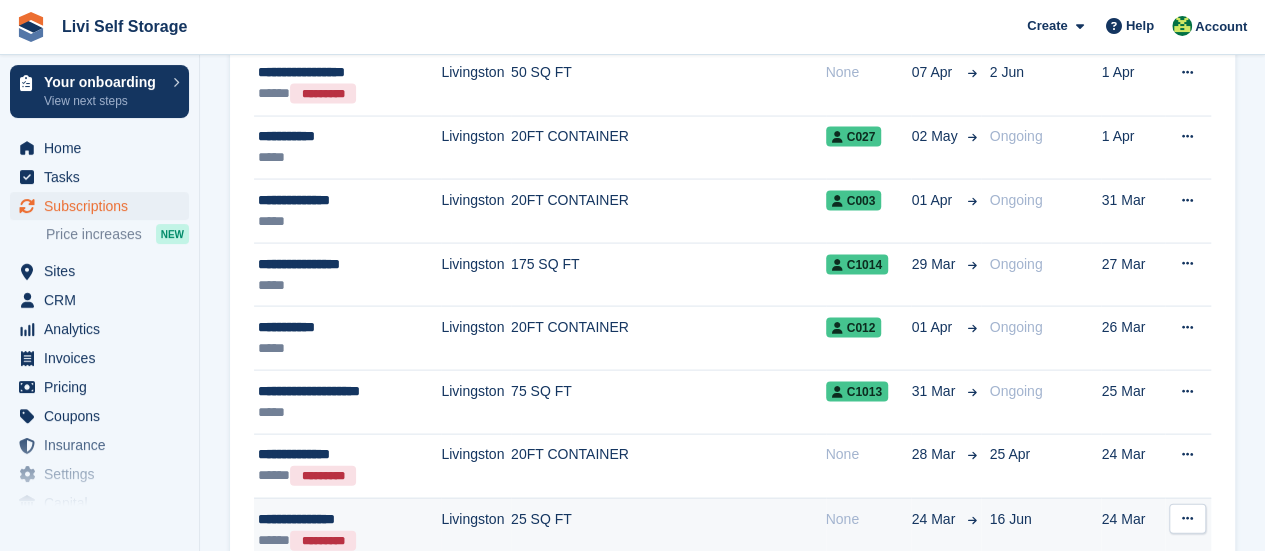 scroll, scrollTop: 1954, scrollLeft: 0, axis: vertical 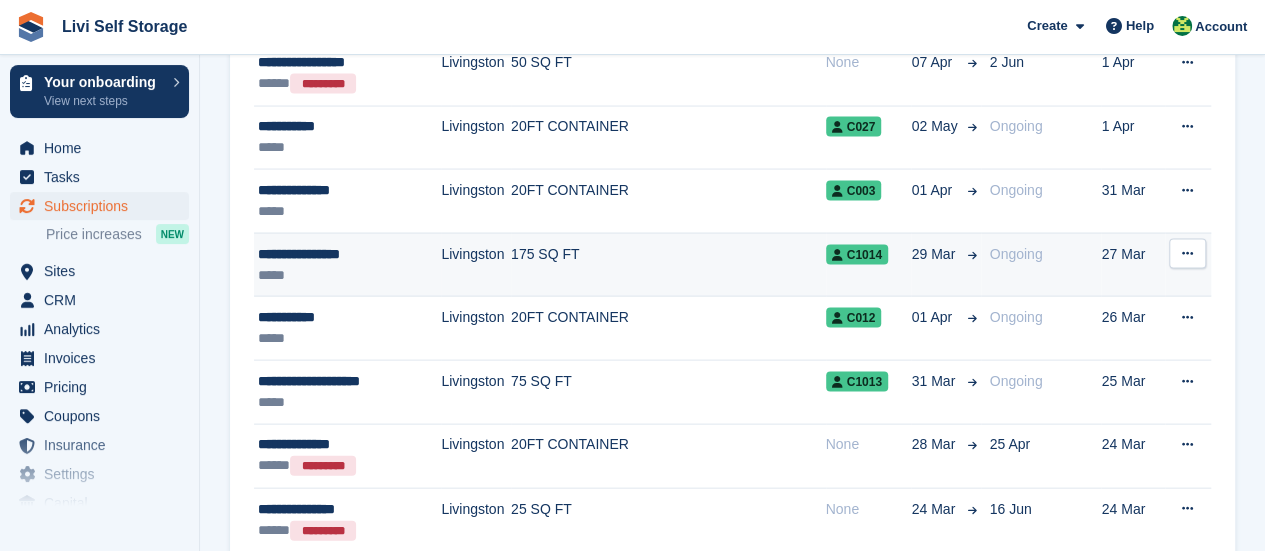 click on "Livingston" at bounding box center [476, 265] 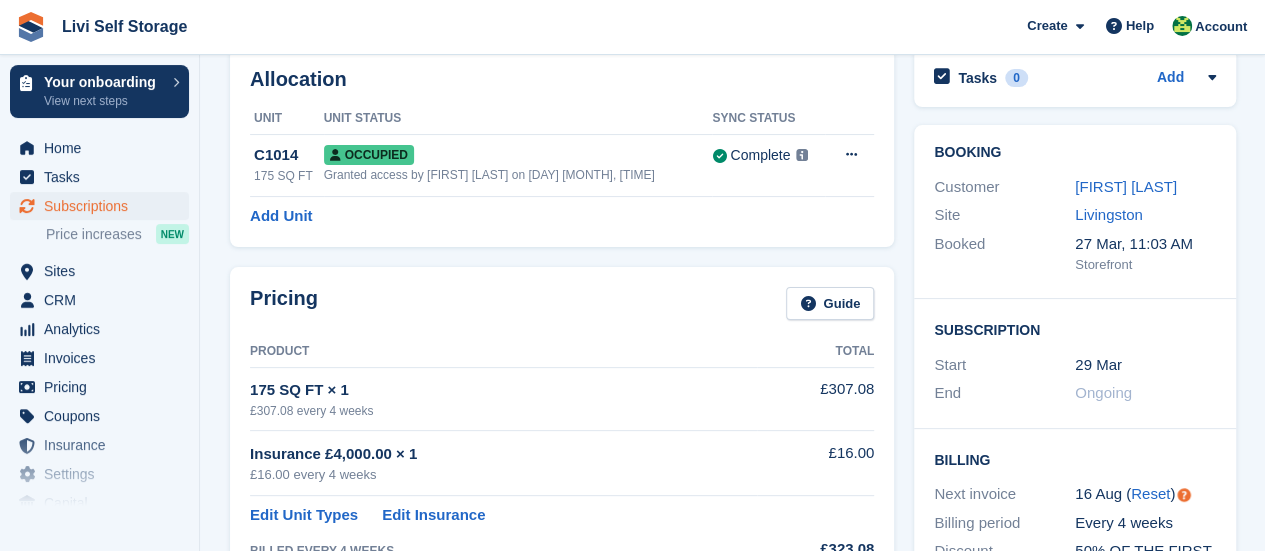 scroll, scrollTop: 0, scrollLeft: 0, axis: both 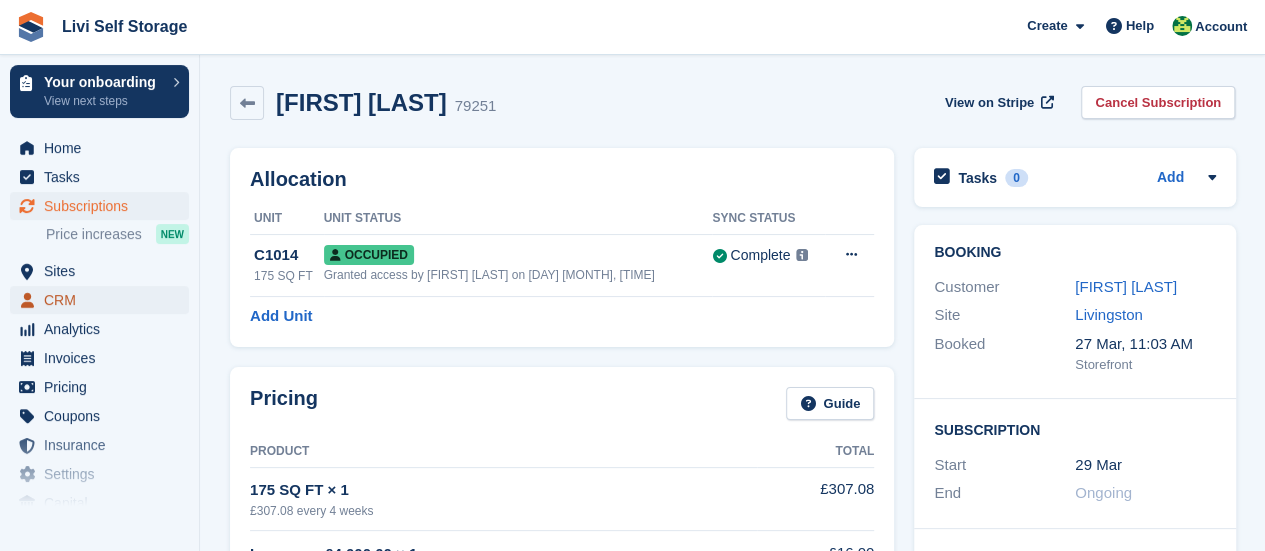click on "CRM" at bounding box center [104, 300] 